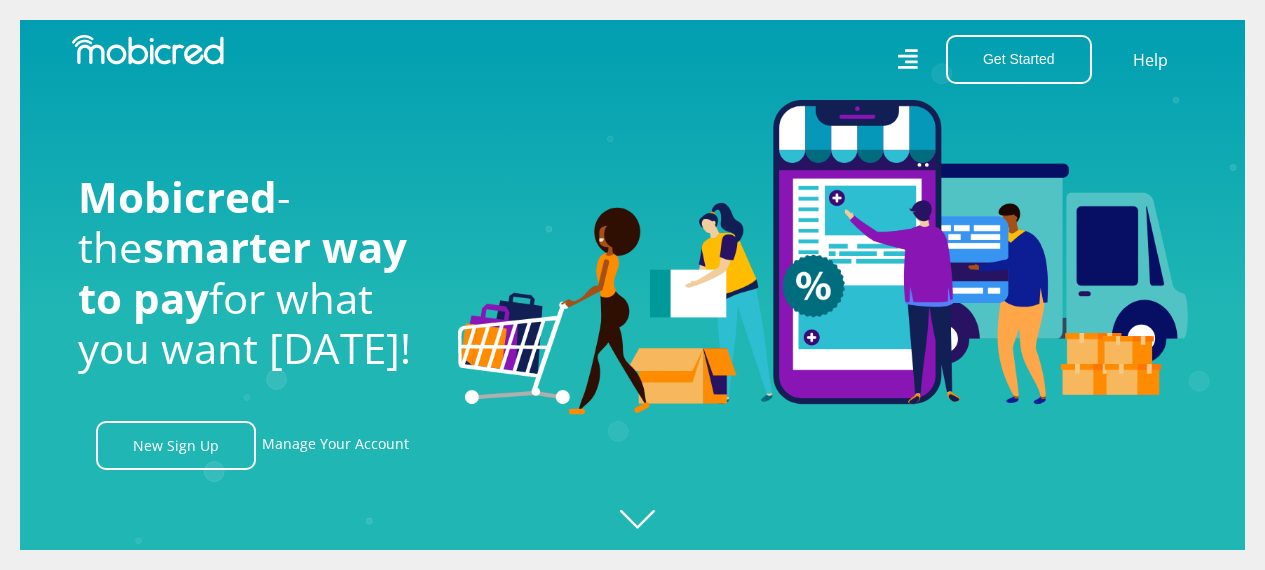 scroll, scrollTop: 0, scrollLeft: 0, axis: both 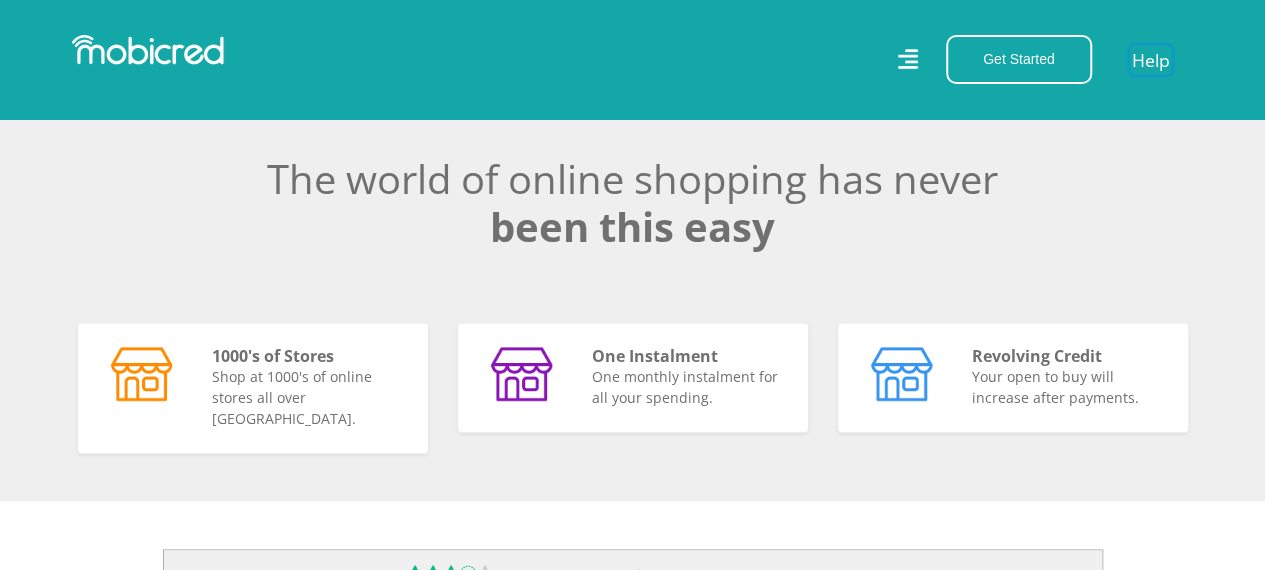 click on "Help" at bounding box center [1150, 59] 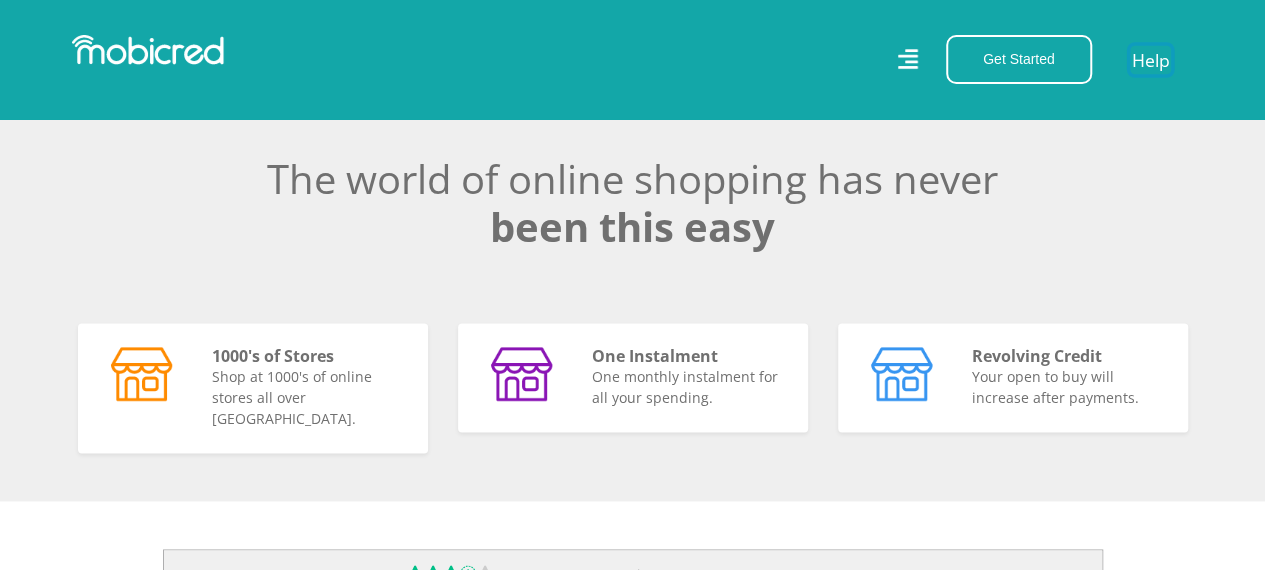 scroll, scrollTop: 0, scrollLeft: 1140, axis: horizontal 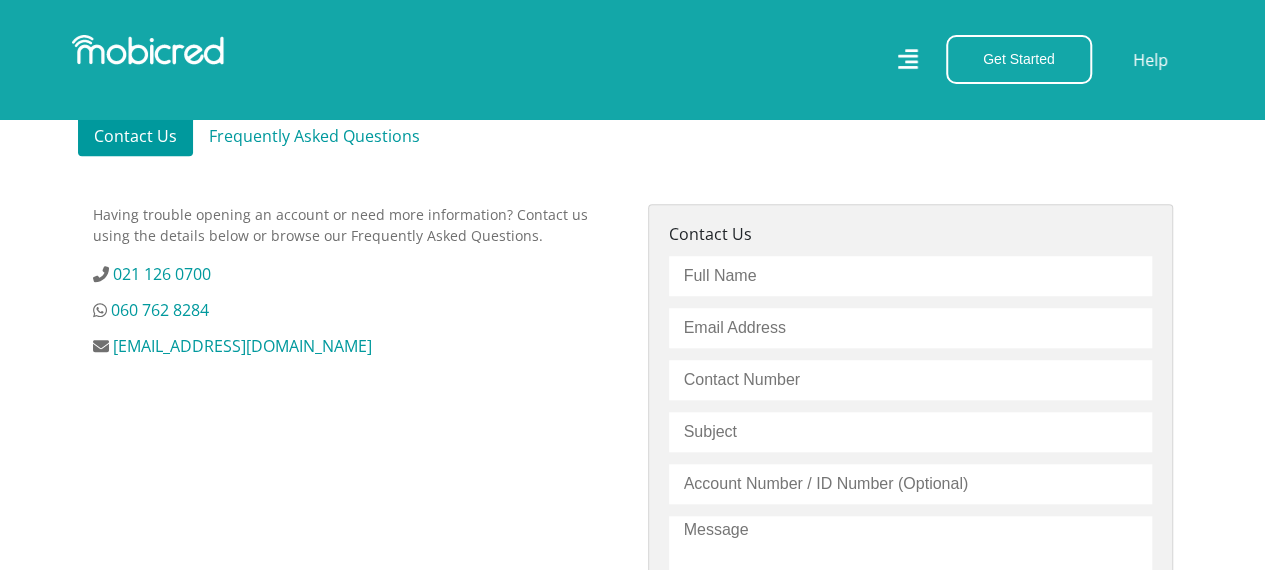 click on "Frequently Asked Questions" at bounding box center (314, 136) 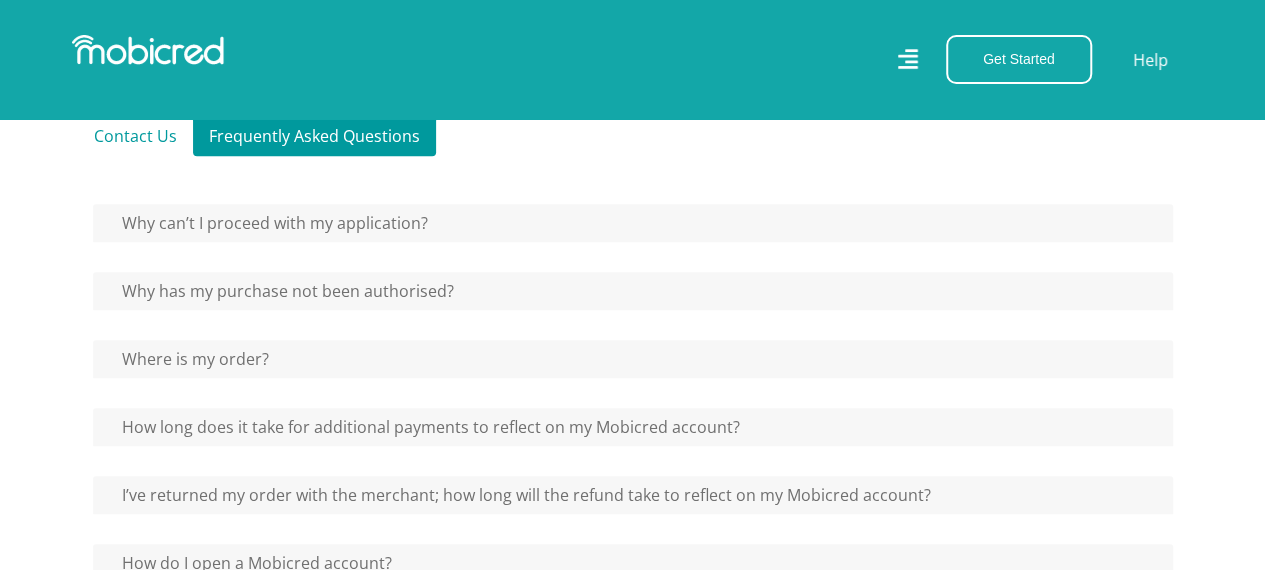 click on "Why has my purchase not been authorised?" at bounding box center [633, 223] 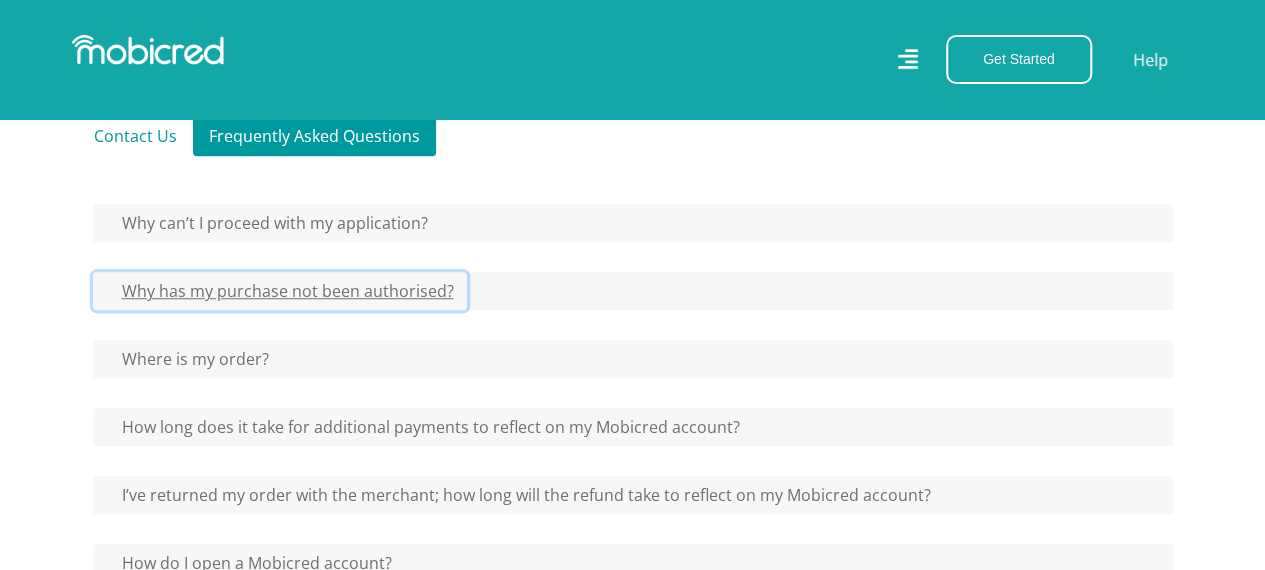 click on "Why has my purchase not been authorised?" at bounding box center [267, 223] 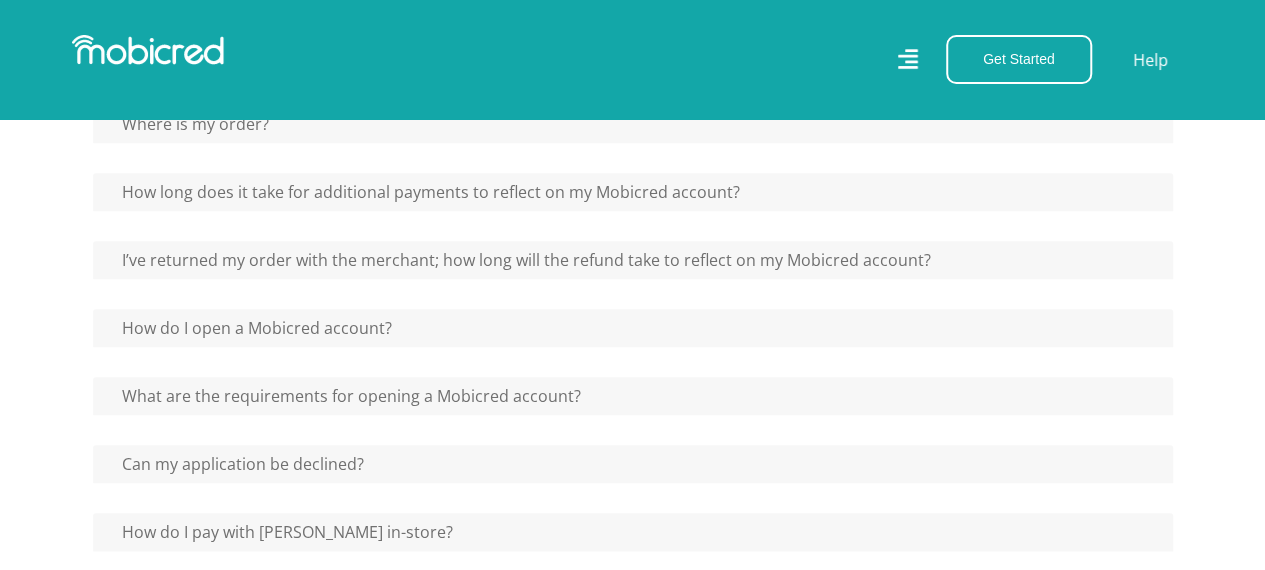 scroll, scrollTop: 900, scrollLeft: 0, axis: vertical 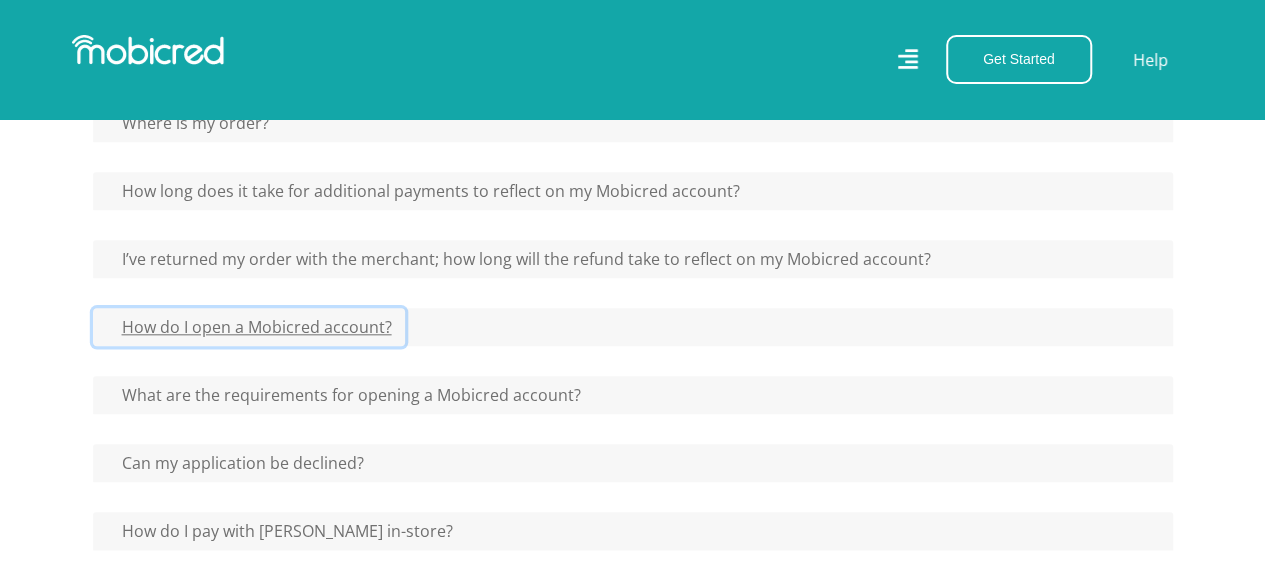 click on "How do I open a Mobicred account?" at bounding box center (267, -77) 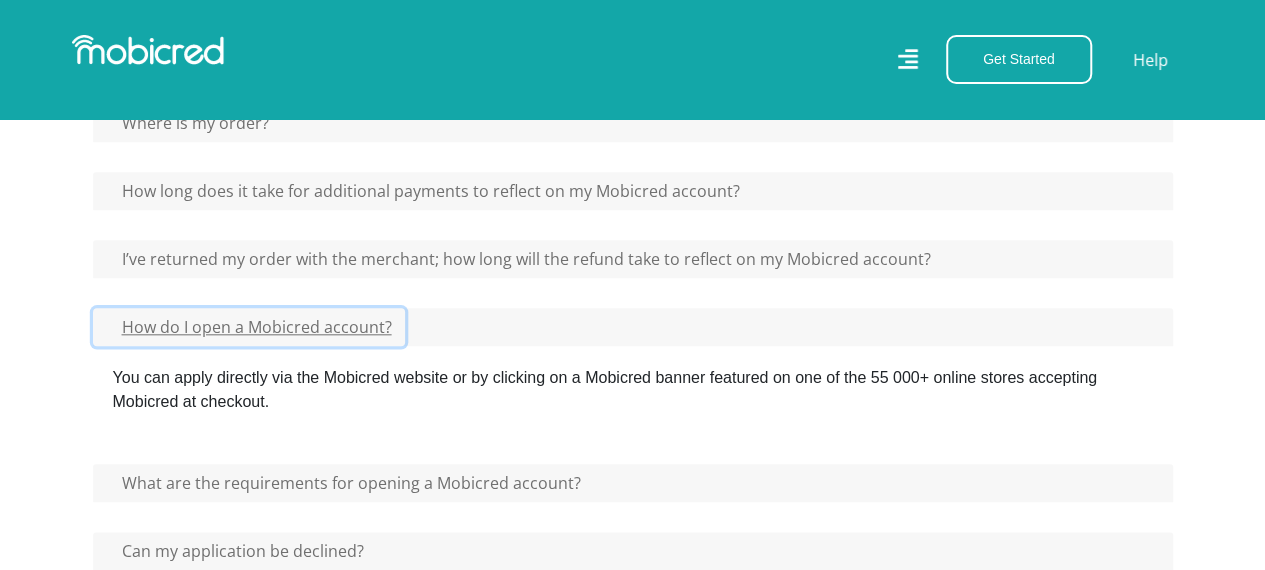scroll, scrollTop: 1100, scrollLeft: 0, axis: vertical 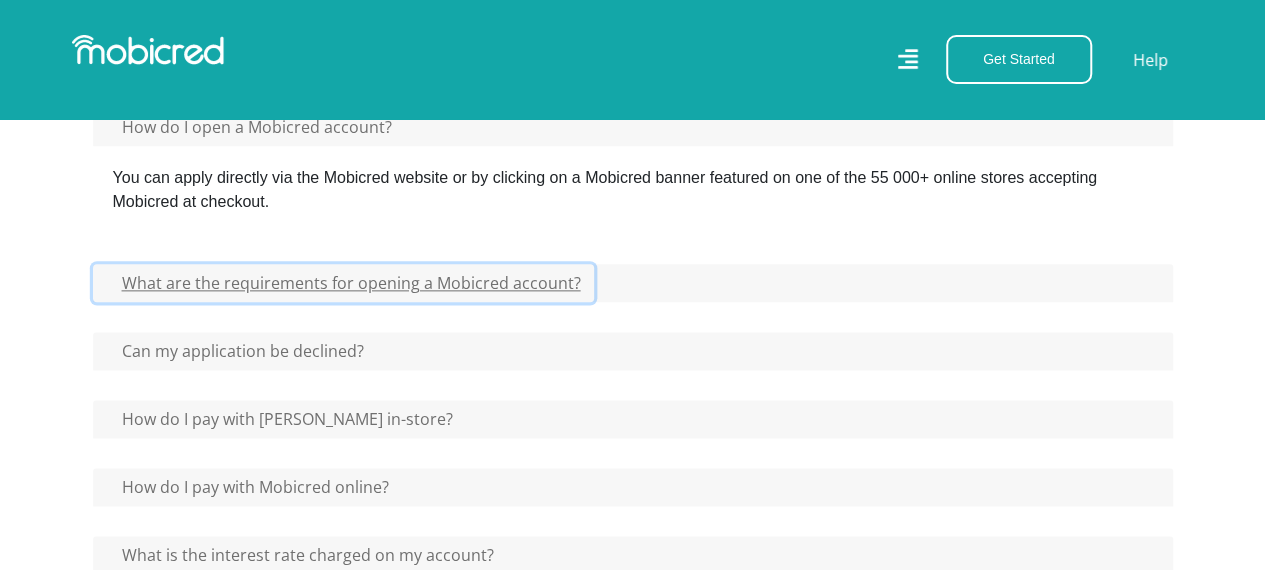 click on "What are the requirements for opening a Mobicred account?" at bounding box center [267, -277] 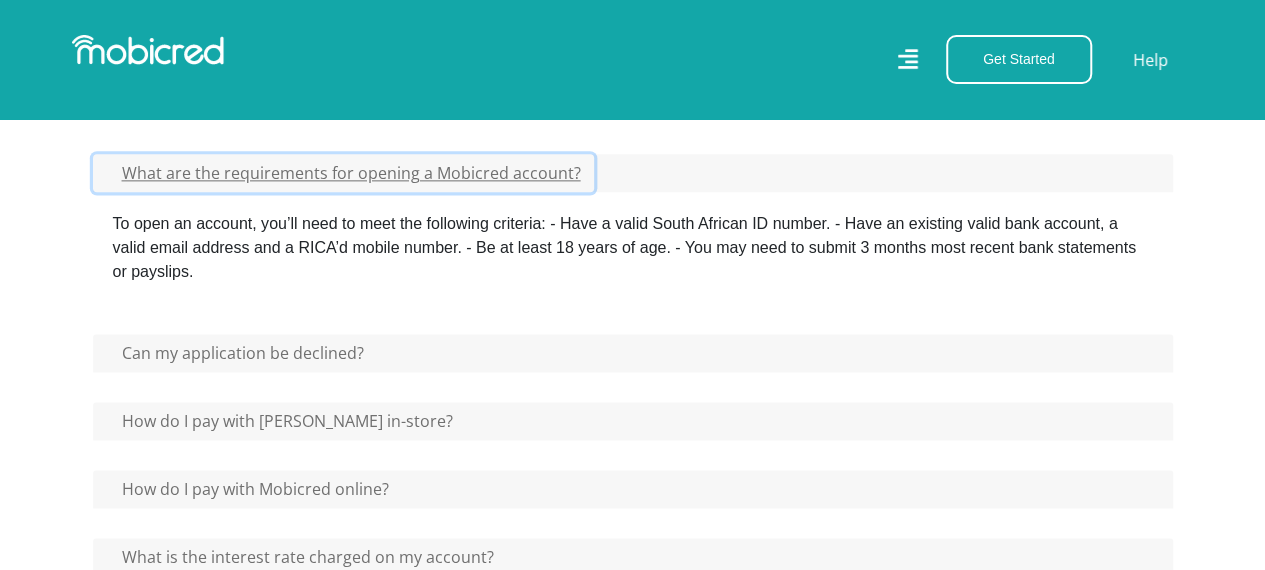 scroll, scrollTop: 1300, scrollLeft: 0, axis: vertical 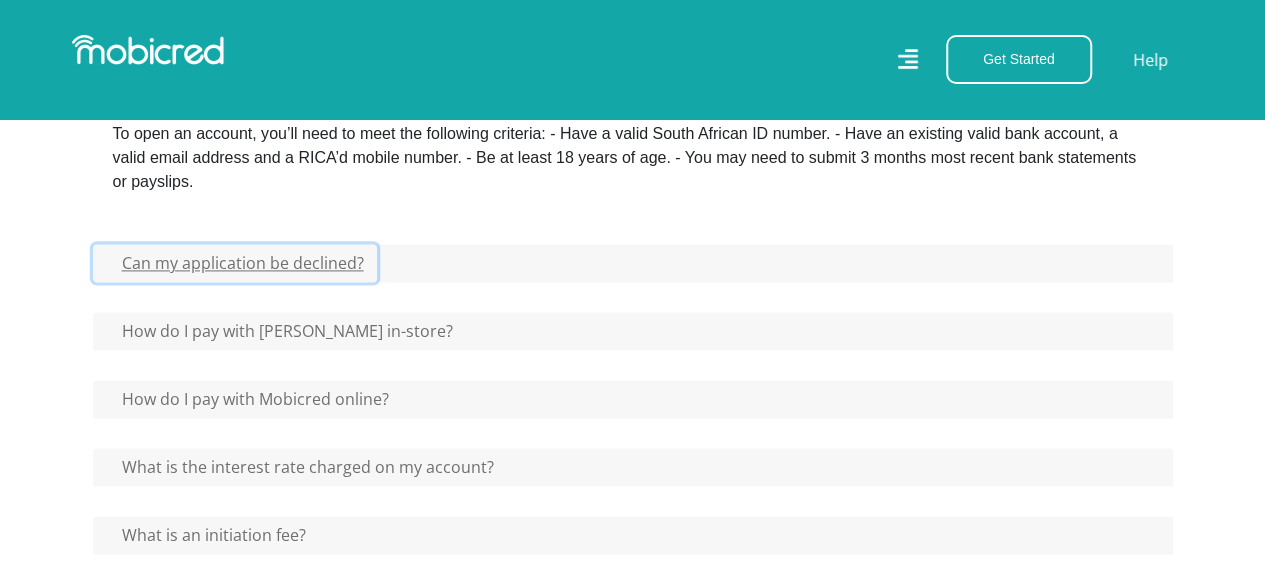 click on "Can my application be declined?" at bounding box center [267, -477] 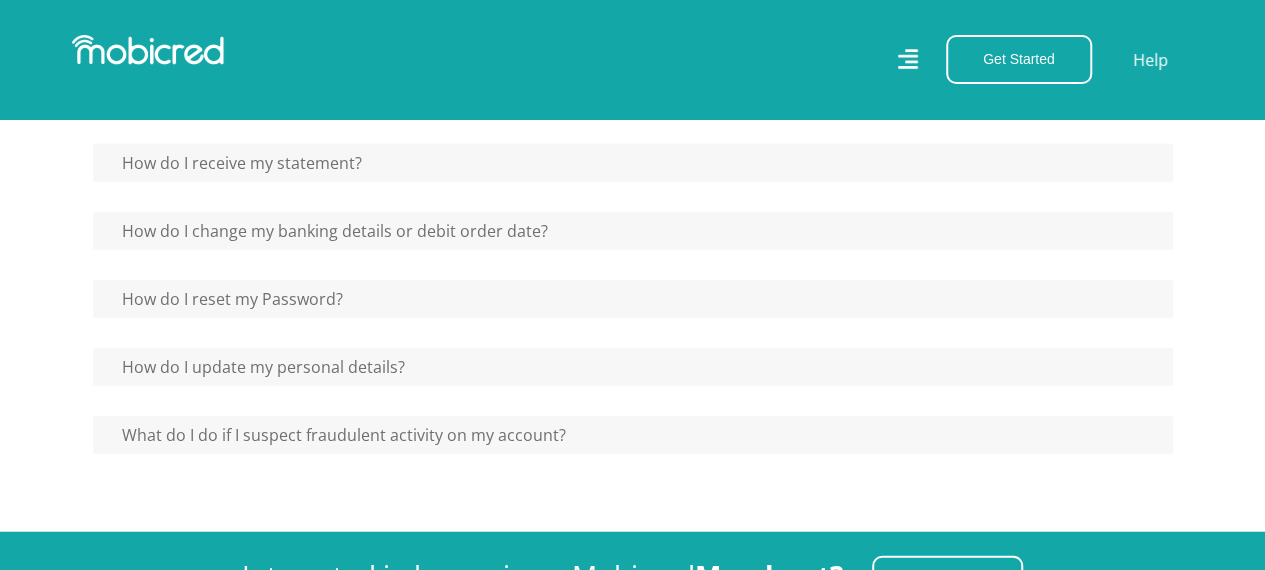 scroll, scrollTop: 2200, scrollLeft: 0, axis: vertical 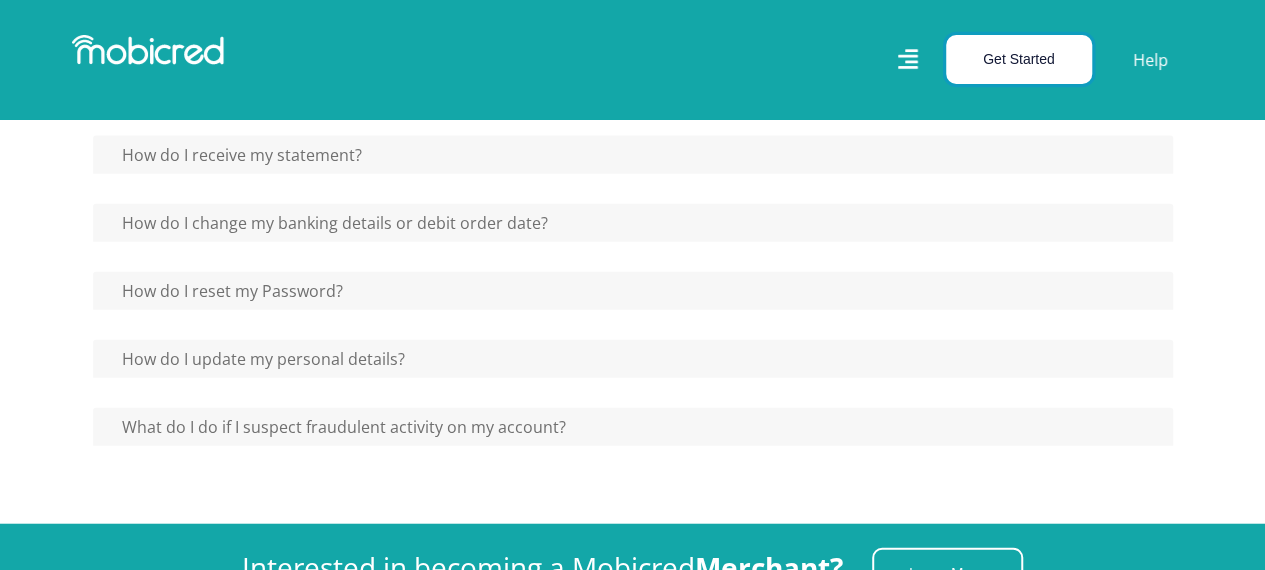 click on "Get Started" at bounding box center (1019, 59) 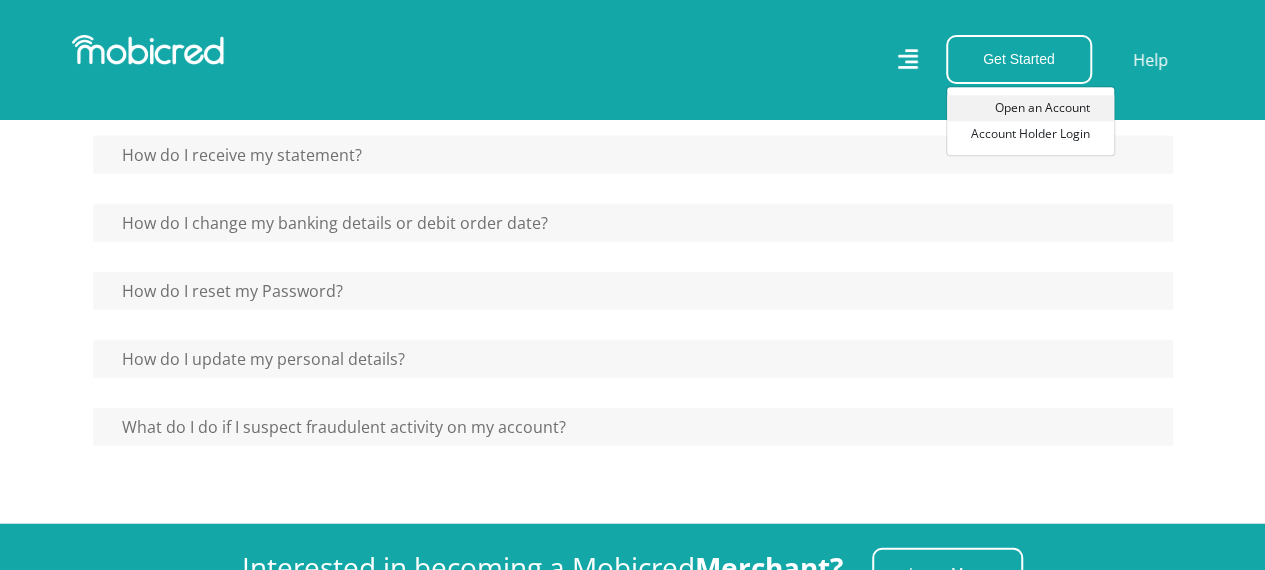 click on "Open an Account" at bounding box center [1030, 108] 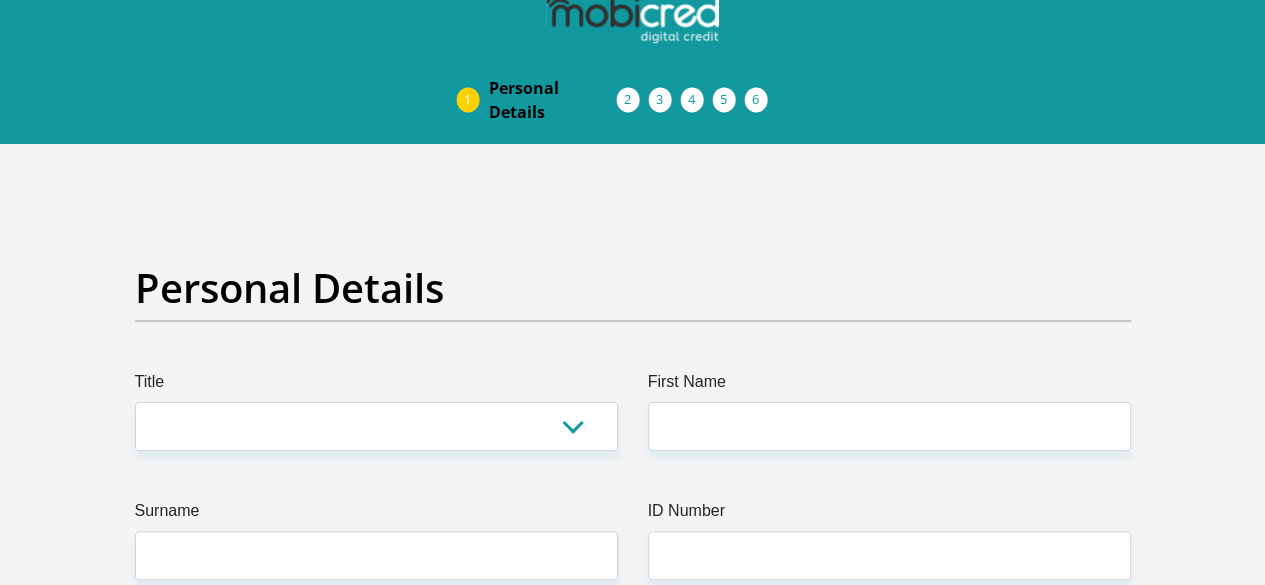scroll, scrollTop: 0, scrollLeft: 0, axis: both 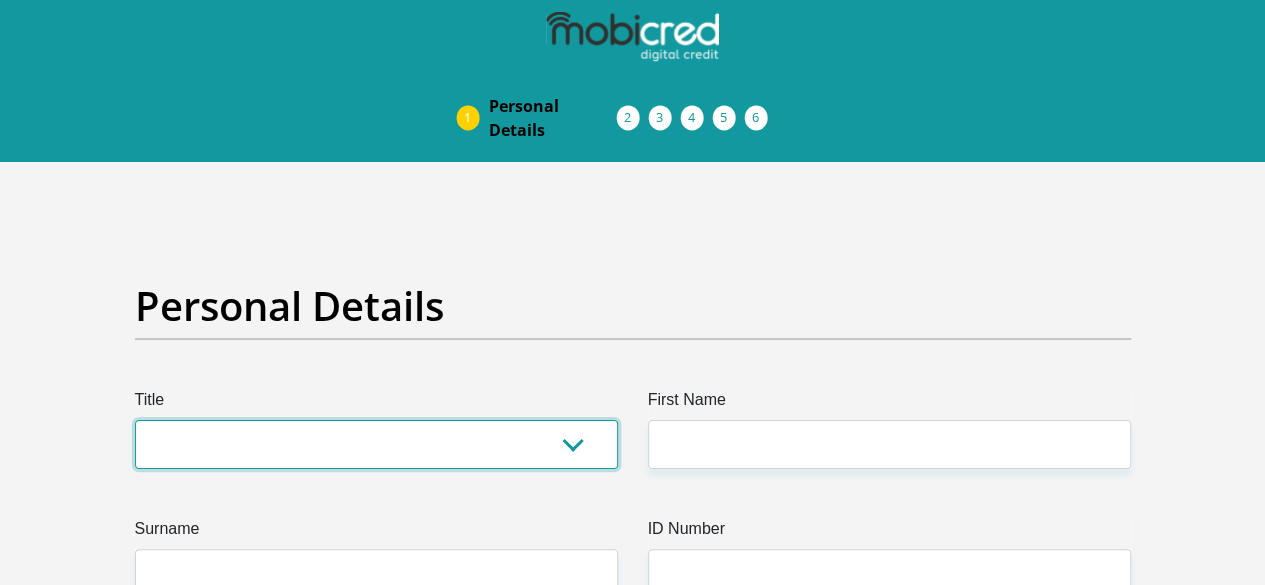 click on "Mr
Ms
Mrs
Dr
Other" at bounding box center (376, 444) 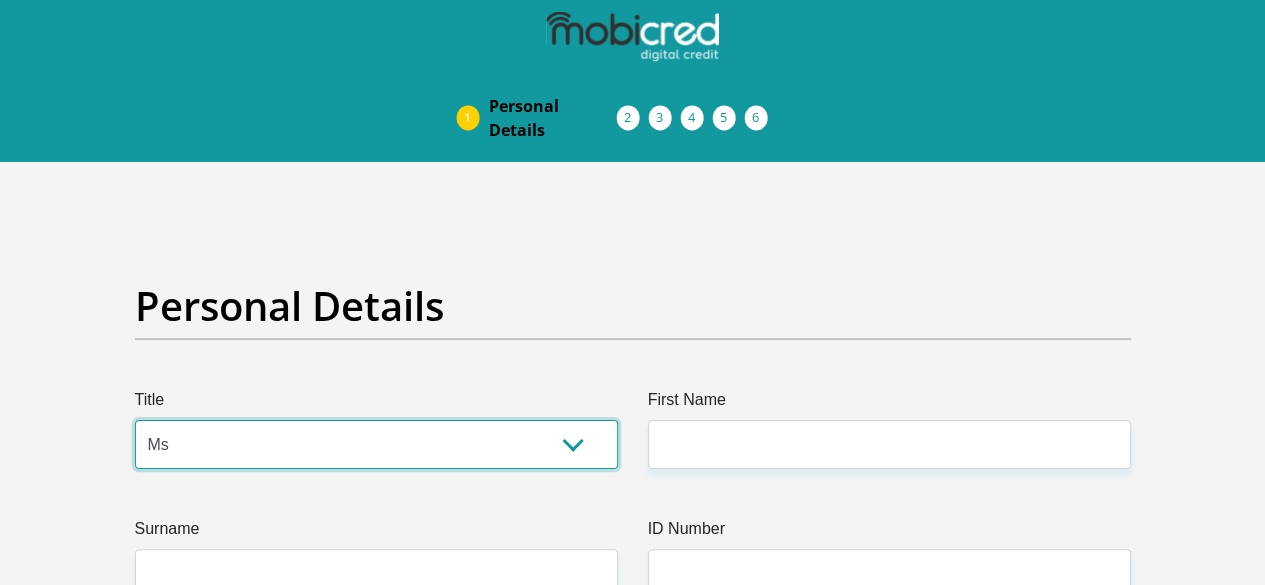 click on "Mr
Ms
Mrs
Dr
Other" at bounding box center [376, 444] 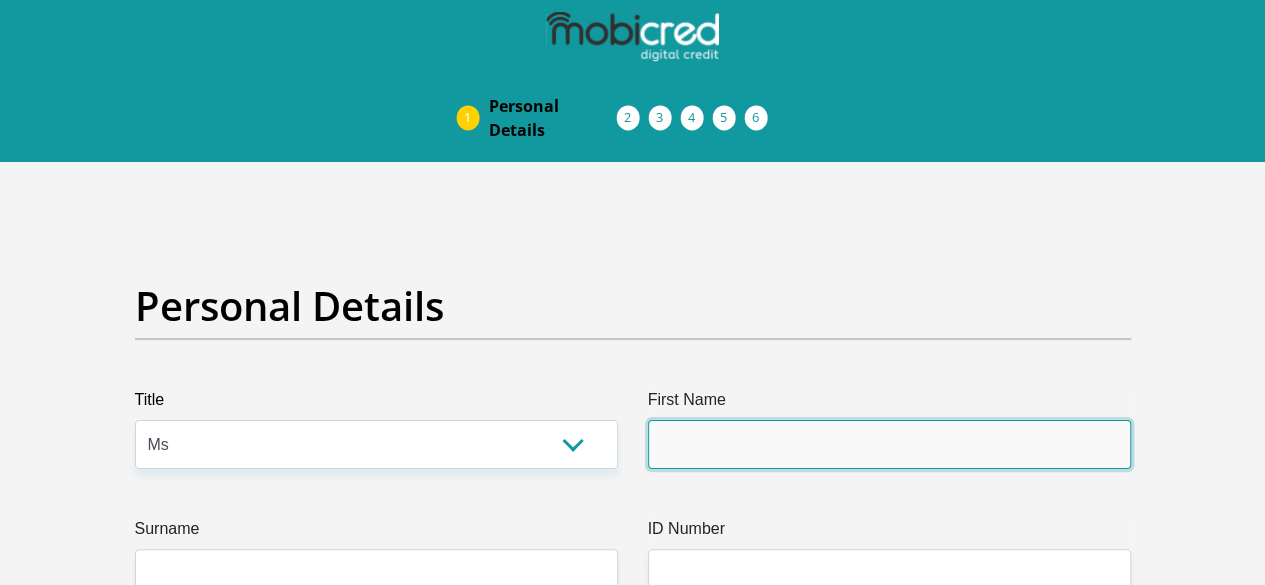 click on "First Name" at bounding box center [889, 444] 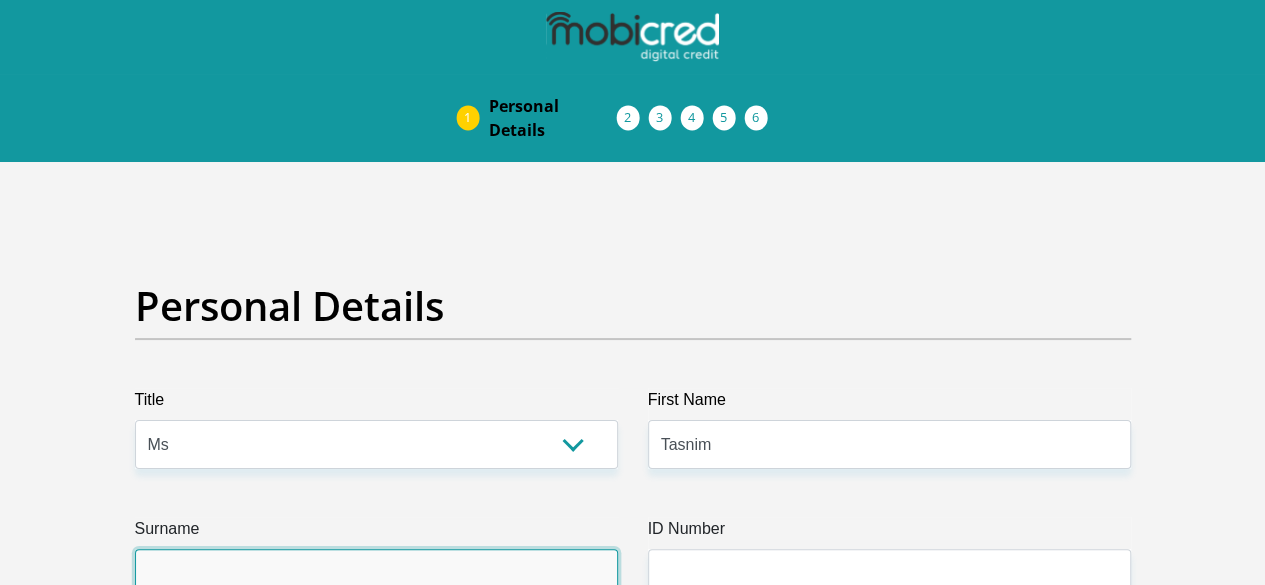click on "Surname" at bounding box center (376, 573) 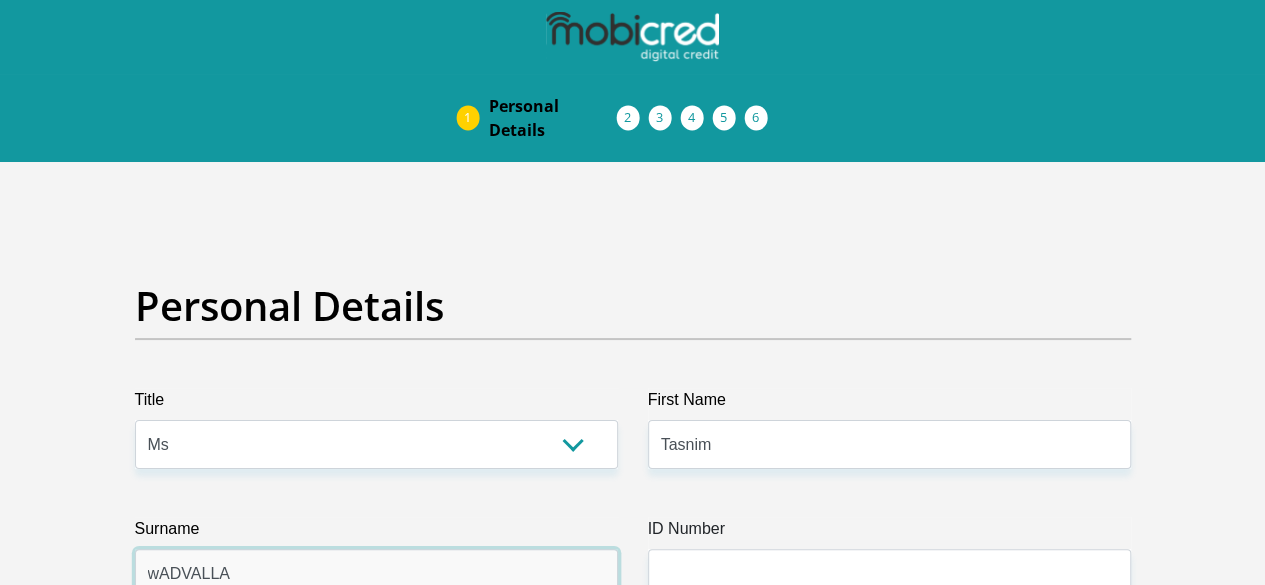 click on "wADVALLA" at bounding box center (376, 573) 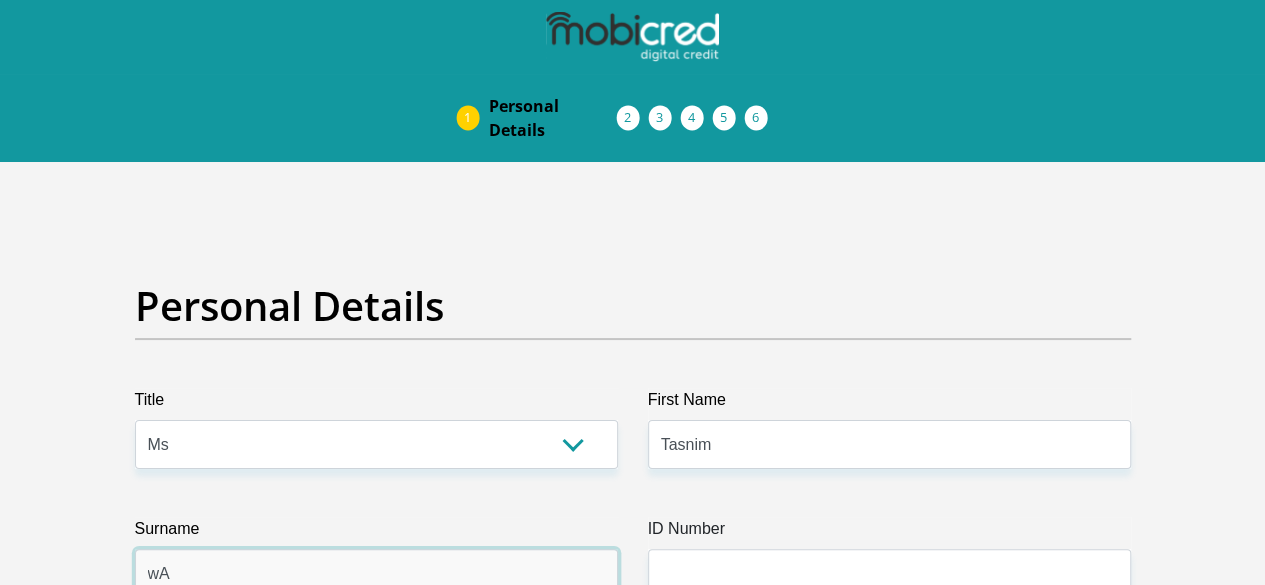 type on "w" 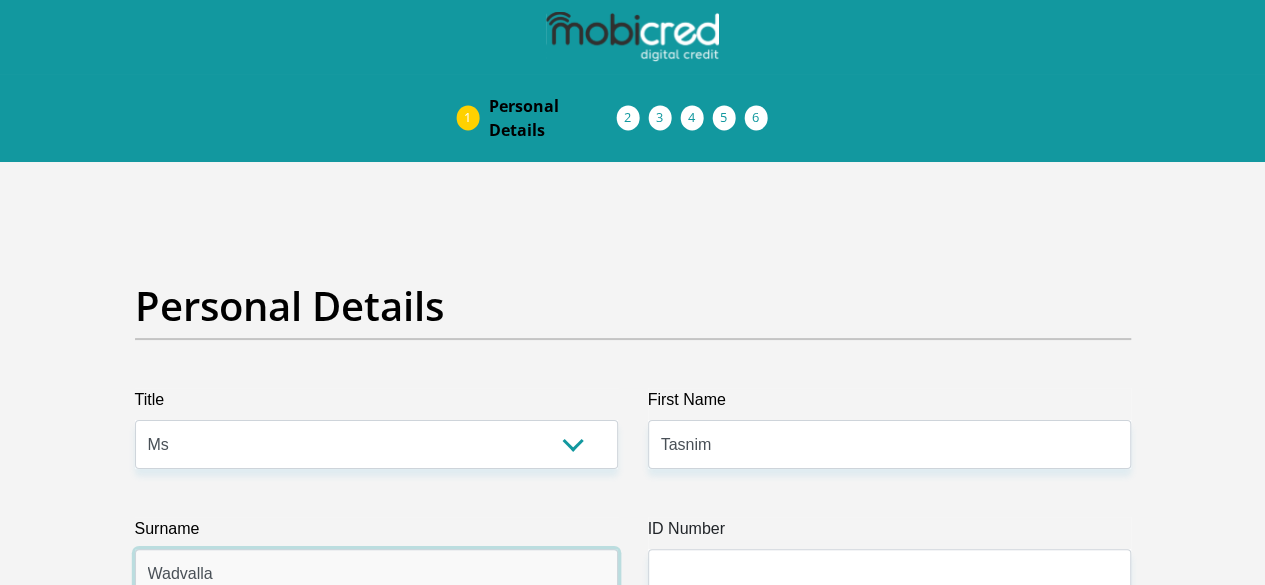 type on "Wadvalla" 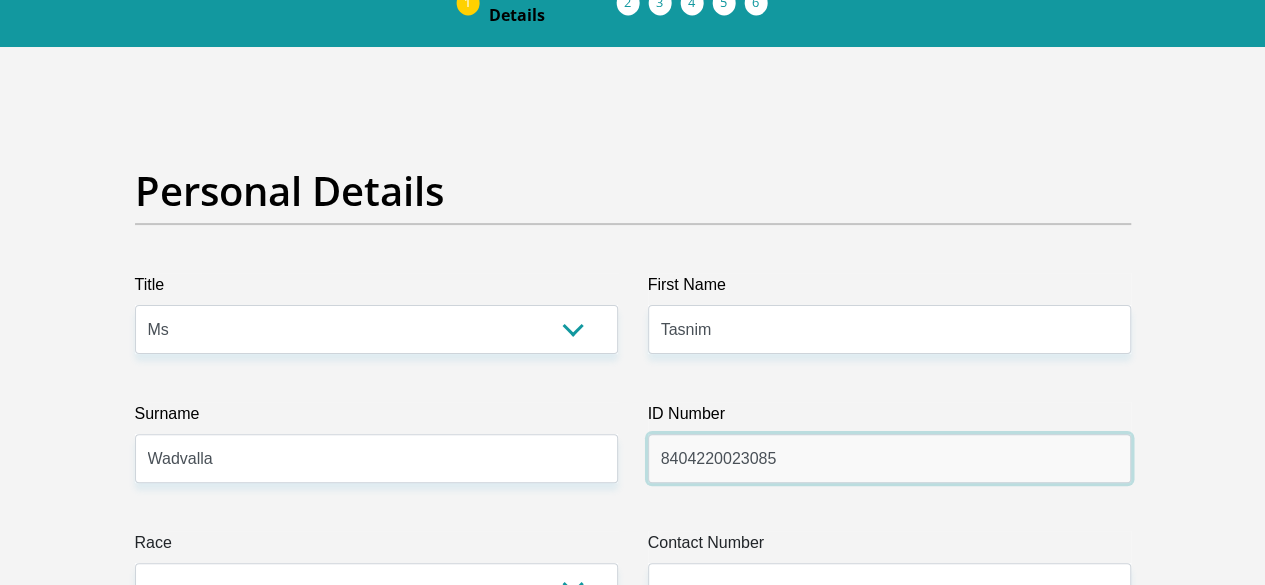 scroll, scrollTop: 400, scrollLeft: 0, axis: vertical 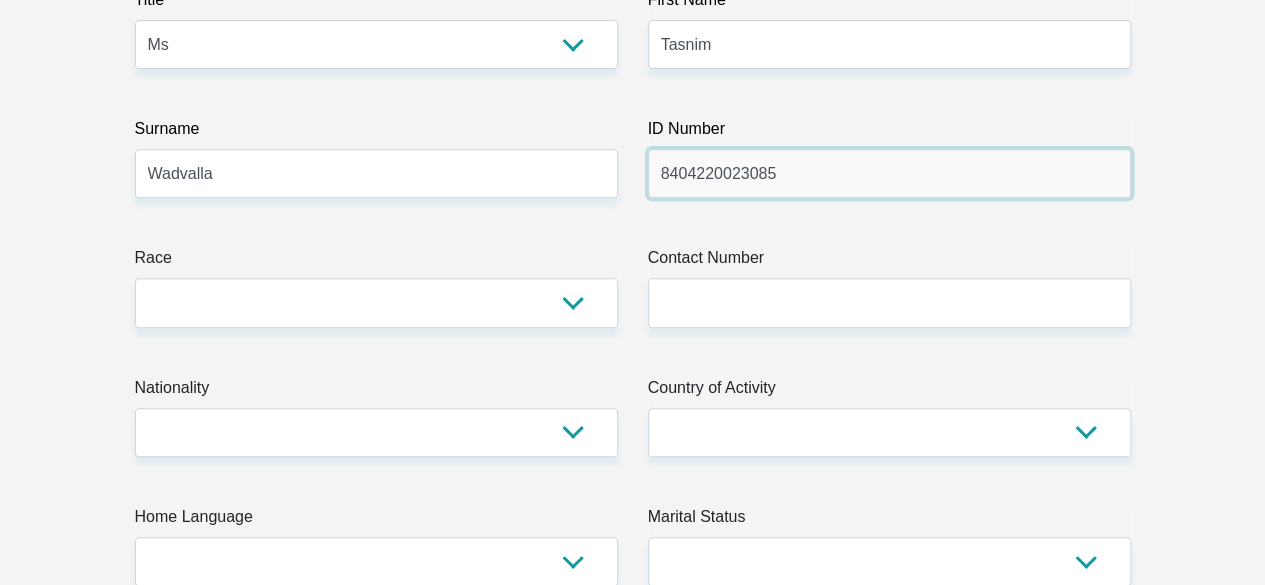 type on "8404220023085" 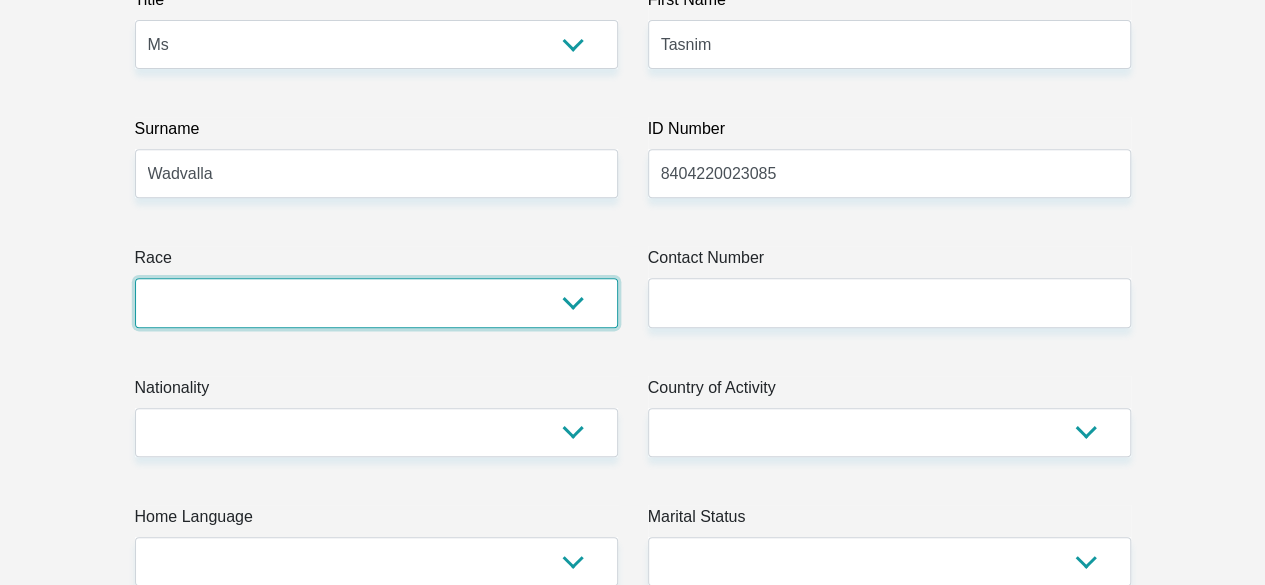 click on "Black
Coloured
Indian
White
Other" at bounding box center (376, 302) 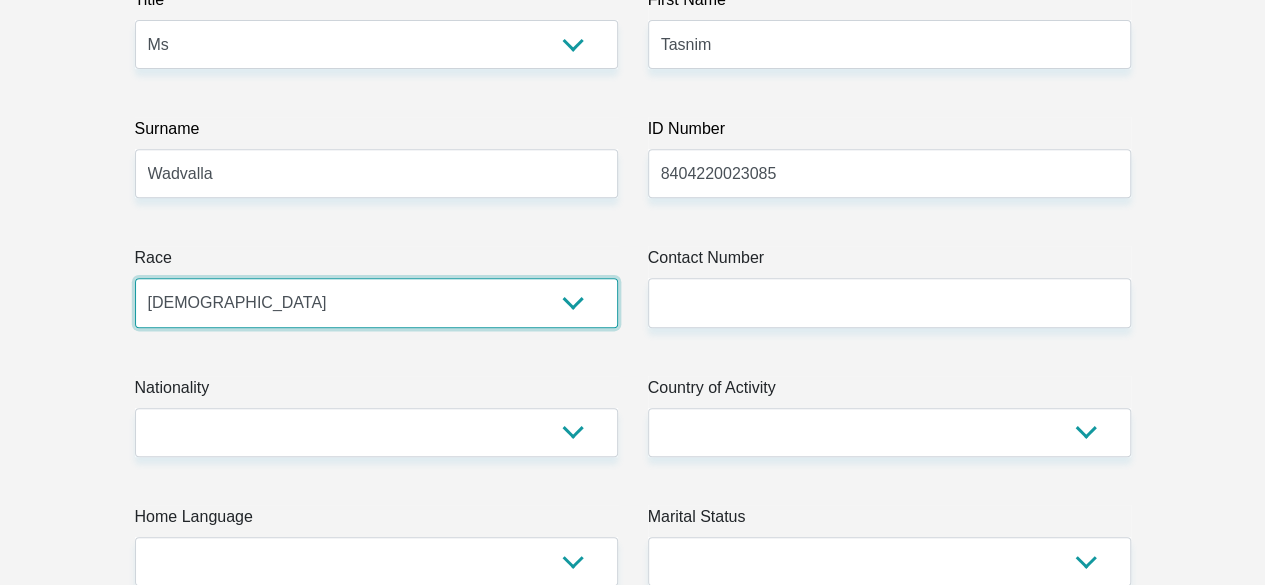 click on "Black
Coloured
Indian
White
Other" at bounding box center (376, 302) 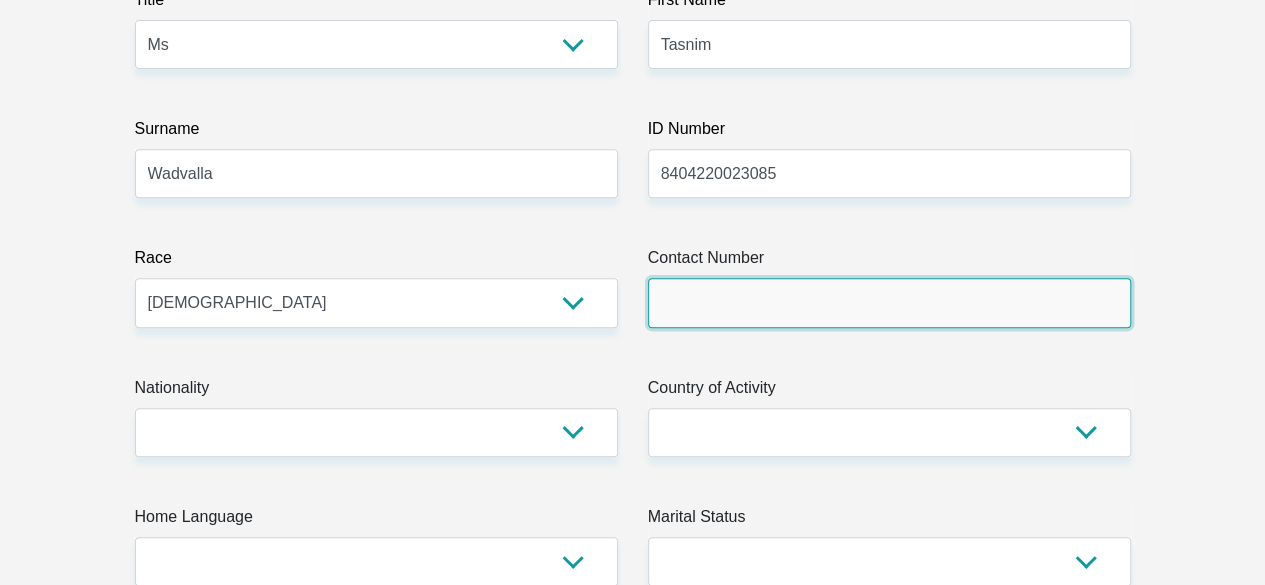 click on "Contact Number" at bounding box center [889, 302] 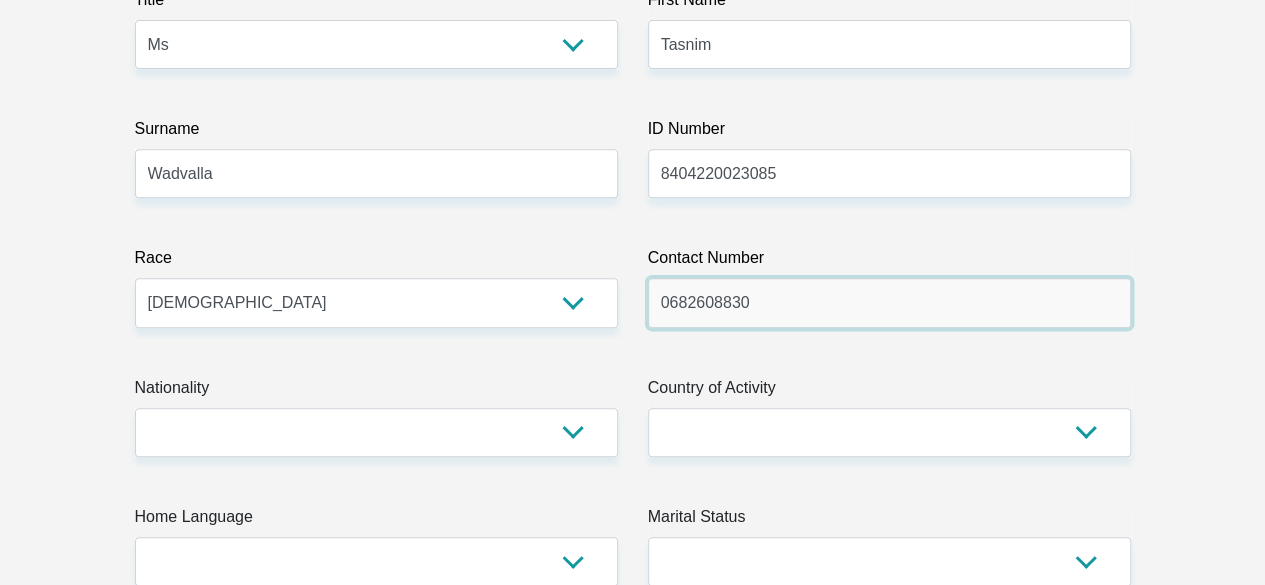 type on "0682608830" 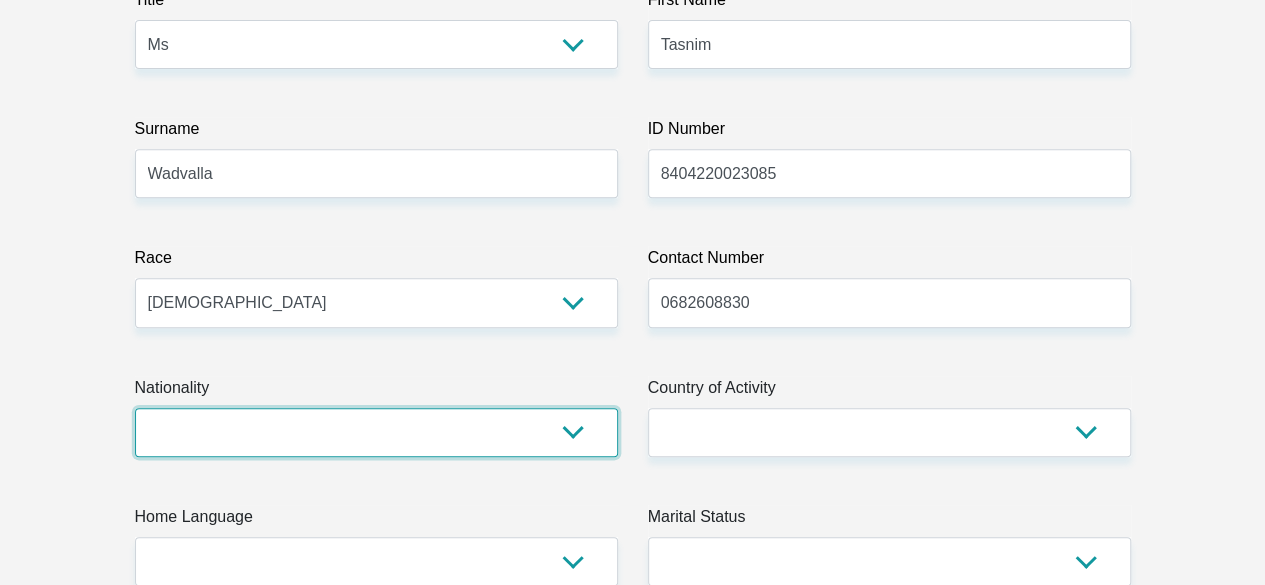 click on "[GEOGRAPHIC_DATA]
[GEOGRAPHIC_DATA]
[GEOGRAPHIC_DATA]
[GEOGRAPHIC_DATA]
[GEOGRAPHIC_DATA]
[GEOGRAPHIC_DATA] [GEOGRAPHIC_DATA]
[GEOGRAPHIC_DATA]
[GEOGRAPHIC_DATA]
[GEOGRAPHIC_DATA]
[GEOGRAPHIC_DATA]
[GEOGRAPHIC_DATA]
[GEOGRAPHIC_DATA]
[GEOGRAPHIC_DATA]
[GEOGRAPHIC_DATA]
[GEOGRAPHIC_DATA]
[DATE][GEOGRAPHIC_DATA]
[GEOGRAPHIC_DATA]
[GEOGRAPHIC_DATA]
[GEOGRAPHIC_DATA]
[GEOGRAPHIC_DATA]
[GEOGRAPHIC_DATA]
[GEOGRAPHIC_DATA]
[GEOGRAPHIC_DATA]
[GEOGRAPHIC_DATA]" at bounding box center [376, 432] 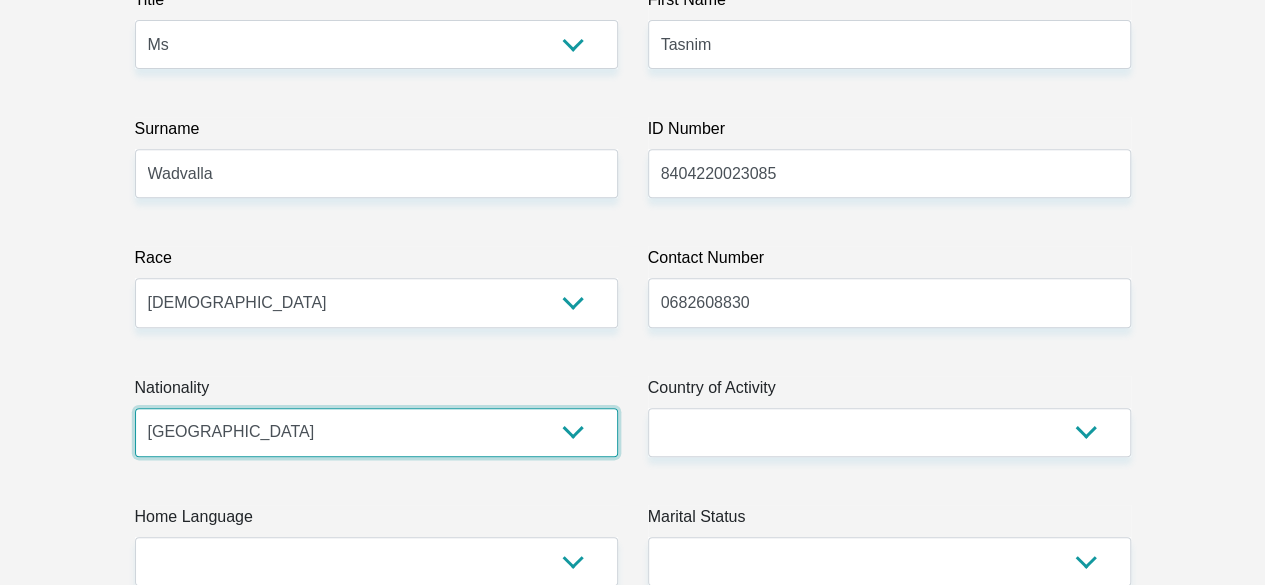 click on "South Africa
Afghanistan
Aland Islands
Albania
Algeria
America Samoa
American Virgin Islands
Andorra
Angola
Anguilla
Antarctica
Antigua and Barbuda
Argentina
Armenia
Aruba
Ascension Island
Australia
Austria
Azerbaijan
Bahamas
Bahrain
Bangladesh
Barbados
Chad" at bounding box center [376, 432] 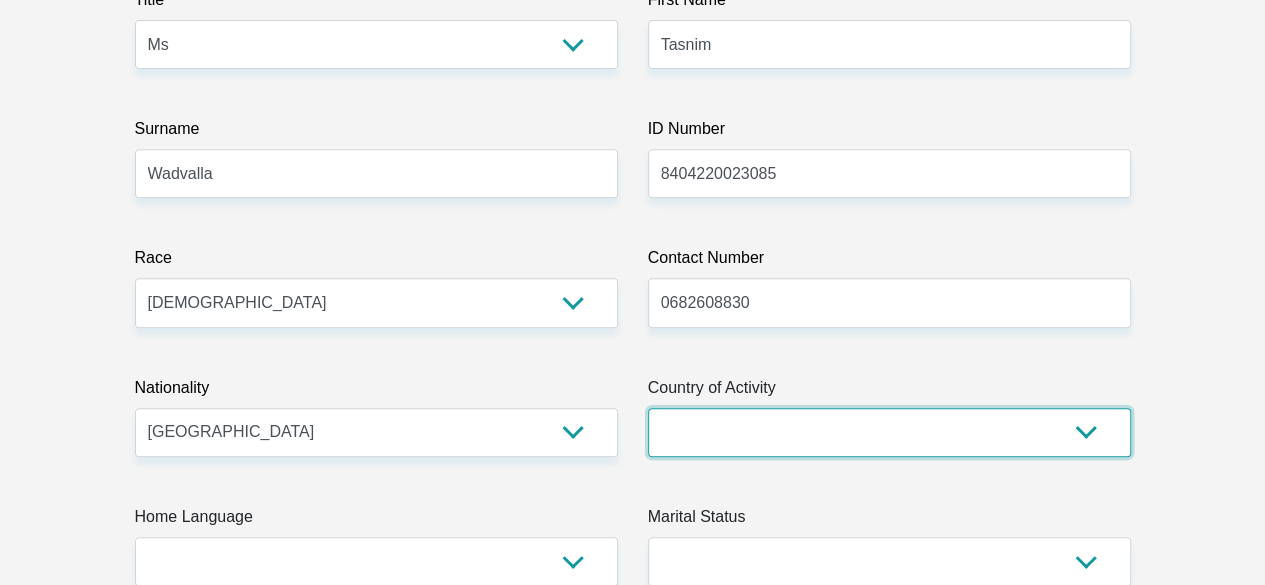 click on "South Africa
Afghanistan
Aland Islands
Albania
Algeria
America Samoa
American Virgin Islands
Andorra
Angola
Anguilla
Antarctica
Antigua and Barbuda
Argentina
Armenia
Aruba
Ascension Island
Australia
Austria
Azerbaijan
Chad" at bounding box center (889, 432) 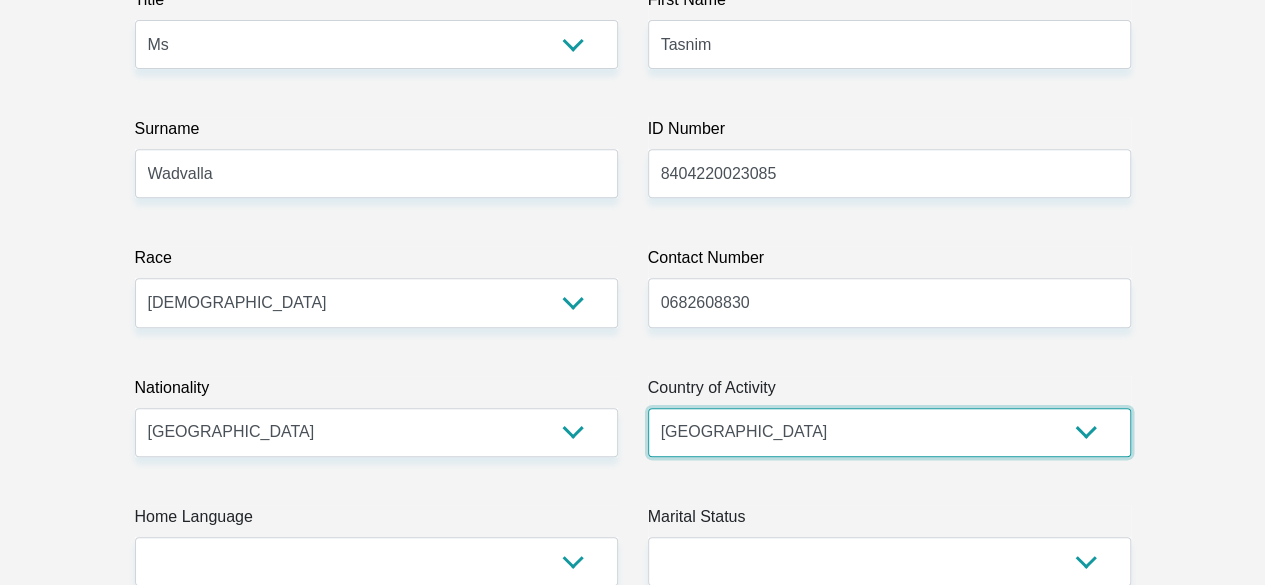 click on "South Africa
Afghanistan
Aland Islands
Albania
Algeria
America Samoa
American Virgin Islands
Andorra
Angola
Anguilla
Antarctica
Antigua and Barbuda
Argentina
Armenia
Aruba
Ascension Island
Australia
Austria
Azerbaijan
Chad" at bounding box center (889, 432) 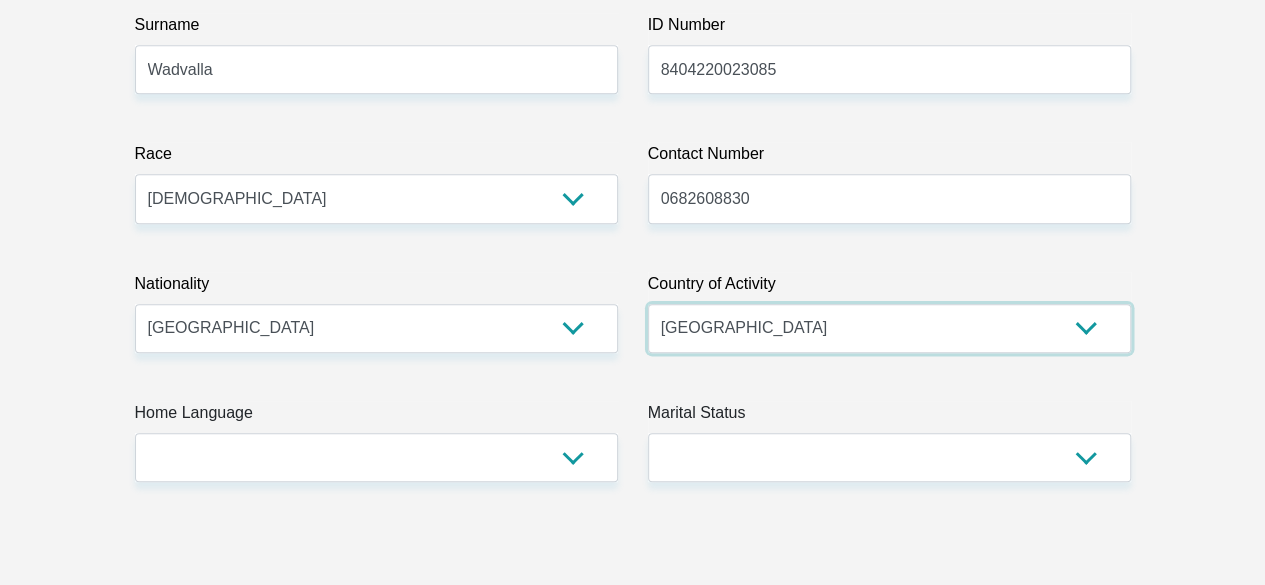 scroll, scrollTop: 600, scrollLeft: 0, axis: vertical 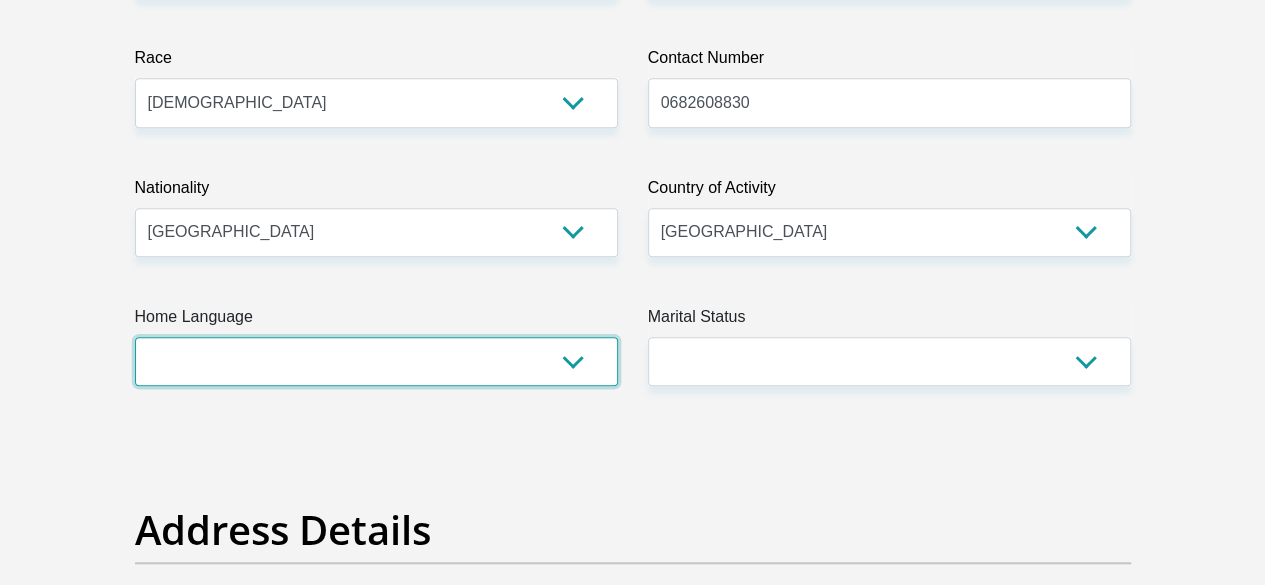 click on "Afrikaans
English
Sepedi
South Ndebele
Southern Sotho
Swati
Tsonga
Tswana
Venda
Xhosa
Zulu
Other" at bounding box center (376, 361) 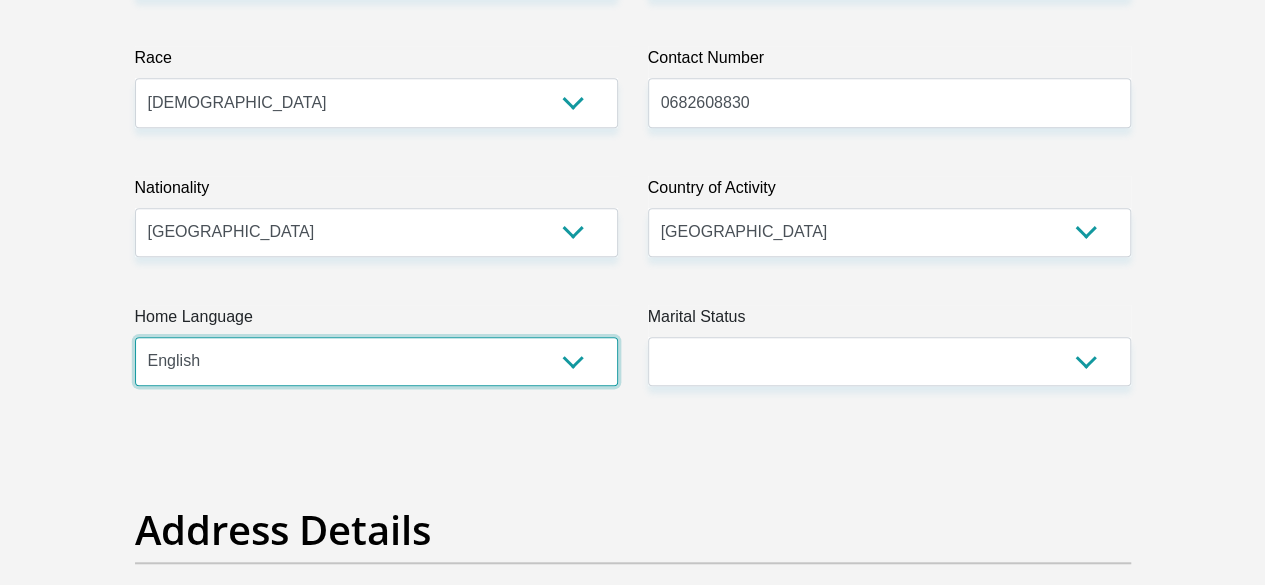 click on "Afrikaans
English
Sepedi
South Ndebele
Southern Sotho
Swati
Tsonga
Tswana
Venda
Xhosa
Zulu
Other" at bounding box center [376, 361] 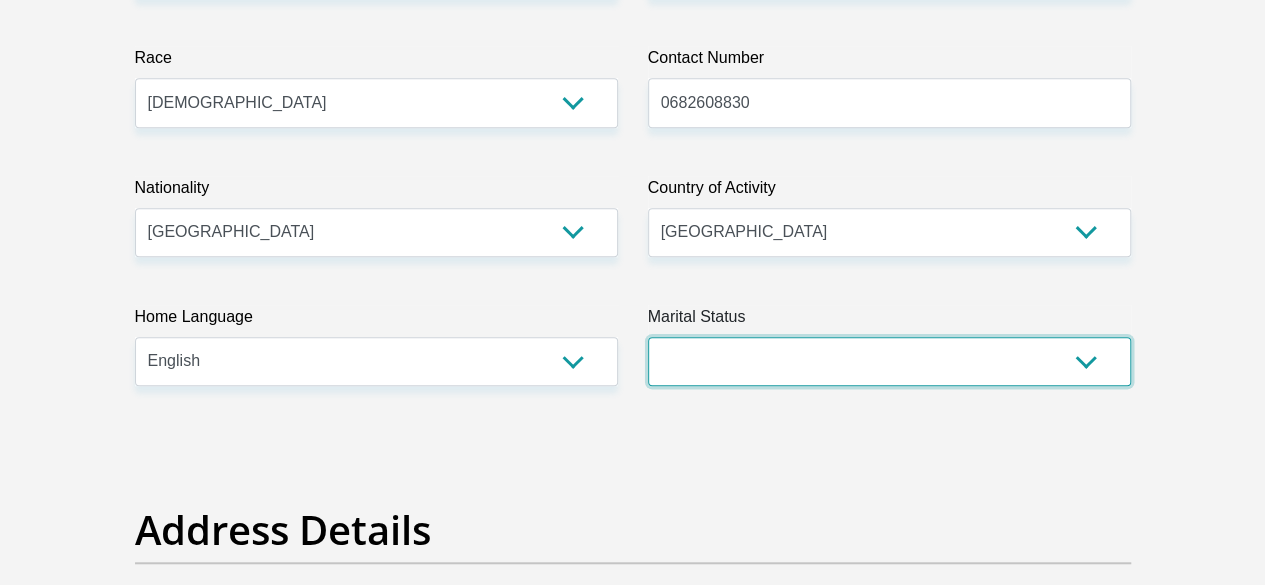 drag, startPoint x: 846, startPoint y: 277, endPoint x: 830, endPoint y: 307, distance: 34 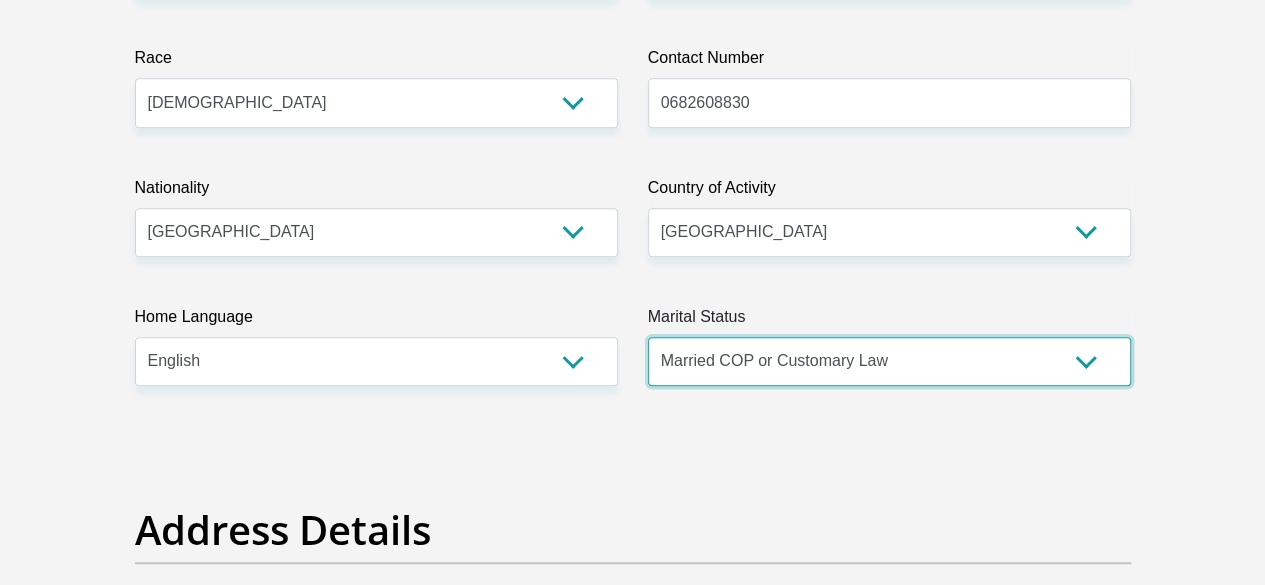 click on "Married ANC
Single
Divorced
Widowed
Married COP or Customary Law" at bounding box center (889, 361) 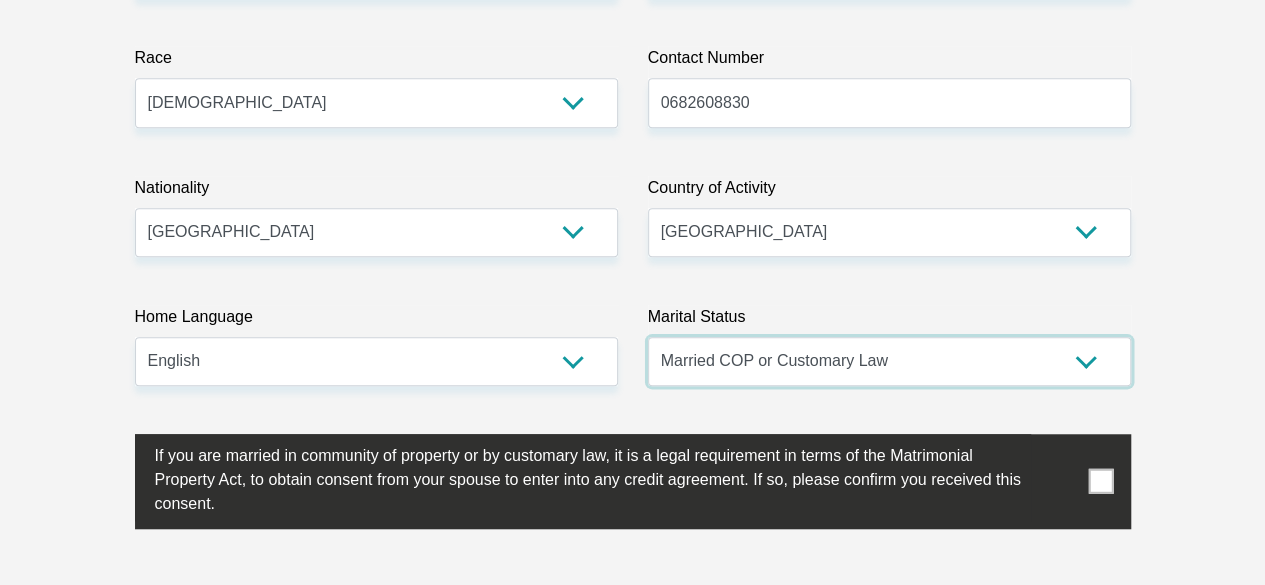 click on "Married ANC
Single
Divorced
Widowed
Married COP or Customary Law" at bounding box center [889, 361] 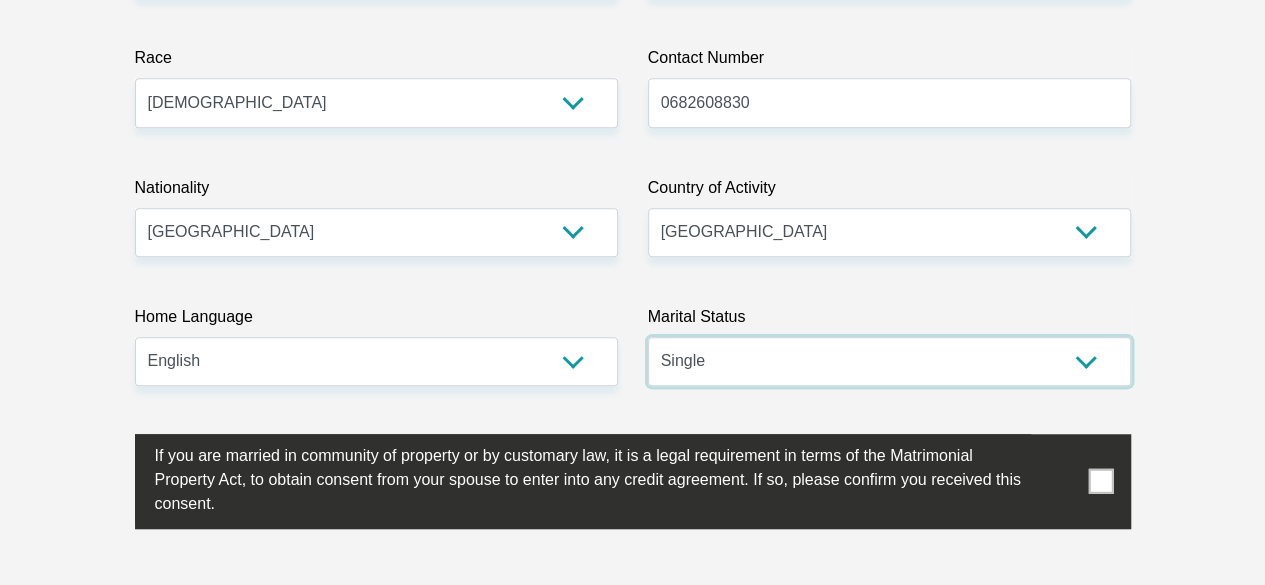 click on "Married ANC
Single
Divorced
Widowed
Married COP or Customary Law" at bounding box center [889, 361] 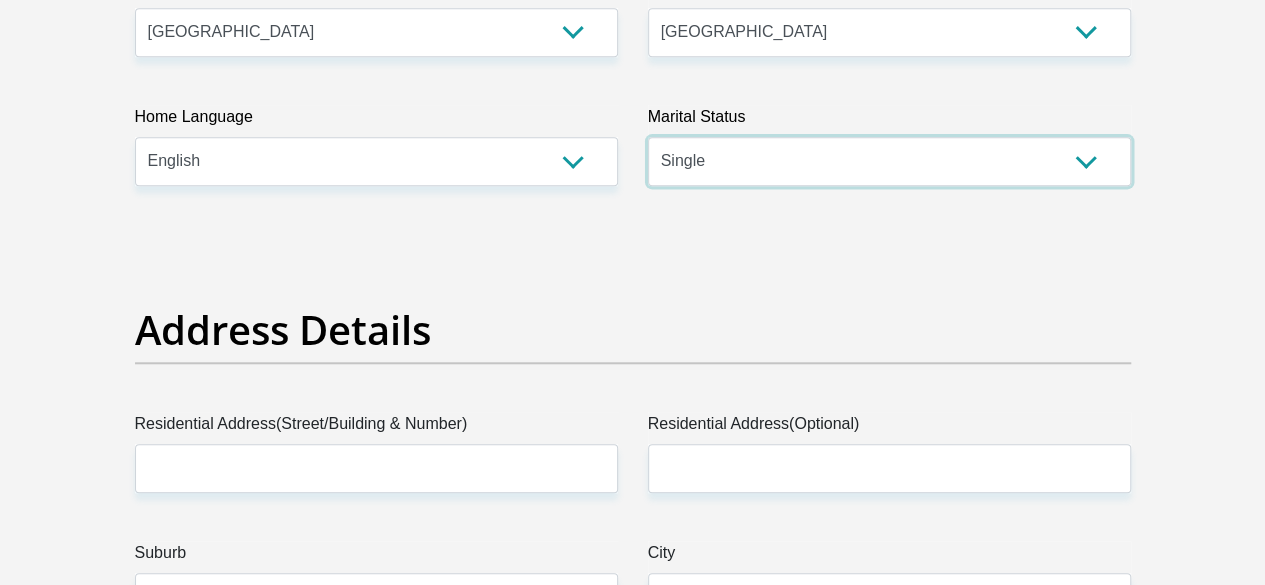 scroll, scrollTop: 1000, scrollLeft: 0, axis: vertical 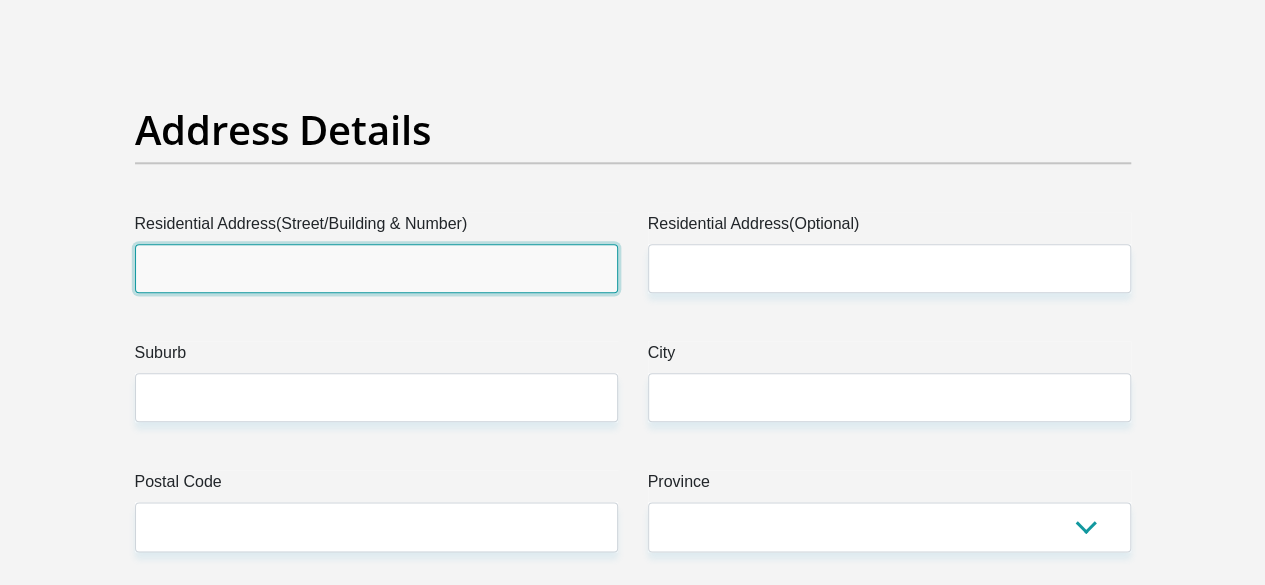 click on "Residential Address(Street/Building & Number)" at bounding box center (376, 268) 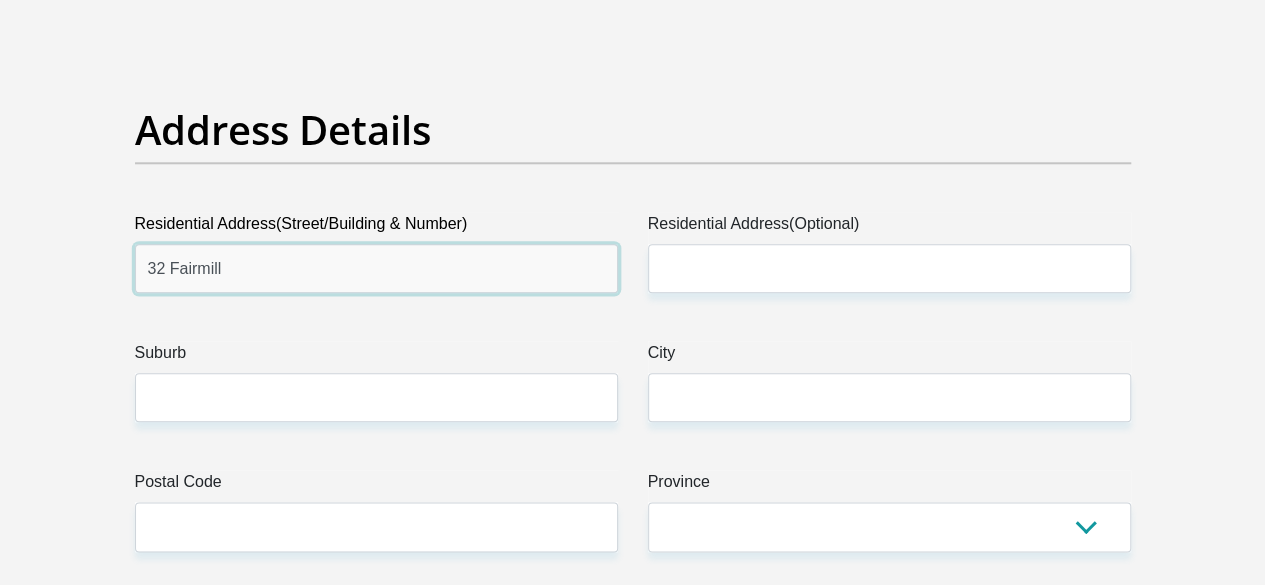 click on "32 Fairmill" at bounding box center (376, 268) 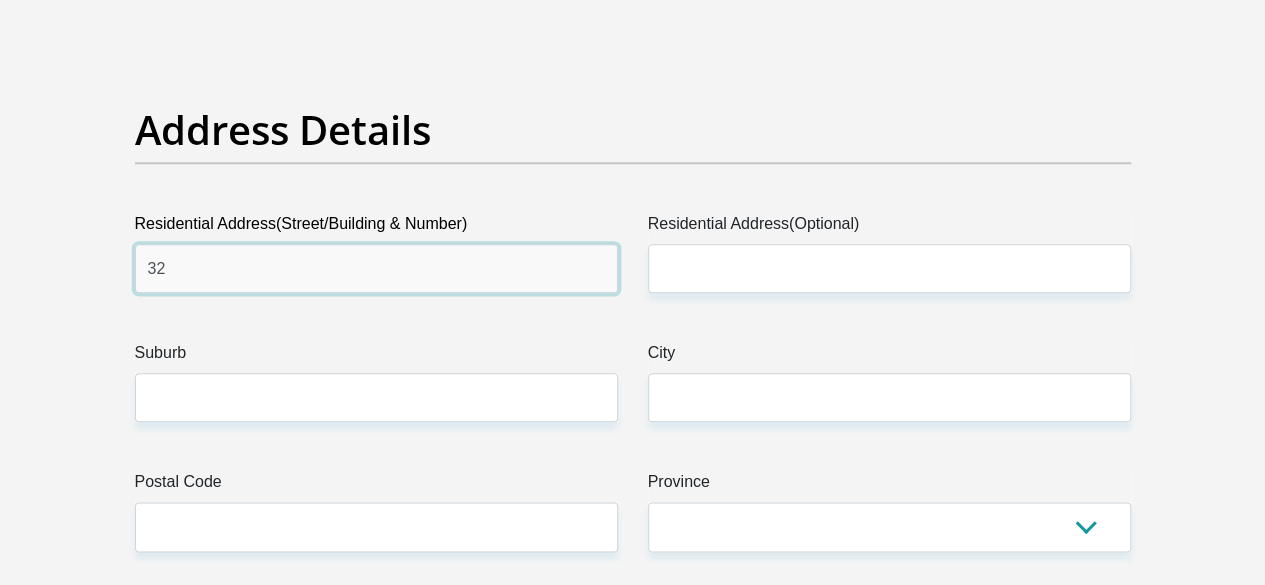 type on "3" 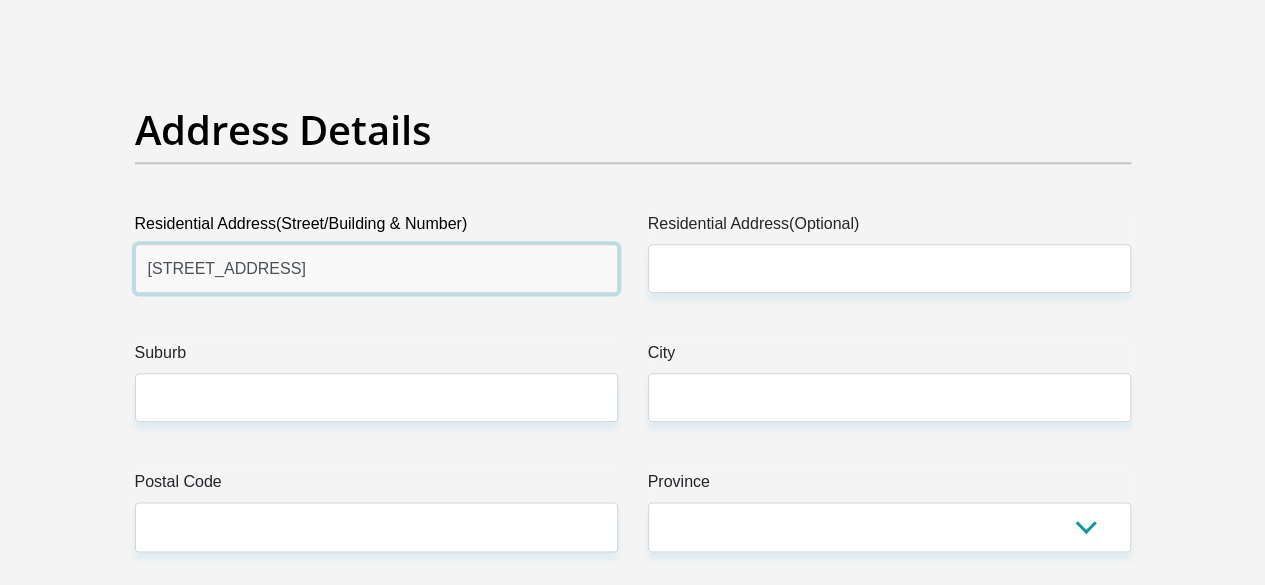 type on "37 Birkdale Village, Grand National Boulevard" 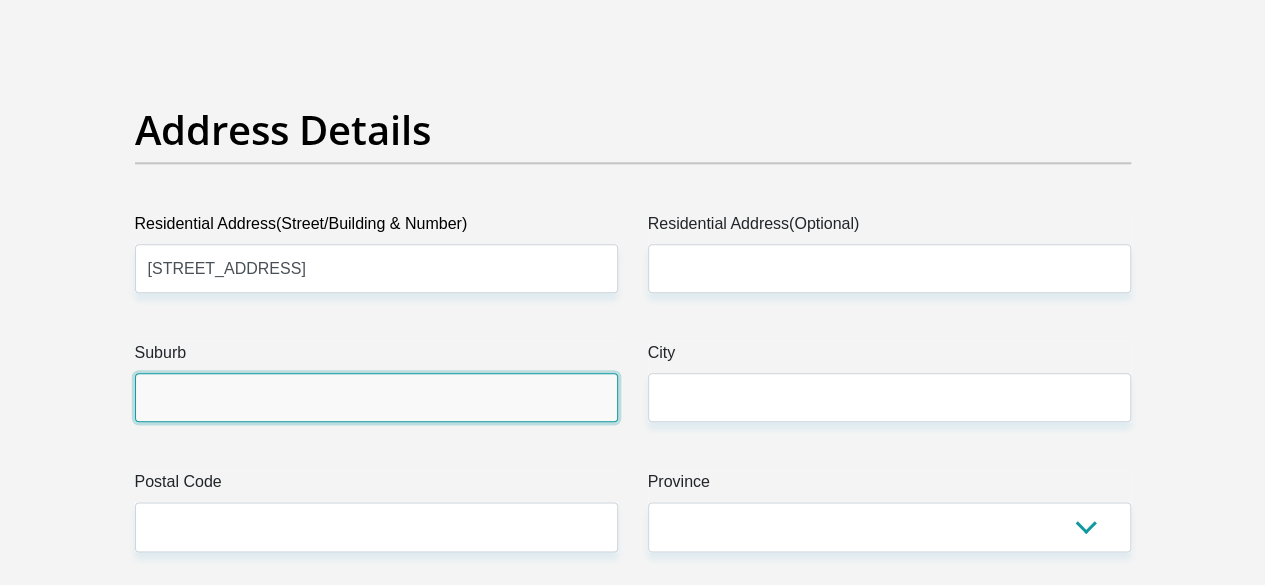 click on "Suburb" at bounding box center [376, 397] 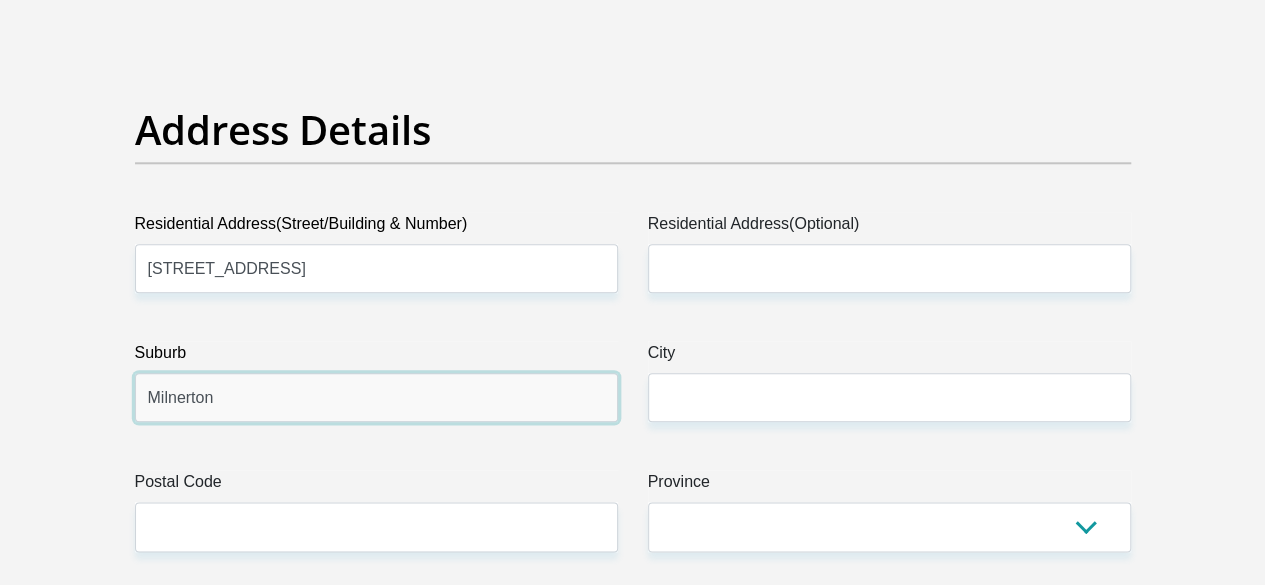 type on "Milnerton" 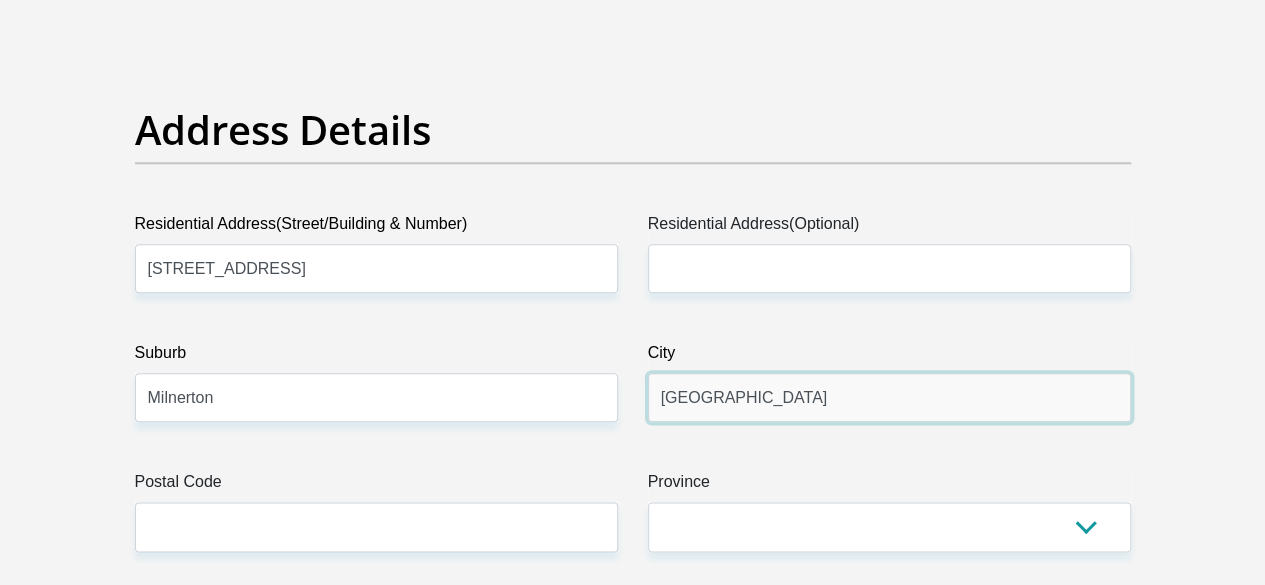 type on "Cape Town" 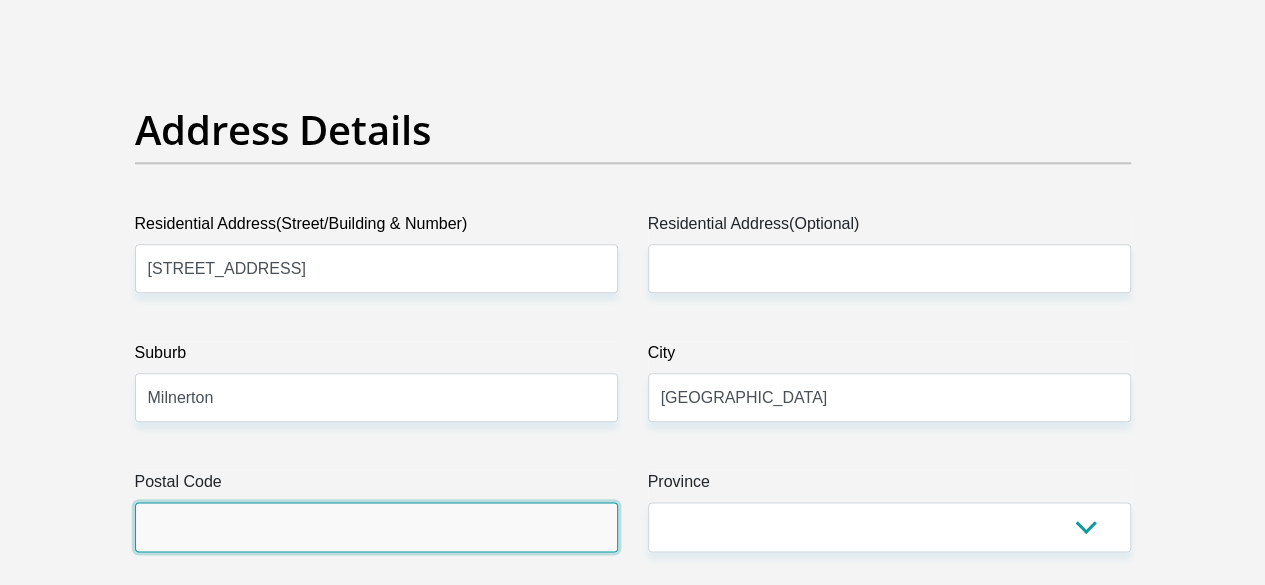 click on "Postal Code" at bounding box center (376, 526) 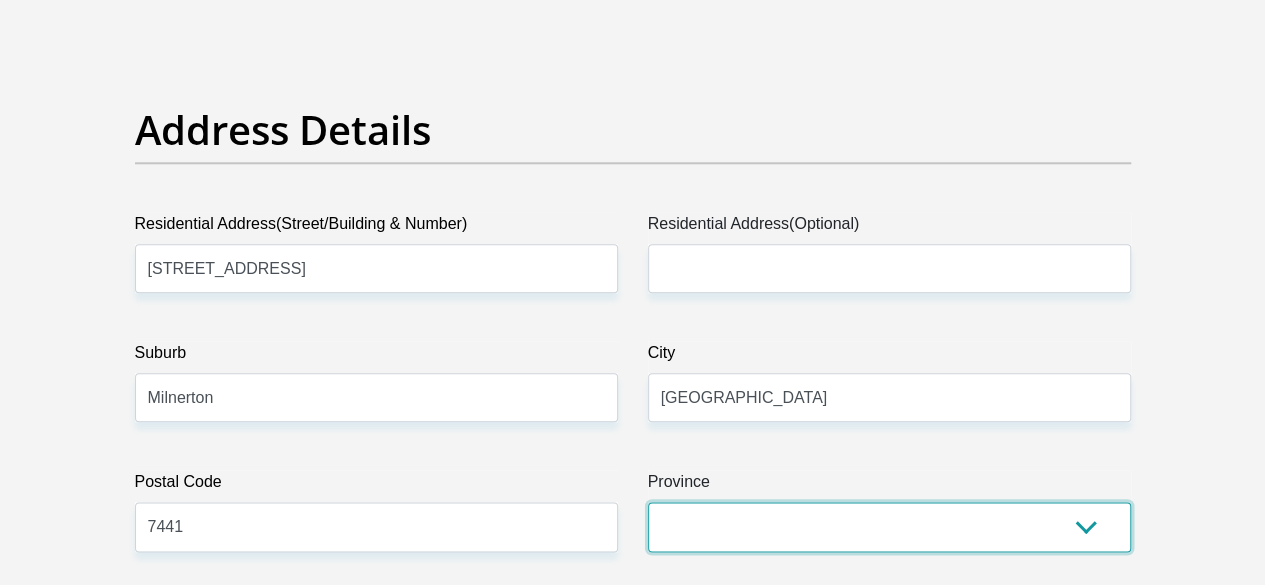 click on "Eastern Cape
Free State
Gauteng
KwaZulu-Natal
Limpopo
Mpumalanga
Northern Cape
North West
Western Cape" at bounding box center [889, 526] 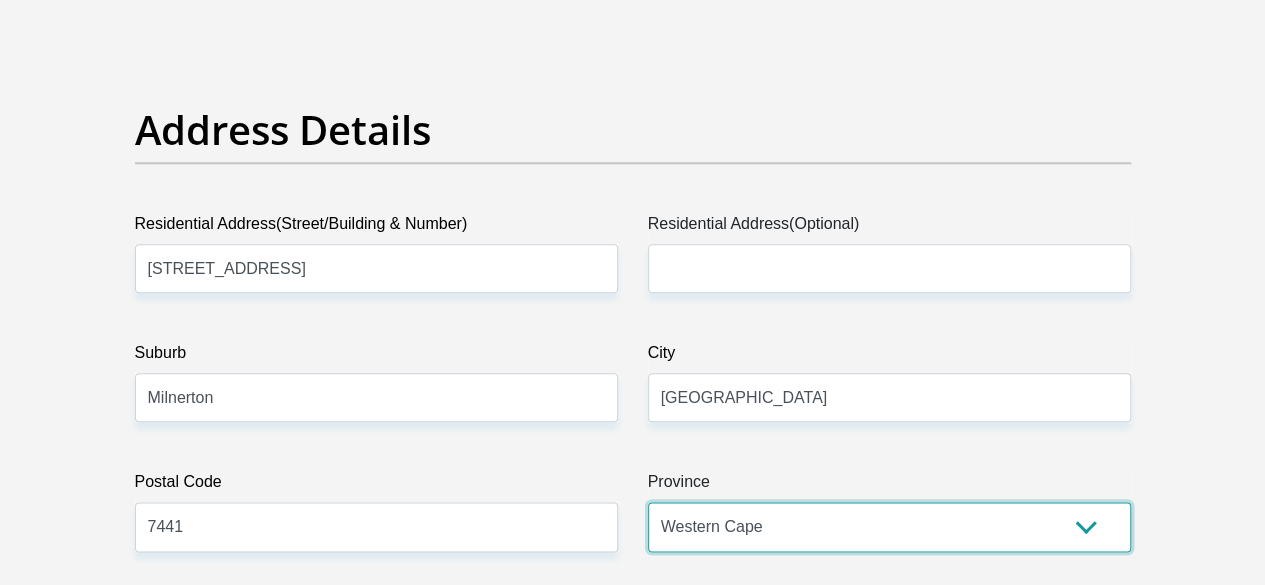 click on "Eastern Cape
Free State
Gauteng
KwaZulu-Natal
Limpopo
Mpumalanga
Northern Cape
North West
Western Cape" at bounding box center (889, 526) 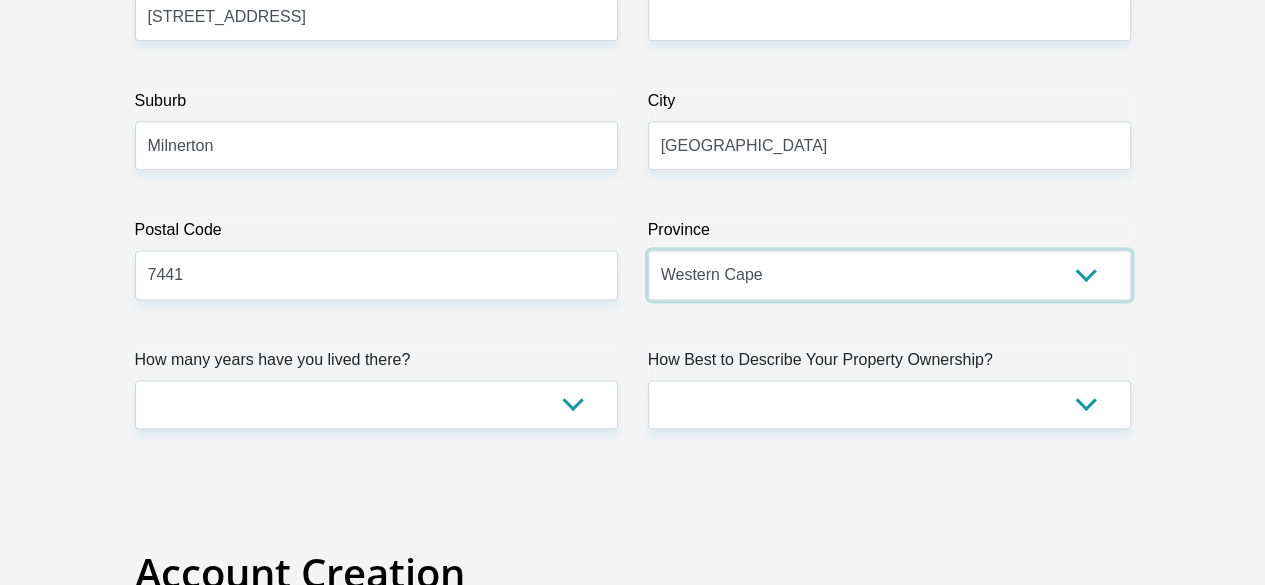 scroll, scrollTop: 1300, scrollLeft: 0, axis: vertical 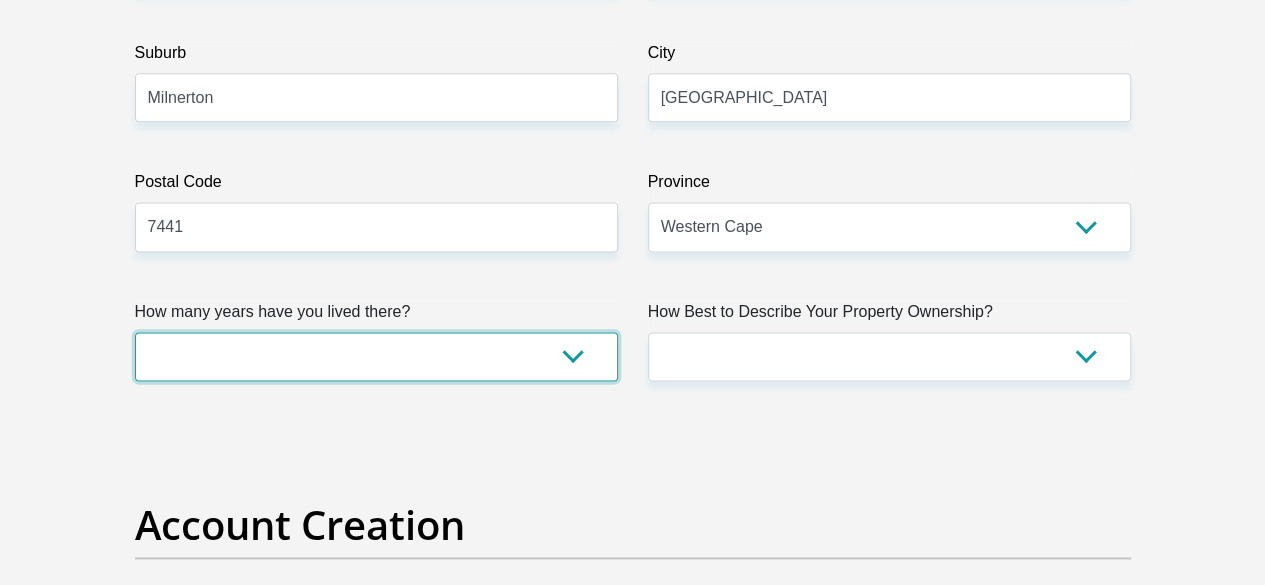 drag, startPoint x: 405, startPoint y: 273, endPoint x: 453, endPoint y: 295, distance: 52.801514 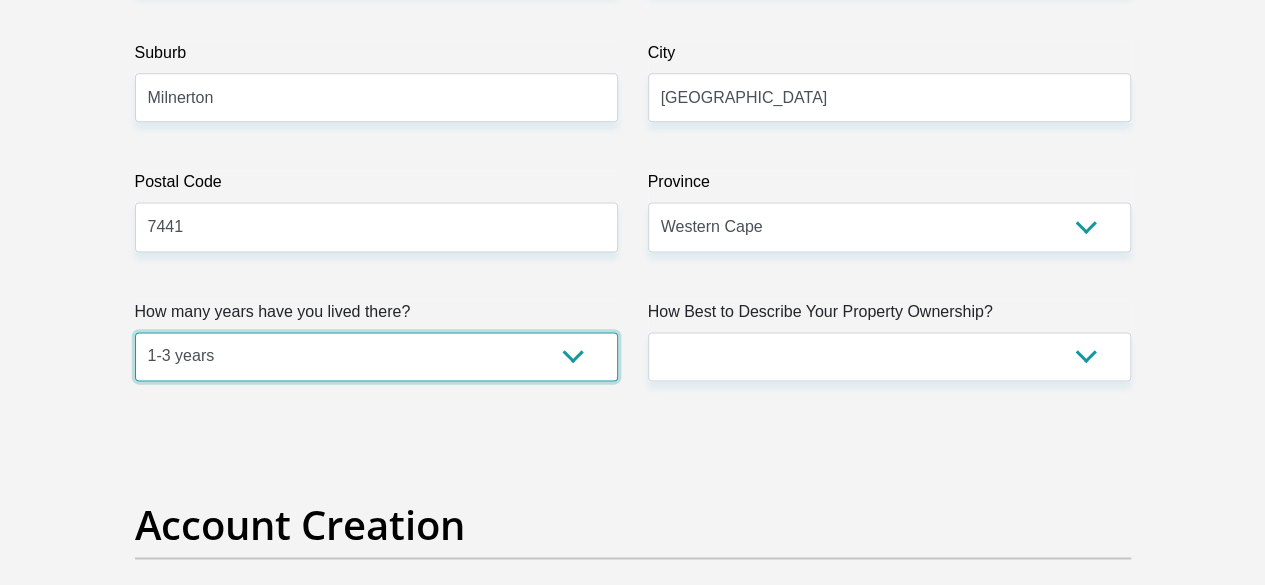 click on "less than 1 year
1-3 years
3-5 years
5+ years" at bounding box center (376, 356) 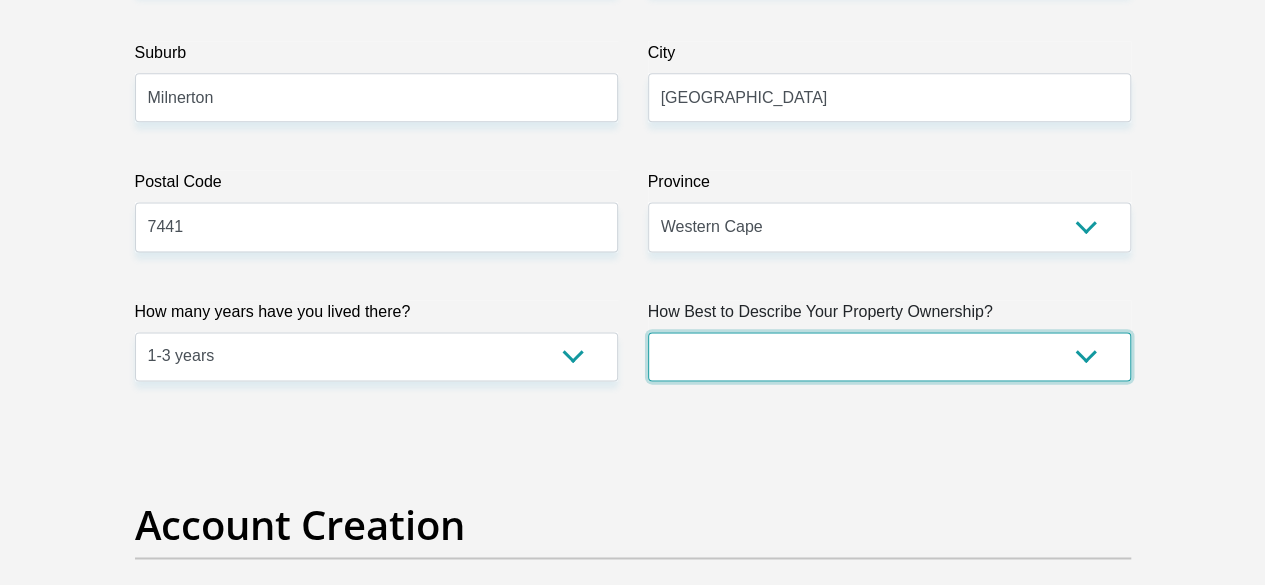 click on "Owned
Rented
Family Owned
Company Dwelling" at bounding box center (889, 356) 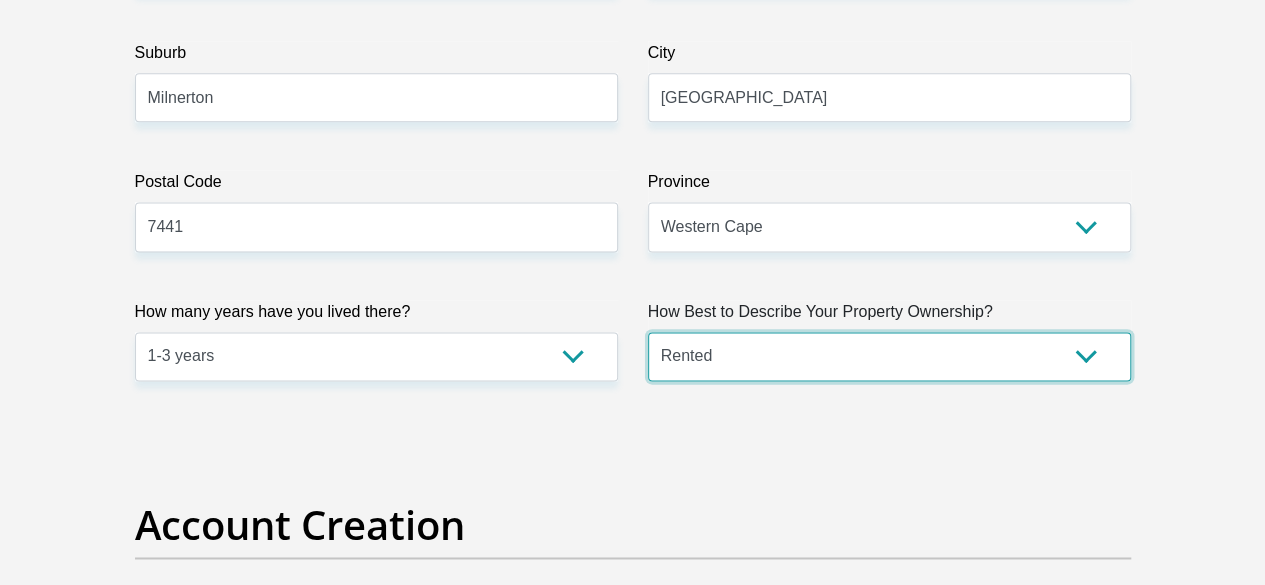 click on "Owned
Rented
Family Owned
Company Dwelling" at bounding box center (889, 356) 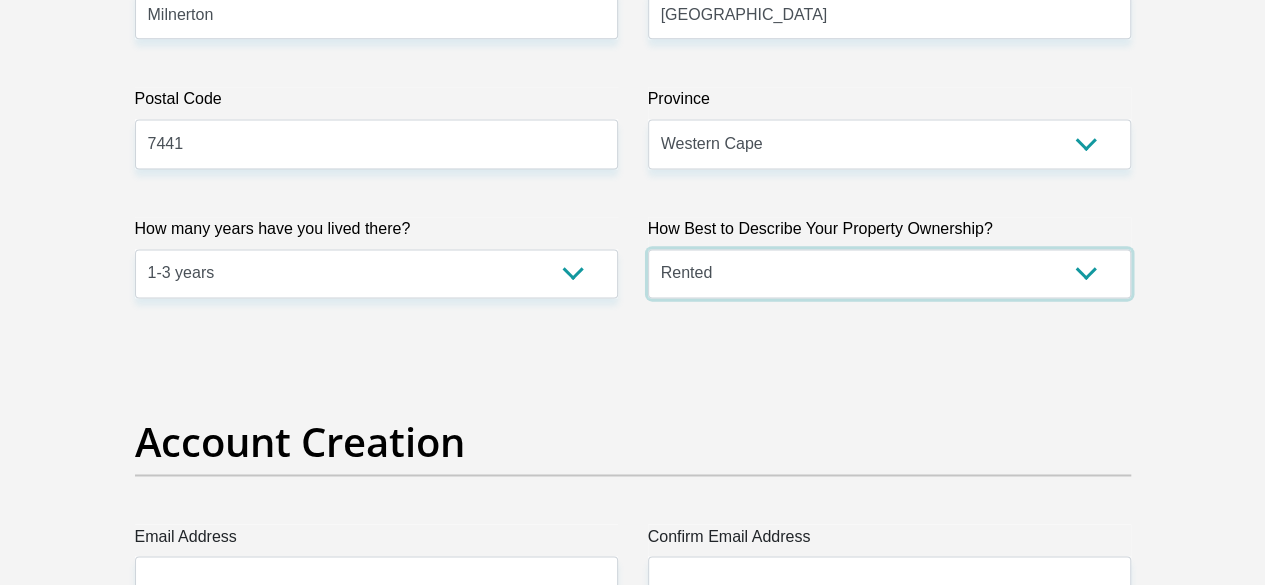 scroll, scrollTop: 1500, scrollLeft: 0, axis: vertical 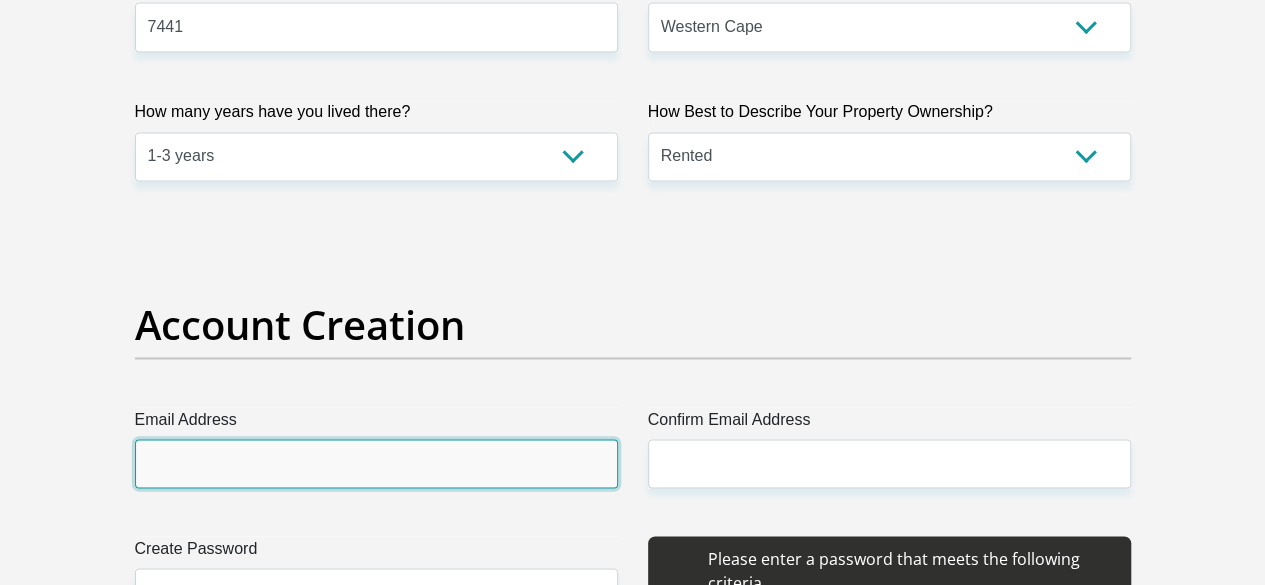 click on "Email Address" at bounding box center [376, 463] 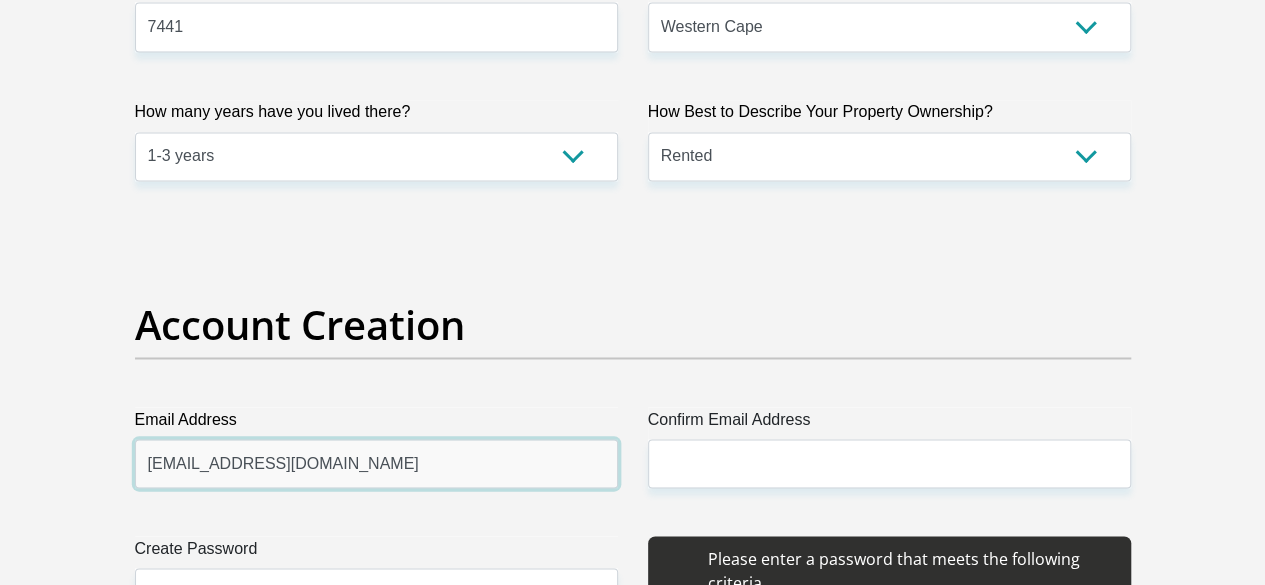 type on "jeewatasnim@gmail.com" 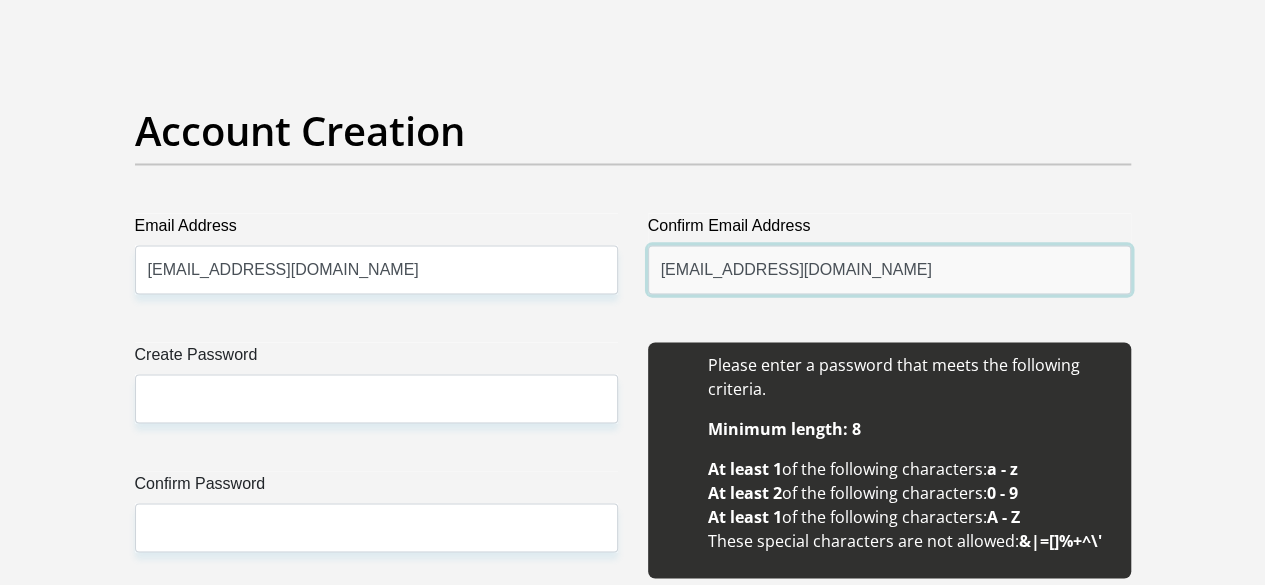 scroll, scrollTop: 1700, scrollLeft: 0, axis: vertical 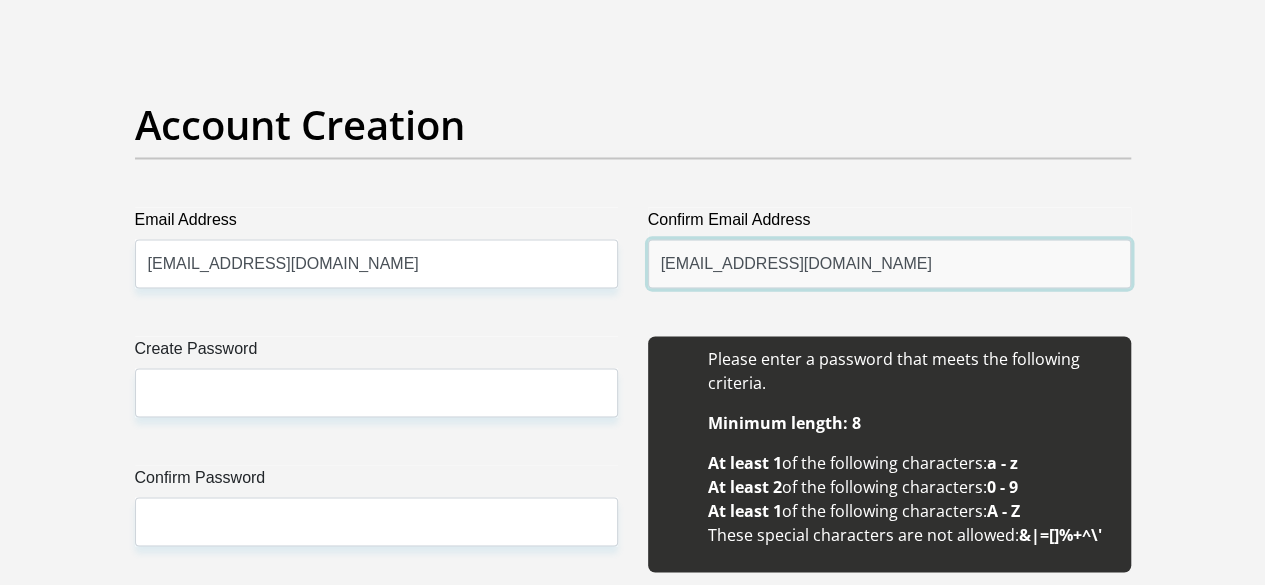 type on "jeewatasnim@gmail.com" 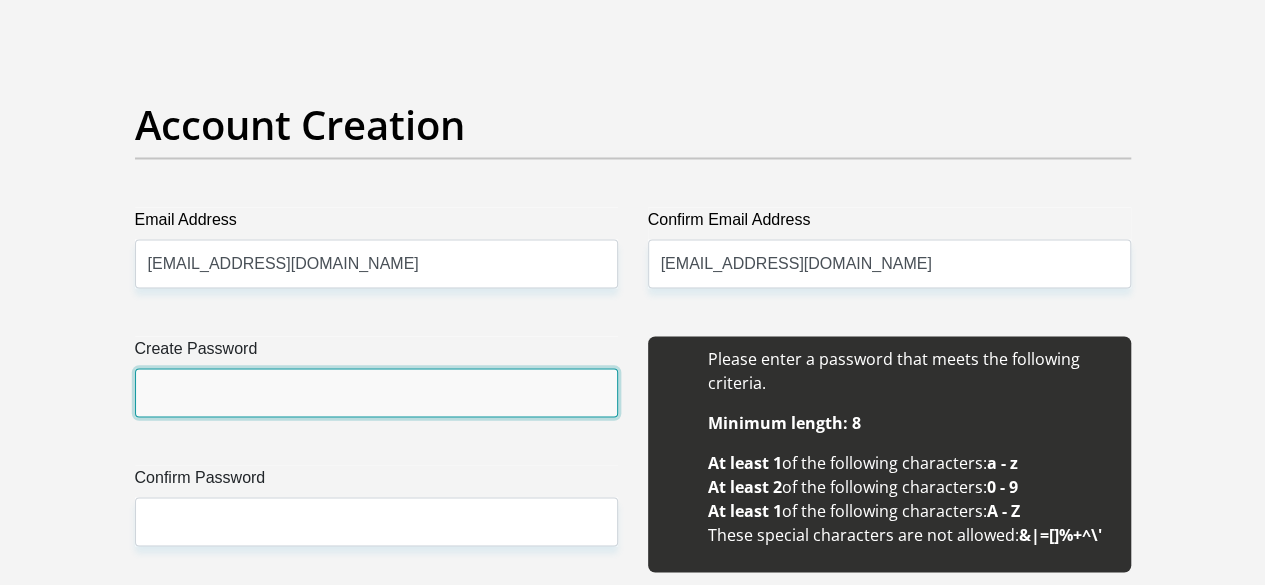 click on "Create Password" at bounding box center [376, 392] 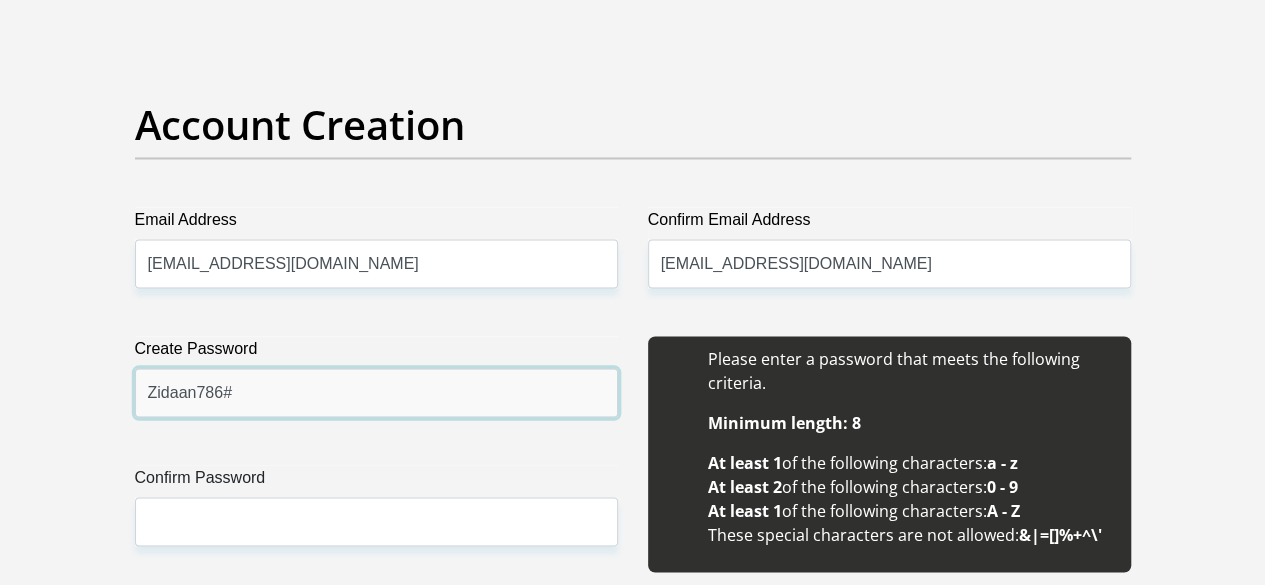type on "Zidaan786#" 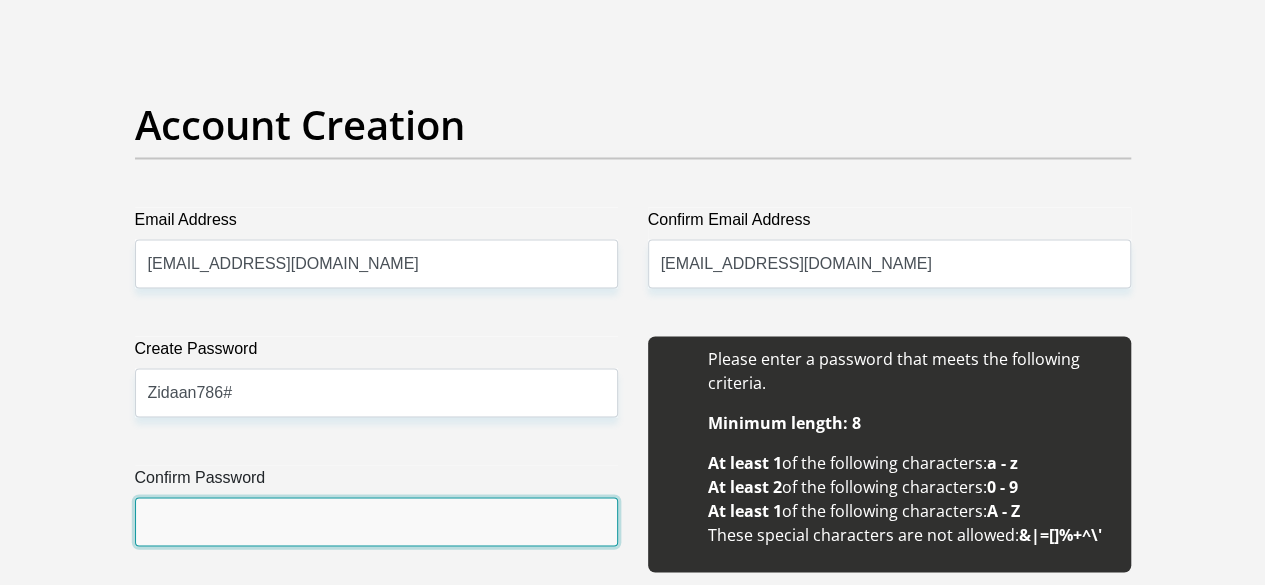 click on "Confirm Password" at bounding box center [376, 521] 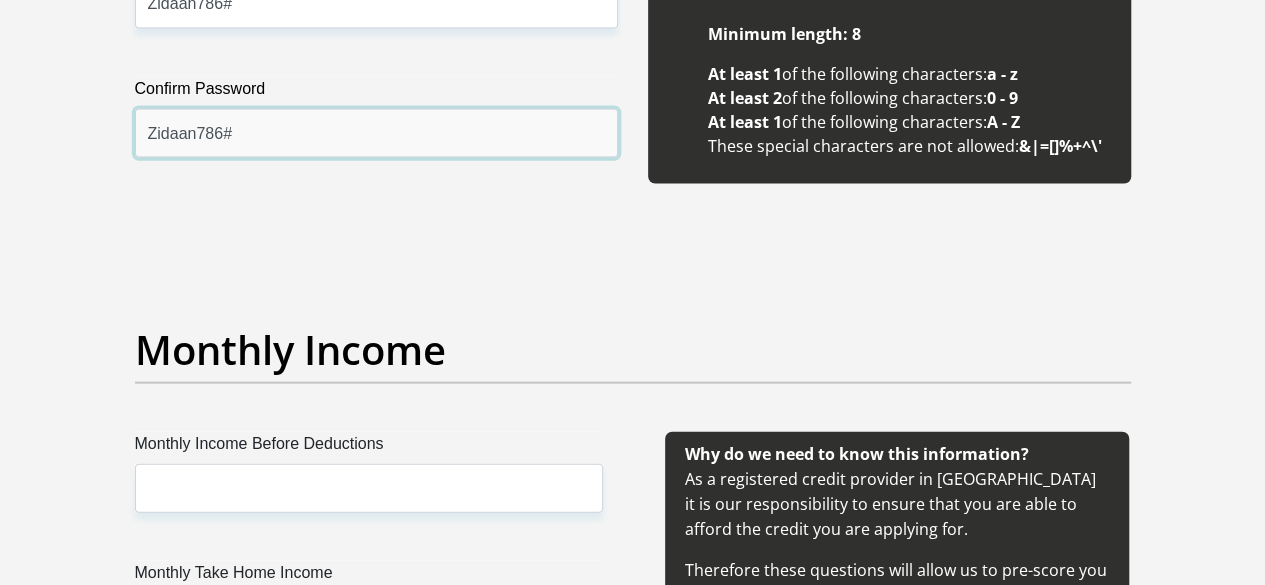 scroll, scrollTop: 2200, scrollLeft: 0, axis: vertical 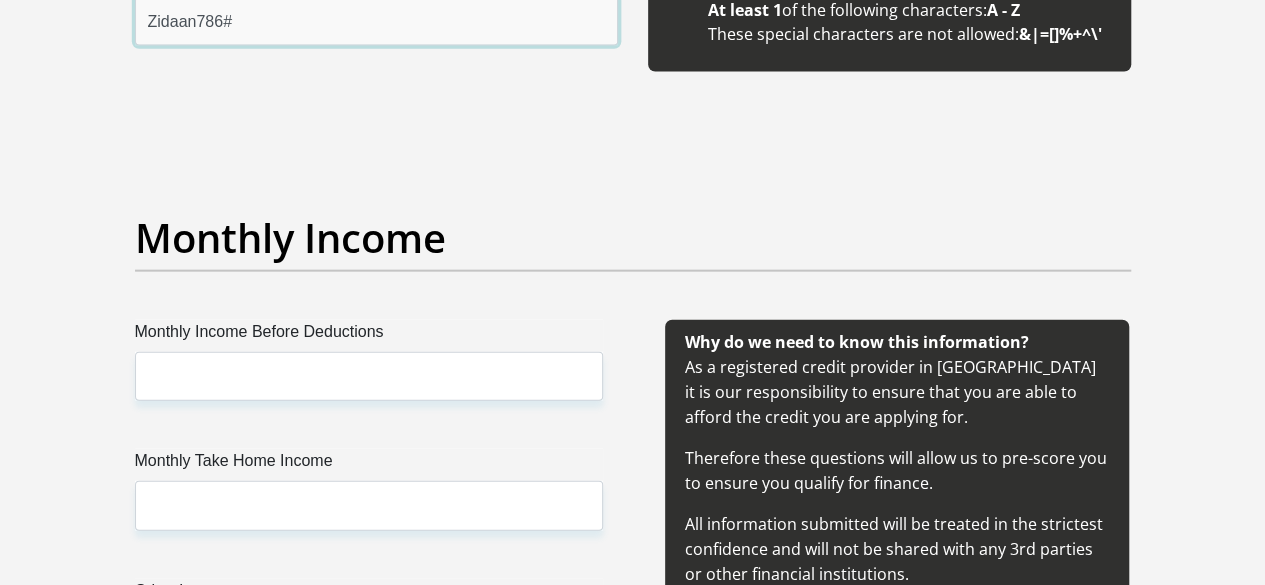 type on "Zidaan786#" 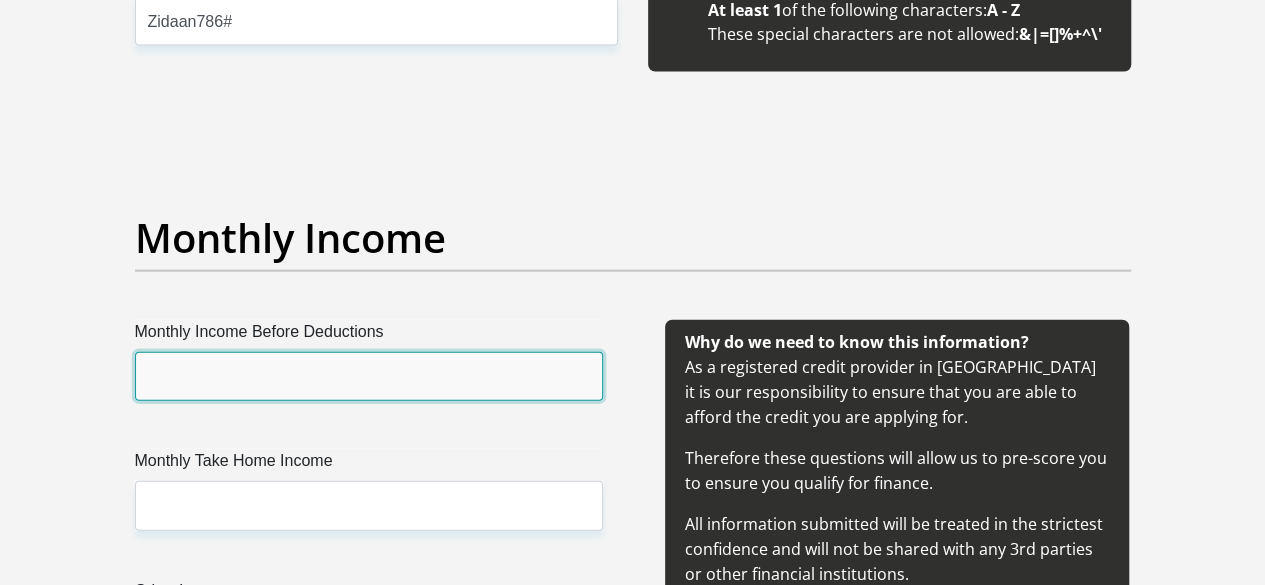 click on "Monthly Income Before Deductions" at bounding box center (369, 376) 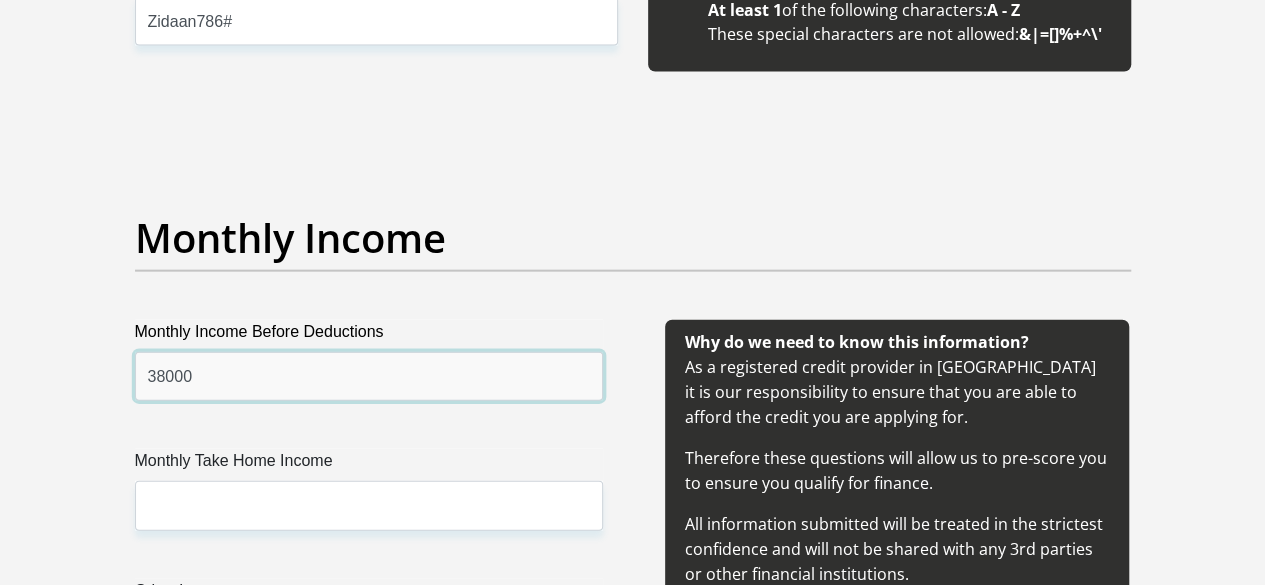 type on "38000" 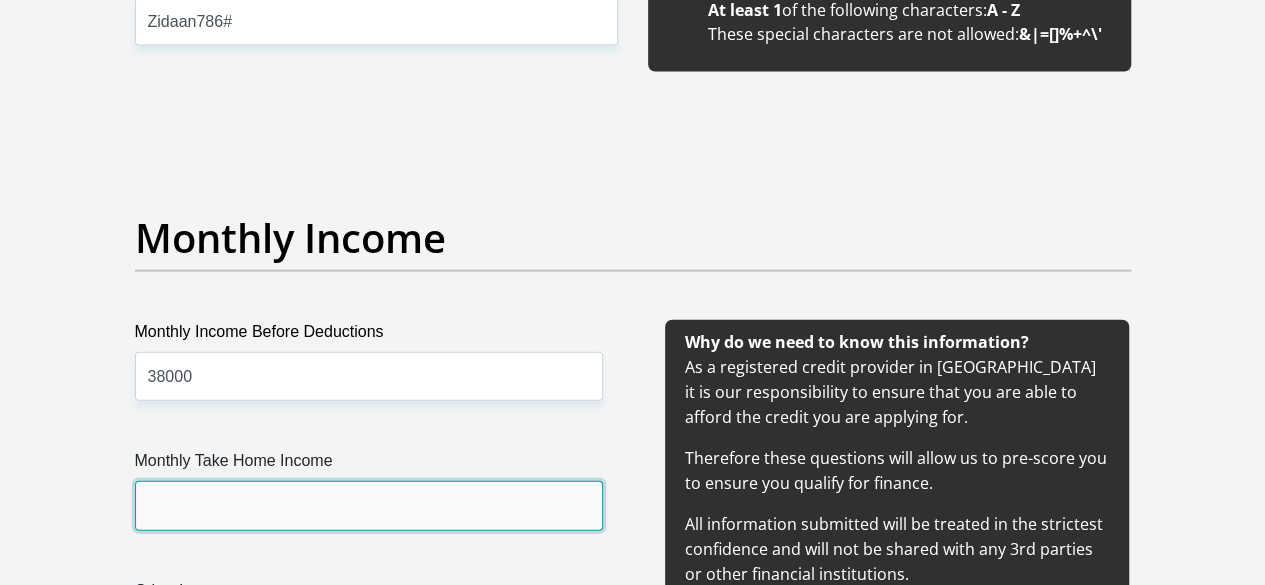 click on "Monthly Take Home Income" at bounding box center (369, 505) 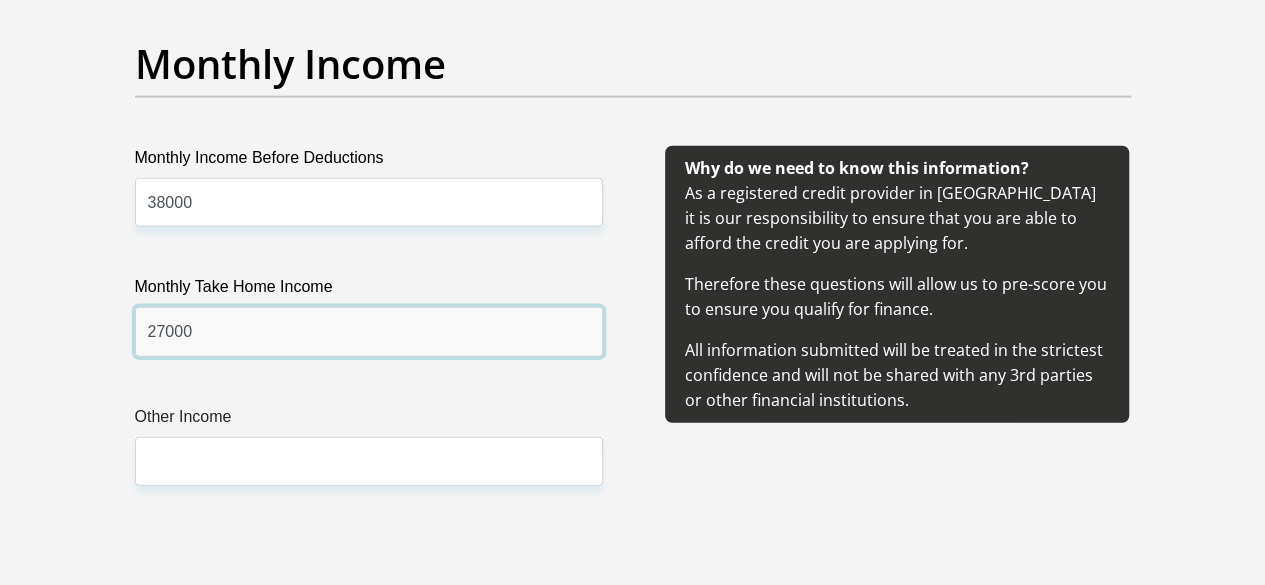 scroll, scrollTop: 2500, scrollLeft: 0, axis: vertical 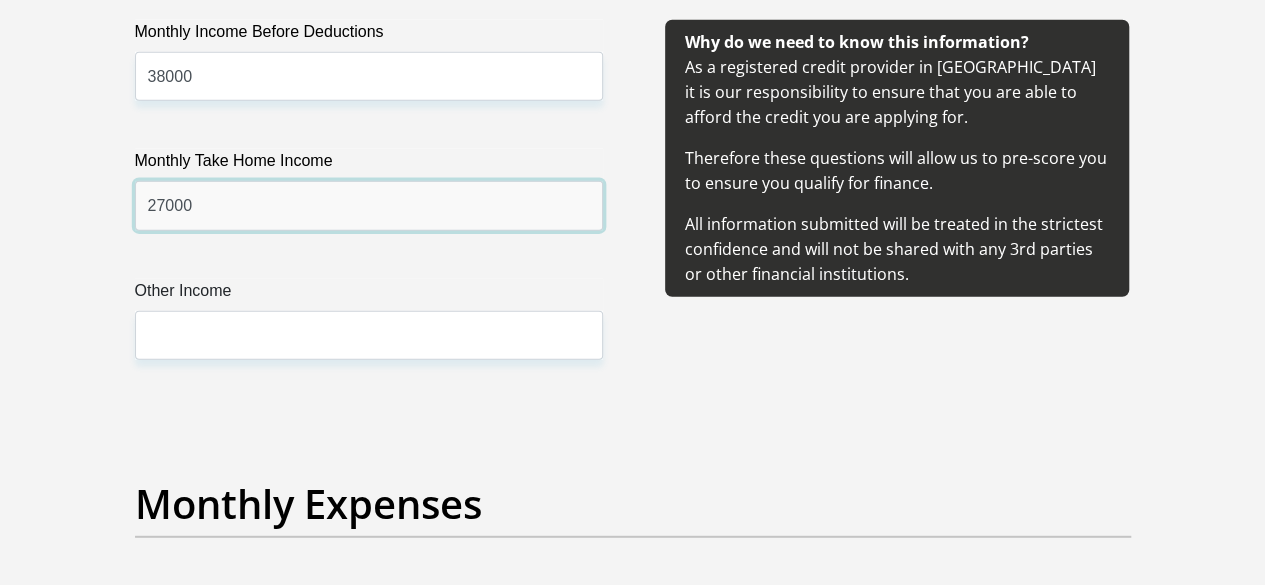 type on "27000" 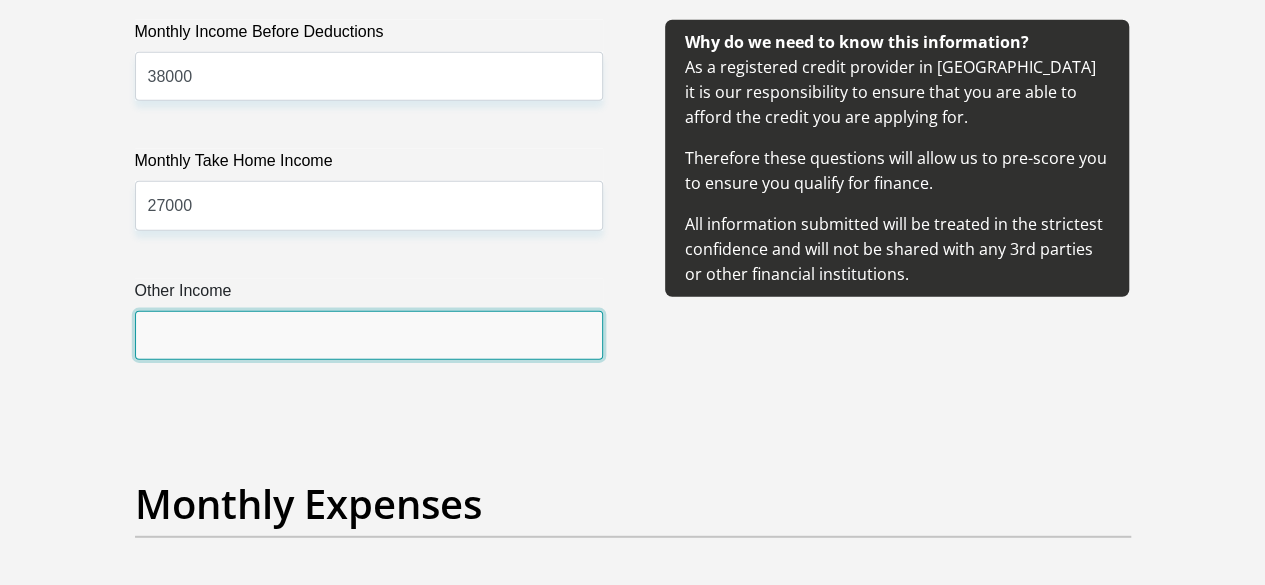 click on "Other Income" at bounding box center [369, 335] 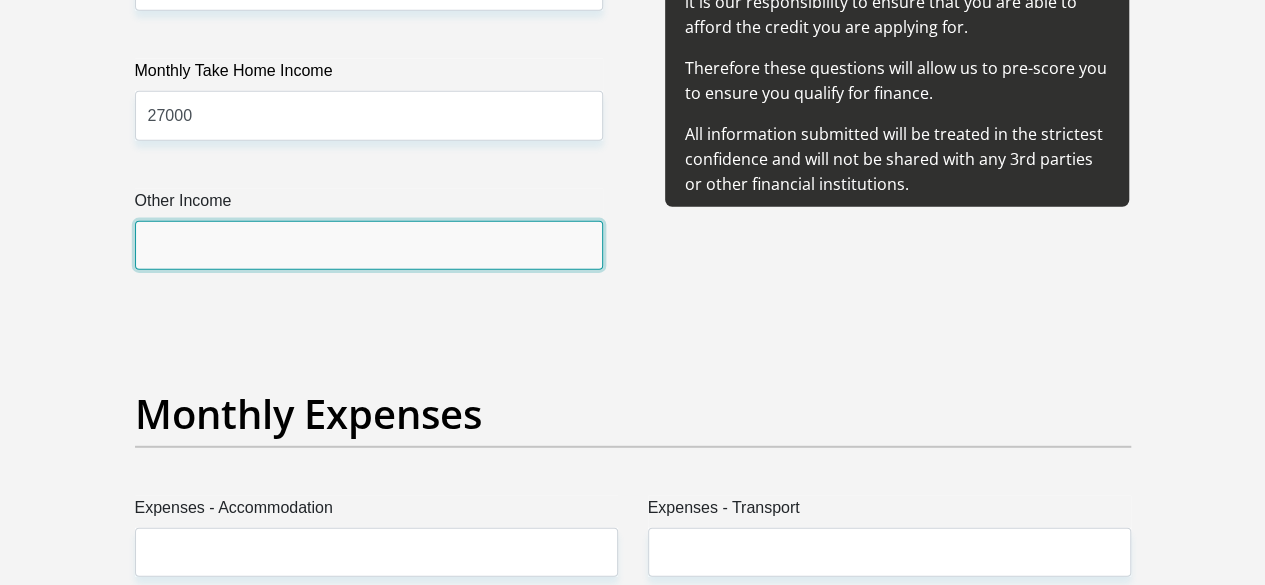 scroll, scrollTop: 2700, scrollLeft: 0, axis: vertical 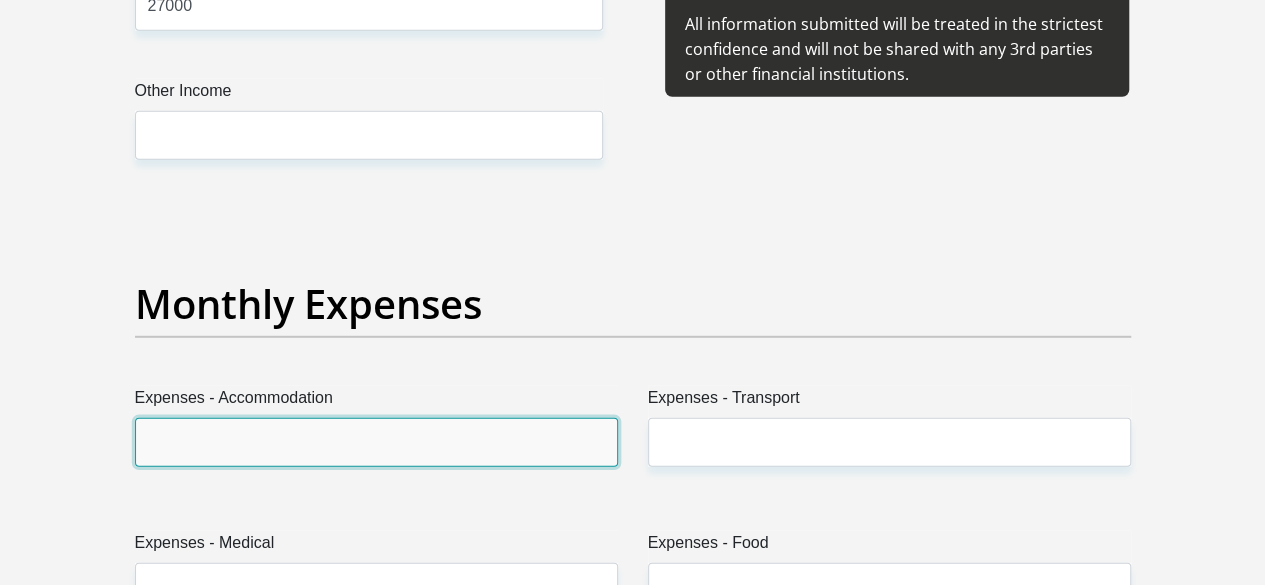 click on "Expenses - Accommodation" at bounding box center (376, 442) 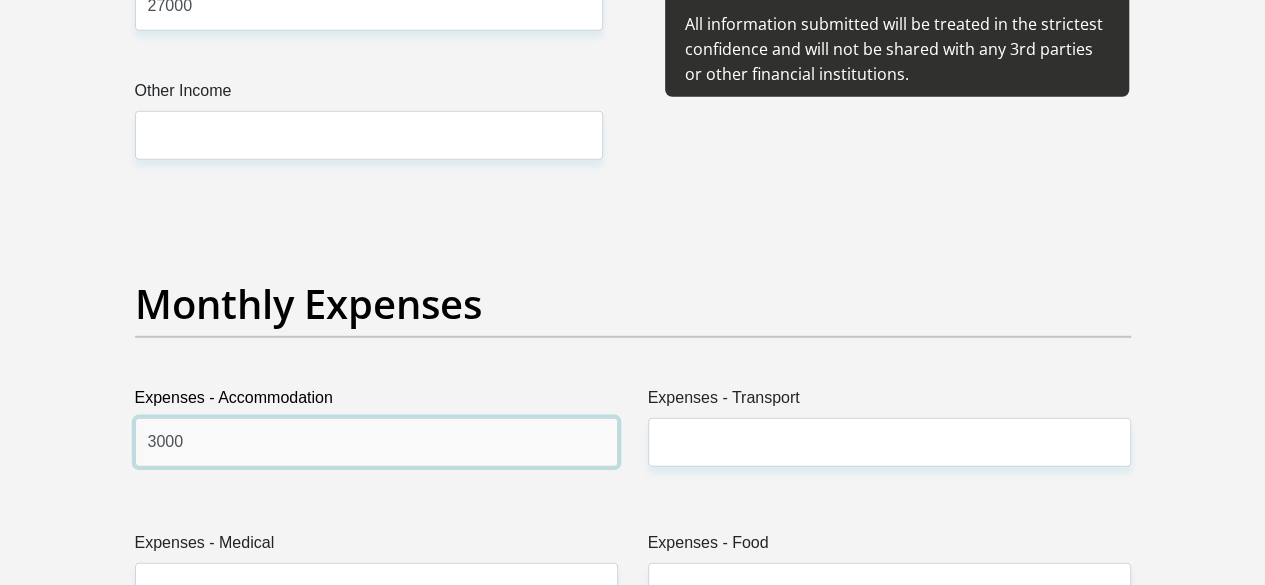 type on "3000" 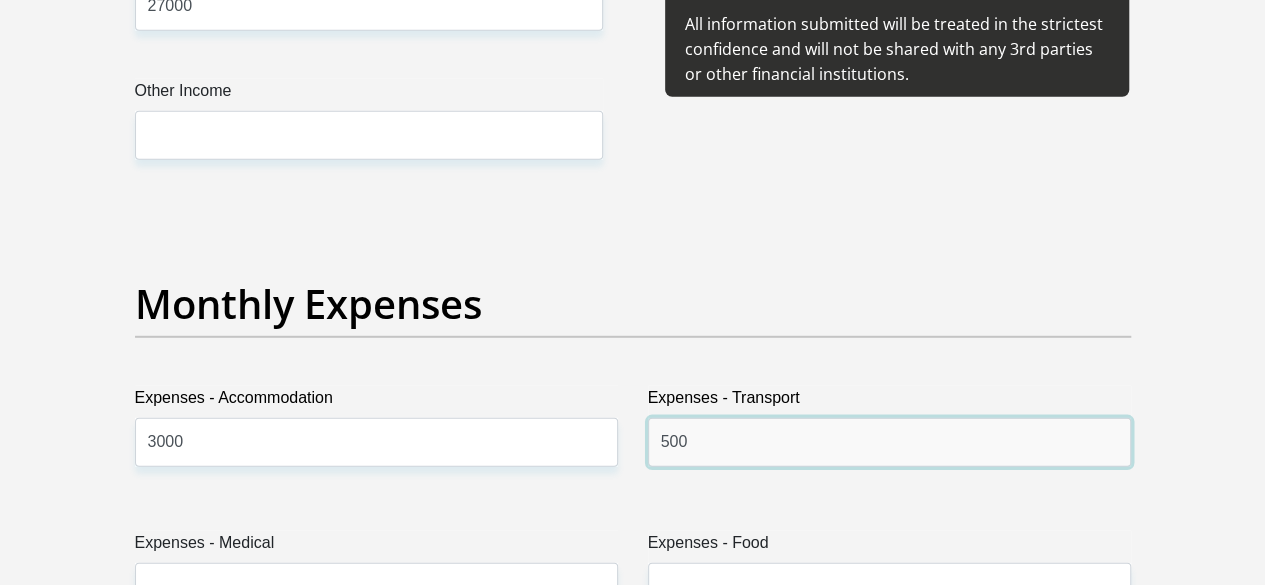 type on "500" 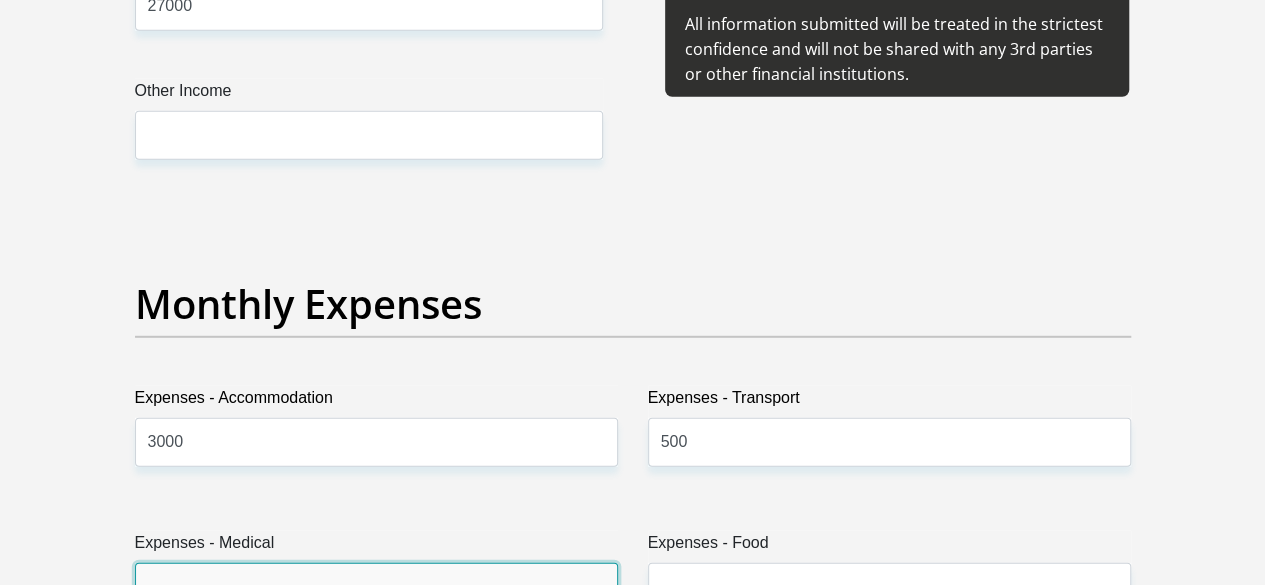 click on "Expenses - Medical" at bounding box center [376, 587] 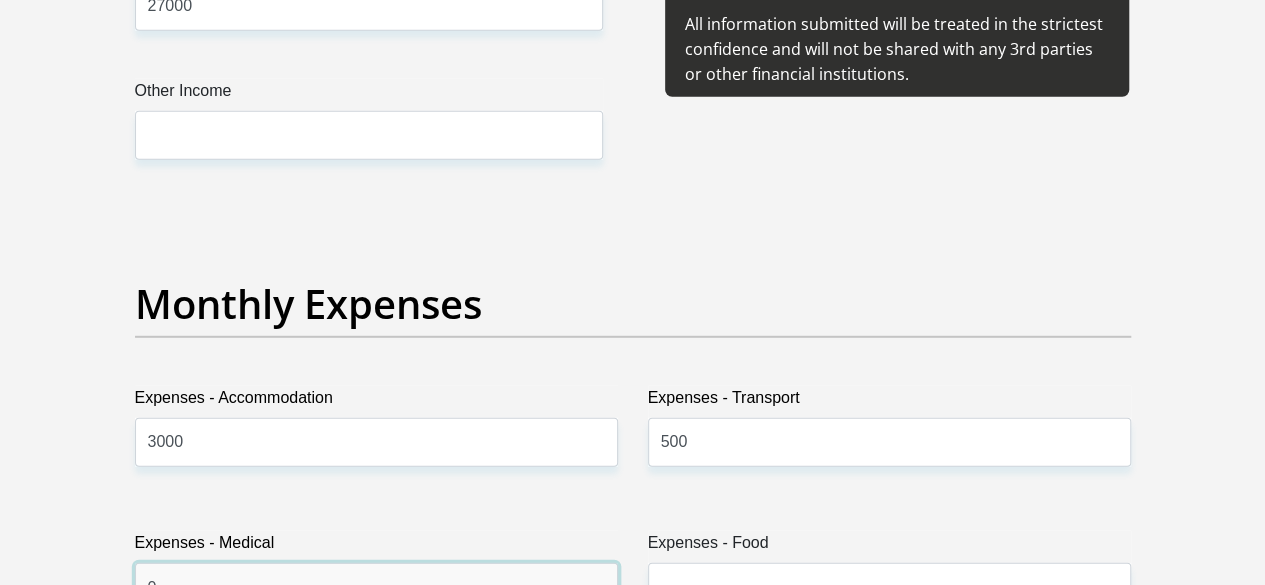 type on "0" 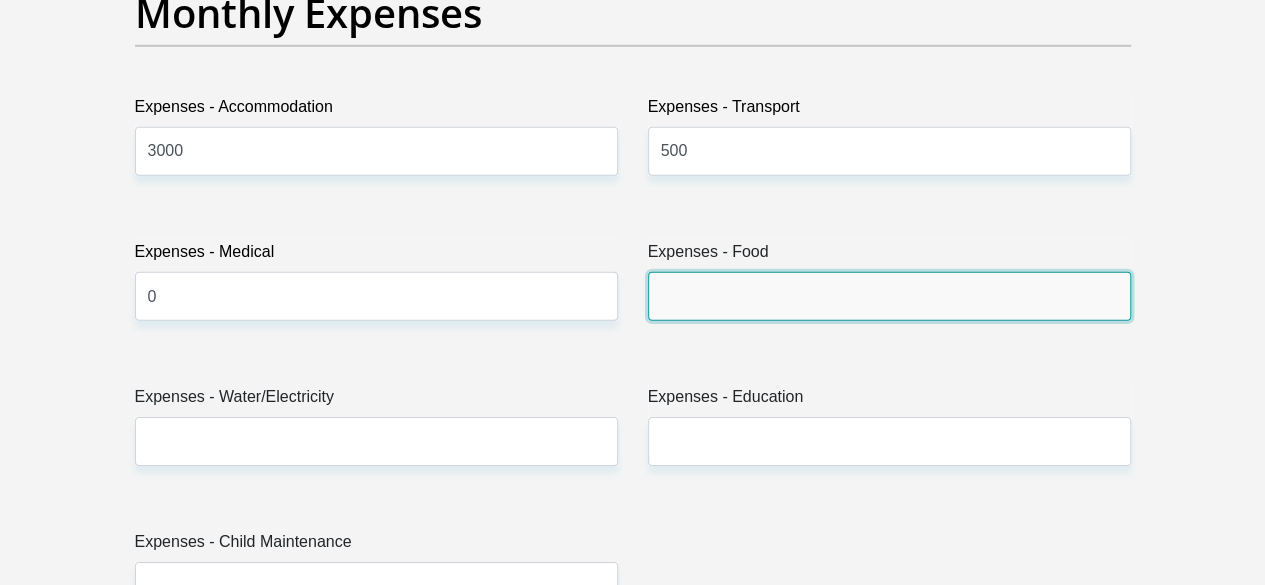 scroll, scrollTop: 3000, scrollLeft: 0, axis: vertical 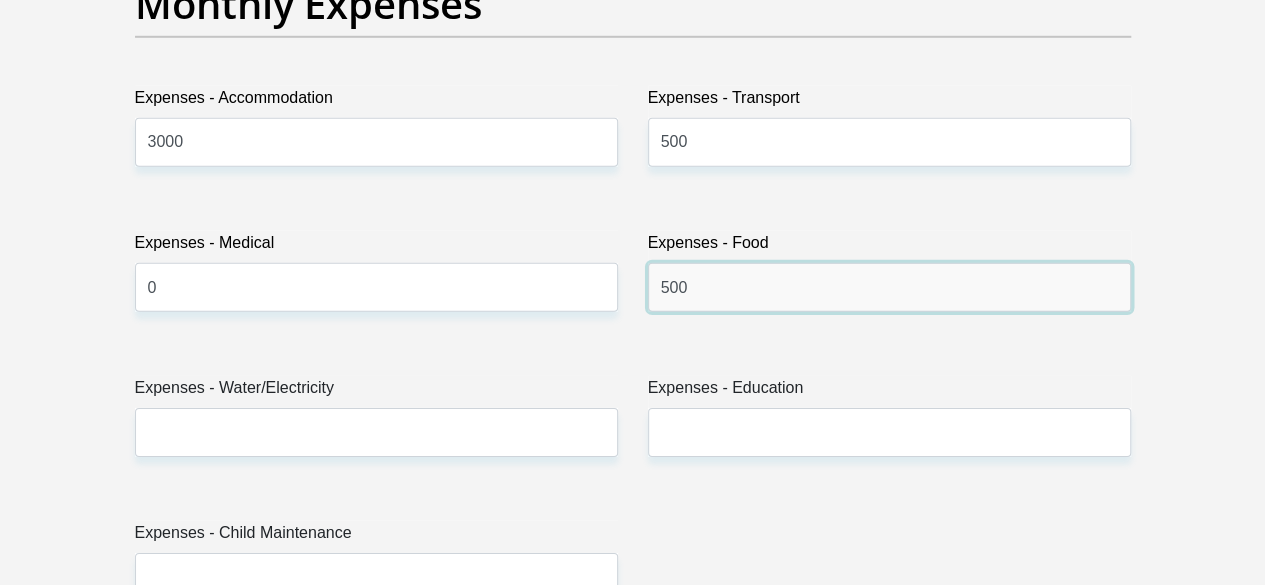 type on "500" 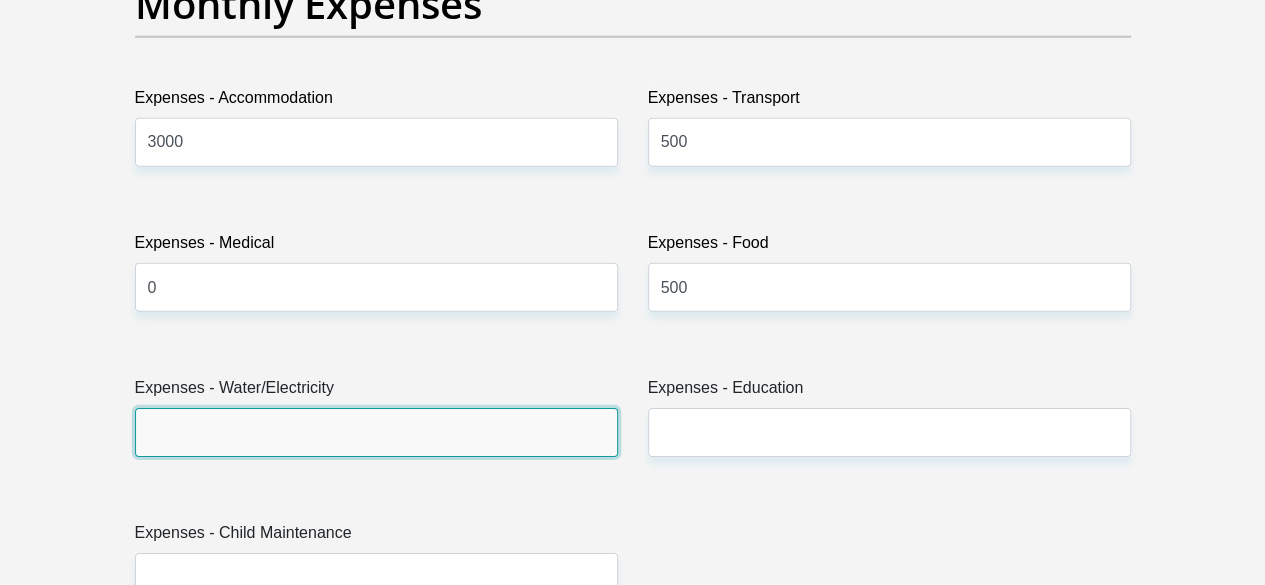 click on "Expenses - Water/Electricity" at bounding box center (376, 432) 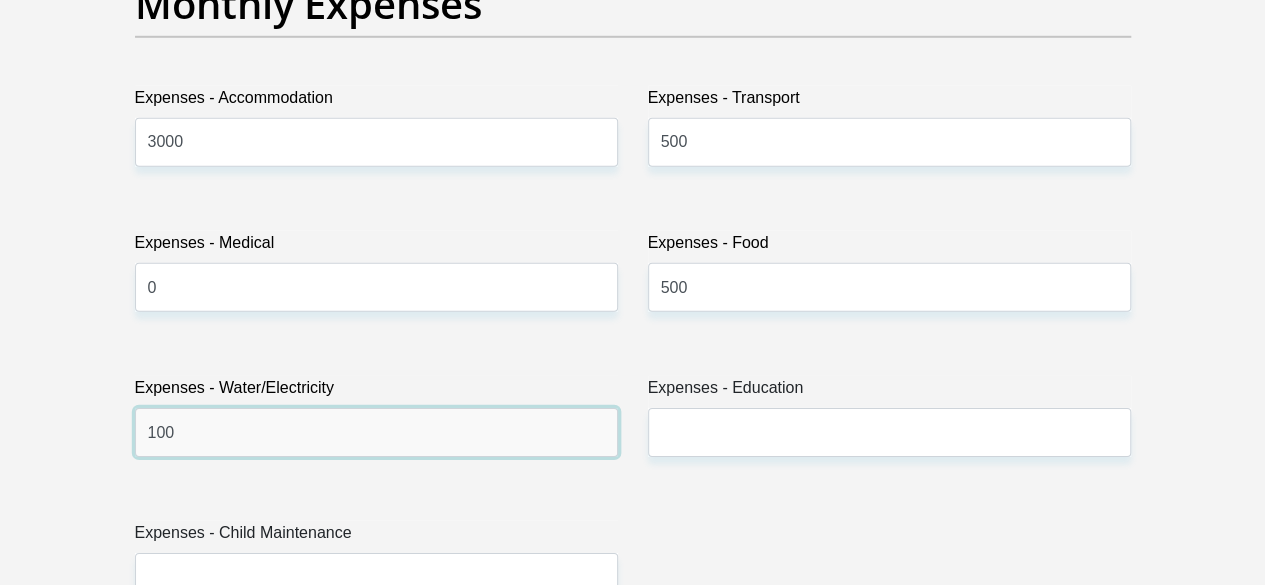type on "100" 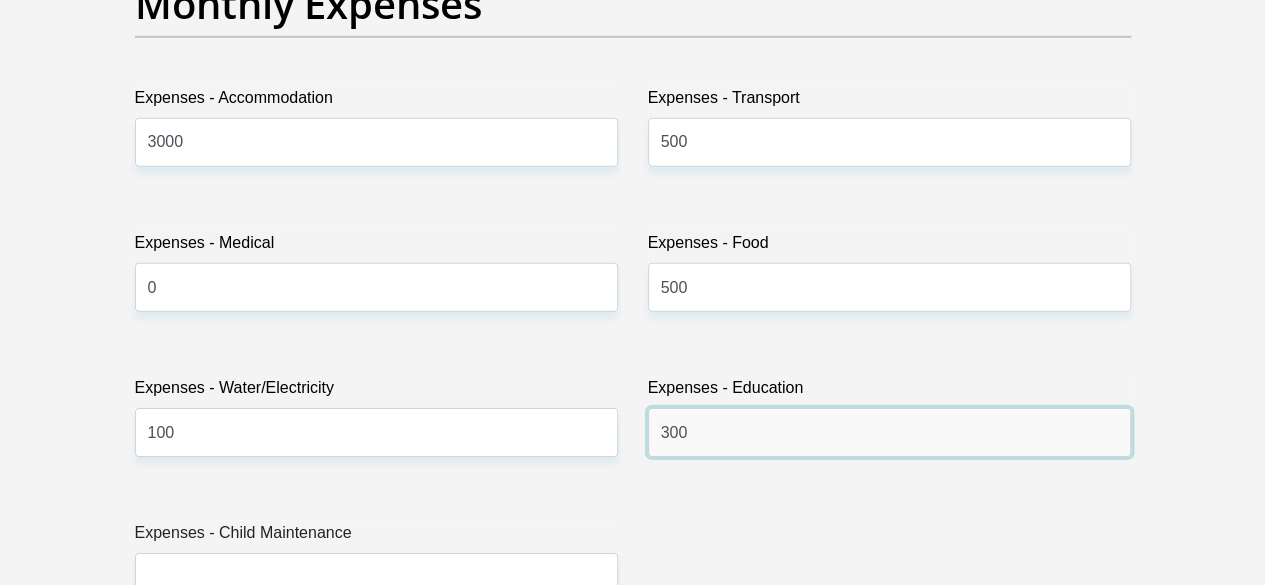 type on "300" 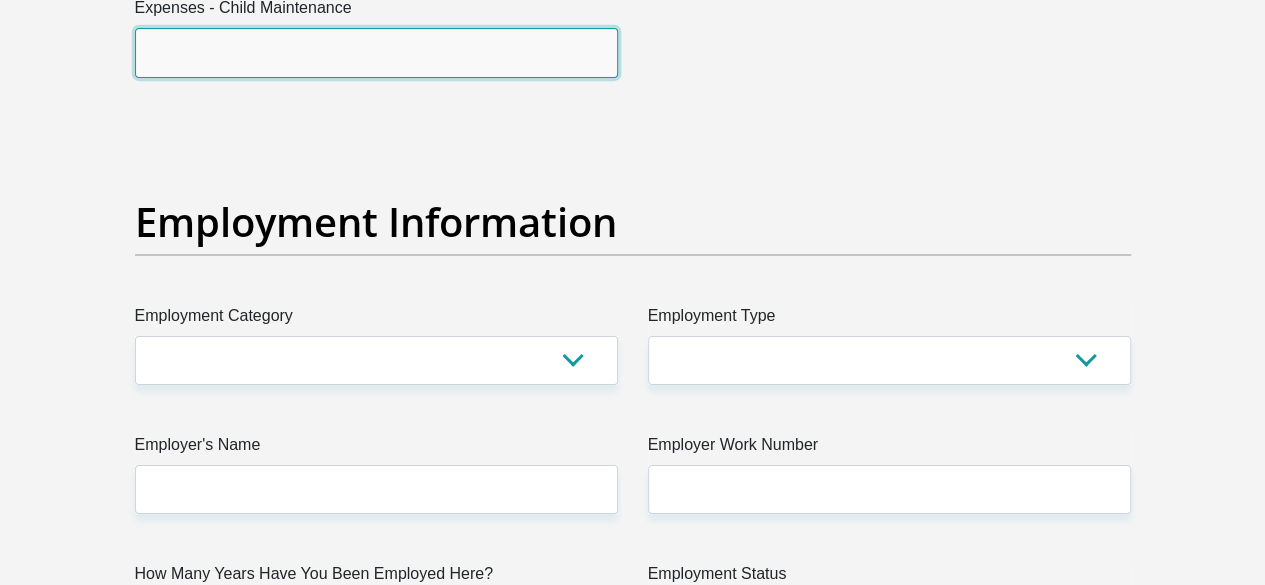 scroll, scrollTop: 3600, scrollLeft: 0, axis: vertical 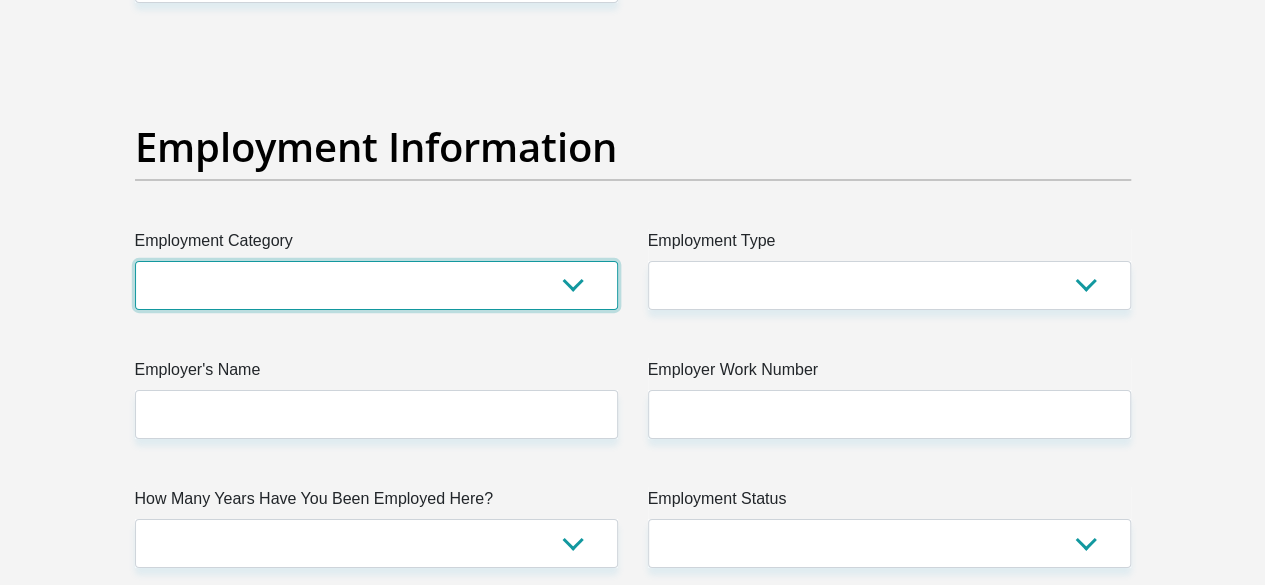 click on "AGRICULTURE
ALCOHOL & TOBACCO
CONSTRUCTION MATERIALS
METALLURGY
EQUIPMENT FOR RENEWABLE ENERGY
SPECIALIZED CONTRACTORS
CAR
GAMING (INCL. INTERNET
OTHER WHOLESALE
UNLICENSED PHARMACEUTICALS
CURRENCY EXCHANGE HOUSES
OTHER FINANCIAL INSTITUTIONS & INSURANCE
REAL ESTATE AGENTS
OIL & GAS
OTHER MATERIALS (E.G. IRON ORE)
PRECIOUS STONES & PRECIOUS METALS
POLITICAL ORGANIZATIONS
RELIGIOUS ORGANIZATIONS(NOT SECTS)
ACTI. HAVING BUSINESS DEAL WITH PUBLIC ADMINISTRATION
LAUNDROMATS" at bounding box center [376, 285] 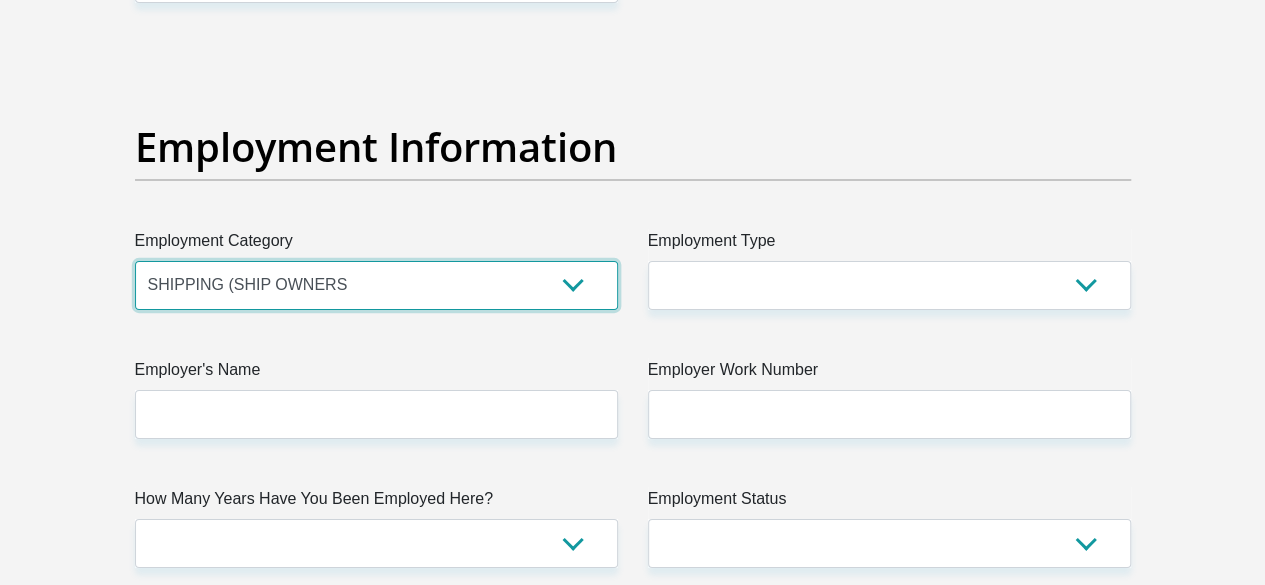 click on "AGRICULTURE
ALCOHOL & TOBACCO
CONSTRUCTION MATERIALS
METALLURGY
EQUIPMENT FOR RENEWABLE ENERGY
SPECIALIZED CONTRACTORS
CAR
GAMING (INCL. INTERNET
OTHER WHOLESALE
UNLICENSED PHARMACEUTICALS
CURRENCY EXCHANGE HOUSES
OTHER FINANCIAL INSTITUTIONS & INSURANCE
REAL ESTATE AGENTS
OIL & GAS
OTHER MATERIALS (E.G. IRON ORE)
PRECIOUS STONES & PRECIOUS METALS
POLITICAL ORGANIZATIONS
RELIGIOUS ORGANIZATIONS(NOT SECTS)
ACTI. HAVING BUSINESS DEAL WITH PUBLIC ADMINISTRATION
LAUNDROMATS" at bounding box center [376, 285] 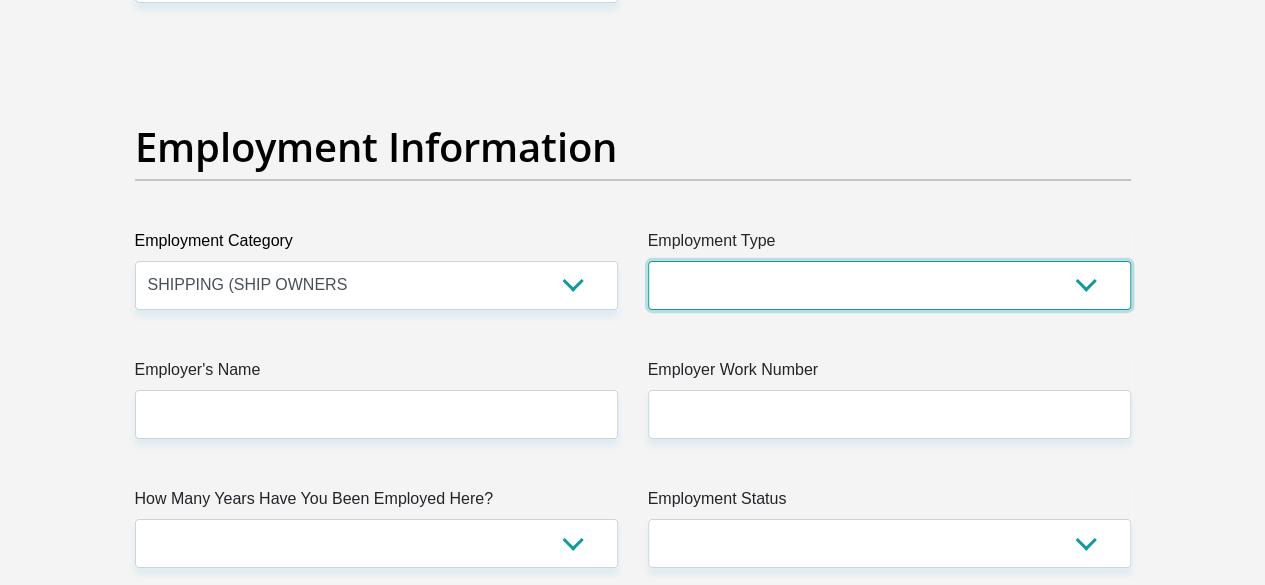 click on "College/Lecturer
Craft Seller
Creative
Driver
Executive
Farmer
Forces - Non Commissioned
Forces - Officer
Hawker
Housewife
Labourer
Licenced Professional
Manager
Miner
Non Licenced Professional
Office Staff/Clerk
Outside Worker
Pensioner
Permanent Teacher
Production/Manufacturing
Sales
Self-Employed
Semi-Professional Worker
Service Industry  Social Worker  Student" at bounding box center [889, 285] 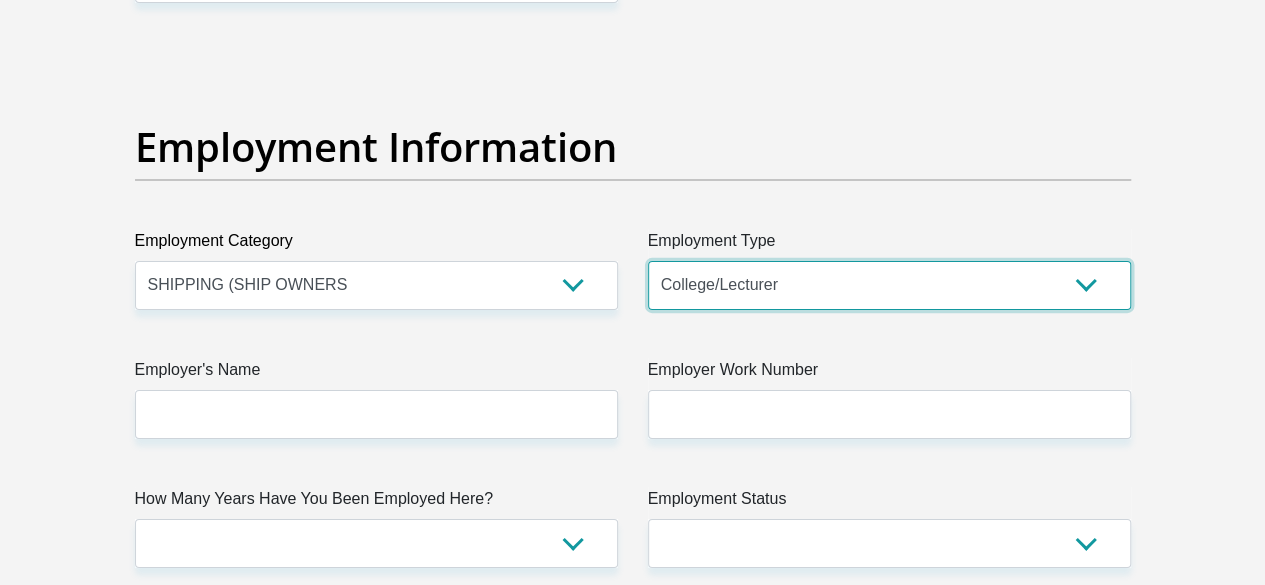 click on "College/Lecturer
Craft Seller
Creative
Driver
Executive
Farmer
Forces - Non Commissioned
Forces - Officer
Hawker
Housewife
Labourer
Licenced Professional
Manager
Miner
Non Licenced Professional
Office Staff/Clerk
Outside Worker
Pensioner
Permanent Teacher
Production/Manufacturing
Sales
Self-Employed
Semi-Professional Worker
Service Industry  Social Worker  Student" at bounding box center [889, 285] 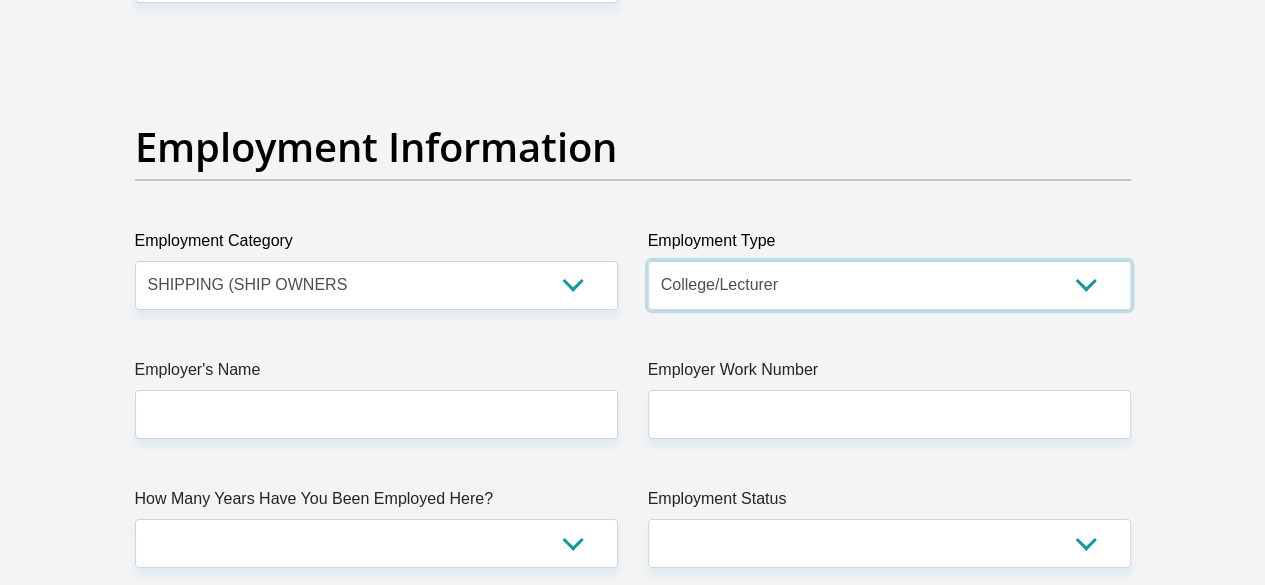 click on "College/Lecturer
Craft Seller
Creative
Driver
Executive
Farmer
Forces - Non Commissioned
Forces - Officer
Hawker
Housewife
Labourer
Licenced Professional
Manager
Miner
Non Licenced Professional
Office Staff/Clerk
Outside Worker
Pensioner
Permanent Teacher
Production/Manufacturing
Sales
Self-Employed
Semi-Professional Worker
Service Industry  Social Worker  Student" at bounding box center [889, 285] 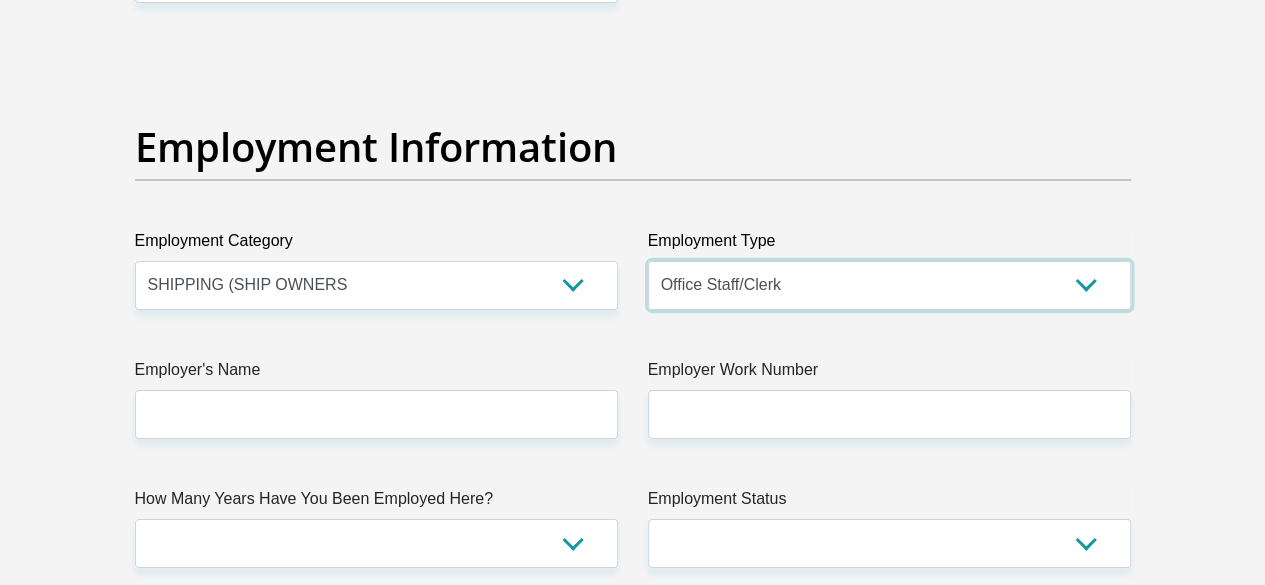 click on "College/Lecturer
Craft Seller
Creative
Driver
Executive
Farmer
Forces - Non Commissioned
Forces - Officer
Hawker
Housewife
Labourer
Licenced Professional
Manager
Miner
Non Licenced Professional
Office Staff/Clerk
Outside Worker
Pensioner
Permanent Teacher
Production/Manufacturing
Sales
Self-Employed
Semi-Professional Worker
Service Industry  Social Worker  Student" at bounding box center [889, 285] 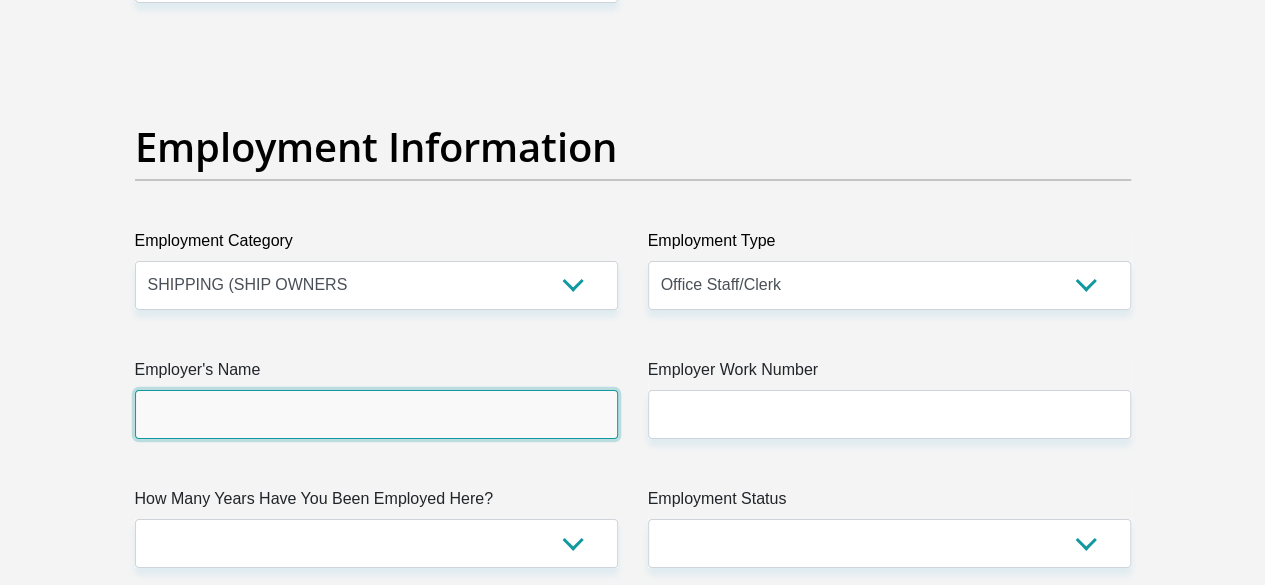 click on "Employer's Name" at bounding box center [376, 414] 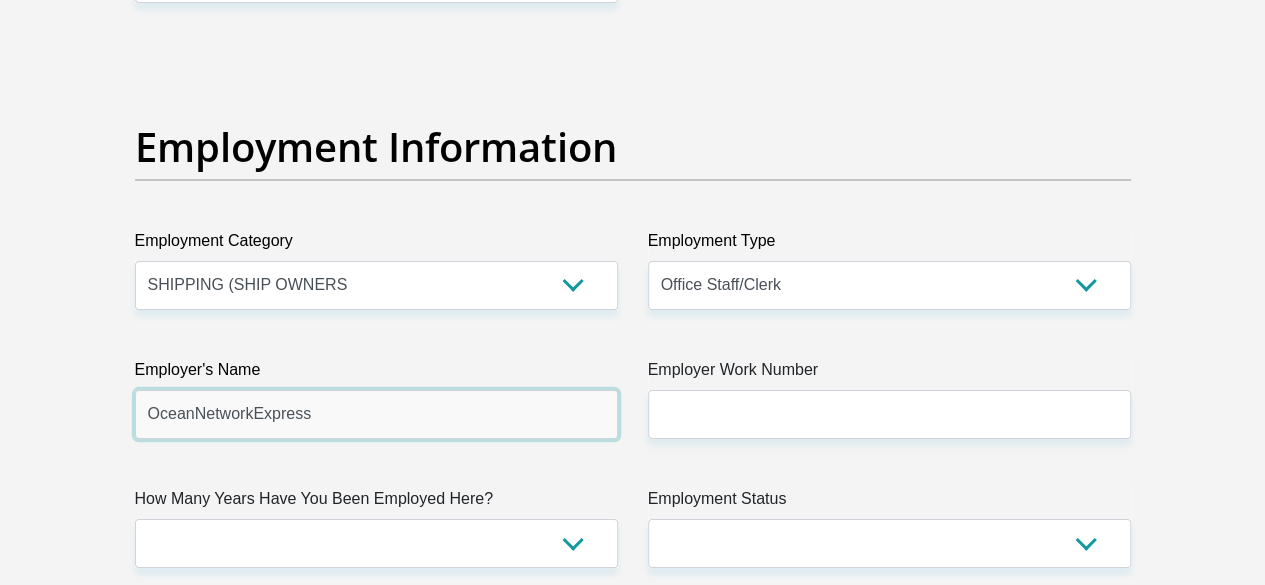 type on "OceanNetworkExpress" 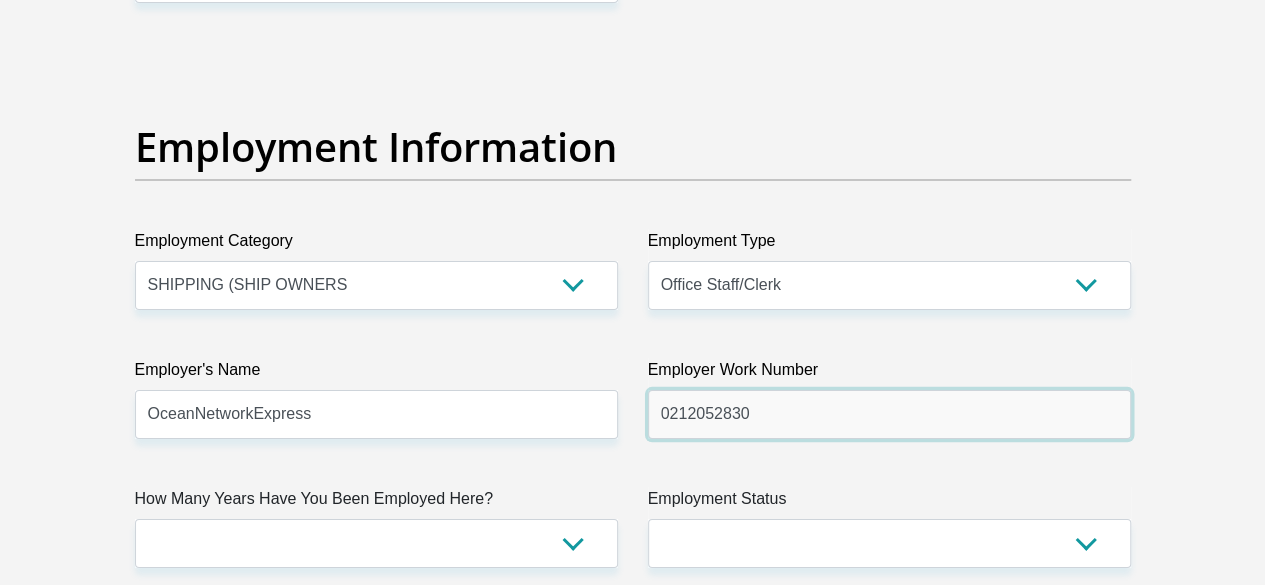 type on "0212052830" 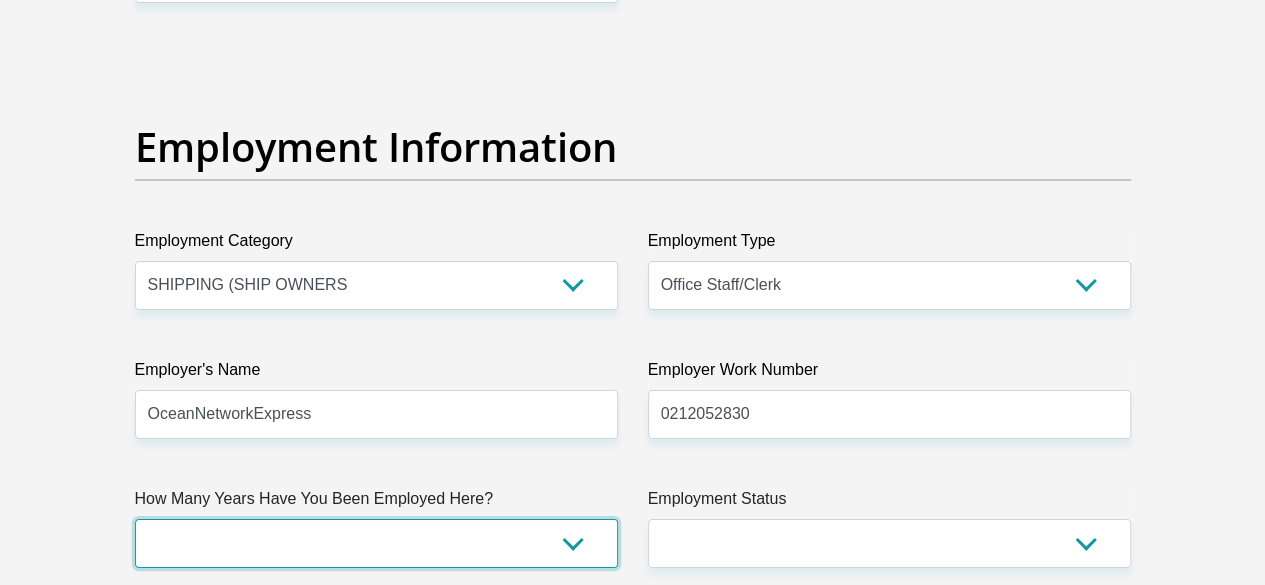 click on "less than 1 year
1-3 years
3-5 years
5+ years" at bounding box center [376, 543] 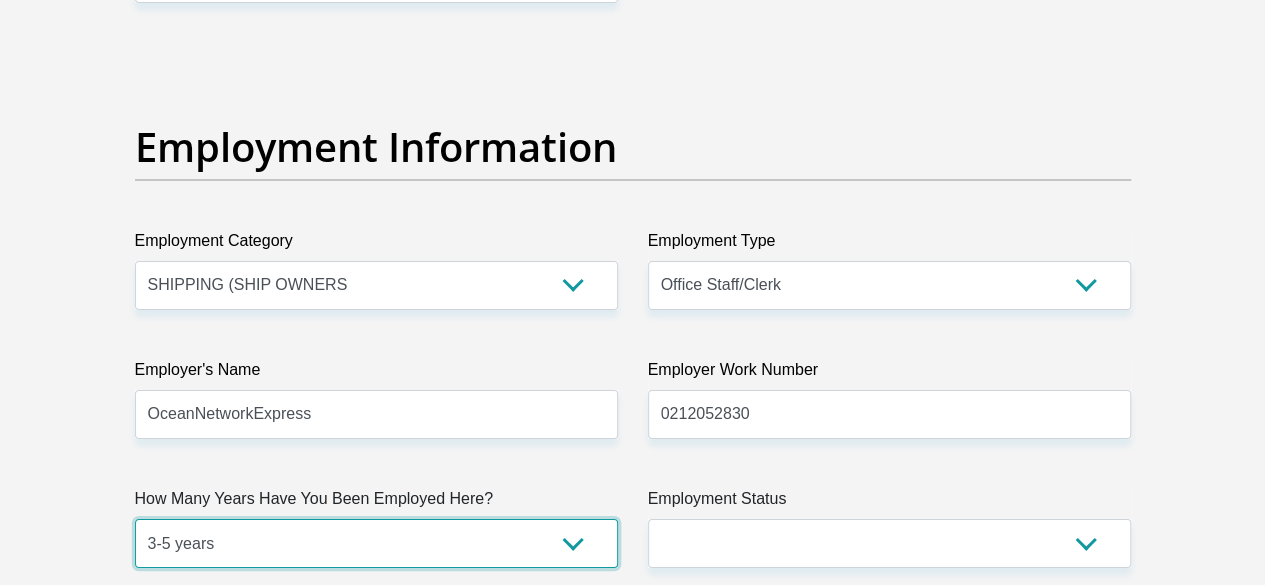 click on "less than 1 year
1-3 years
3-5 years
5+ years" at bounding box center [376, 543] 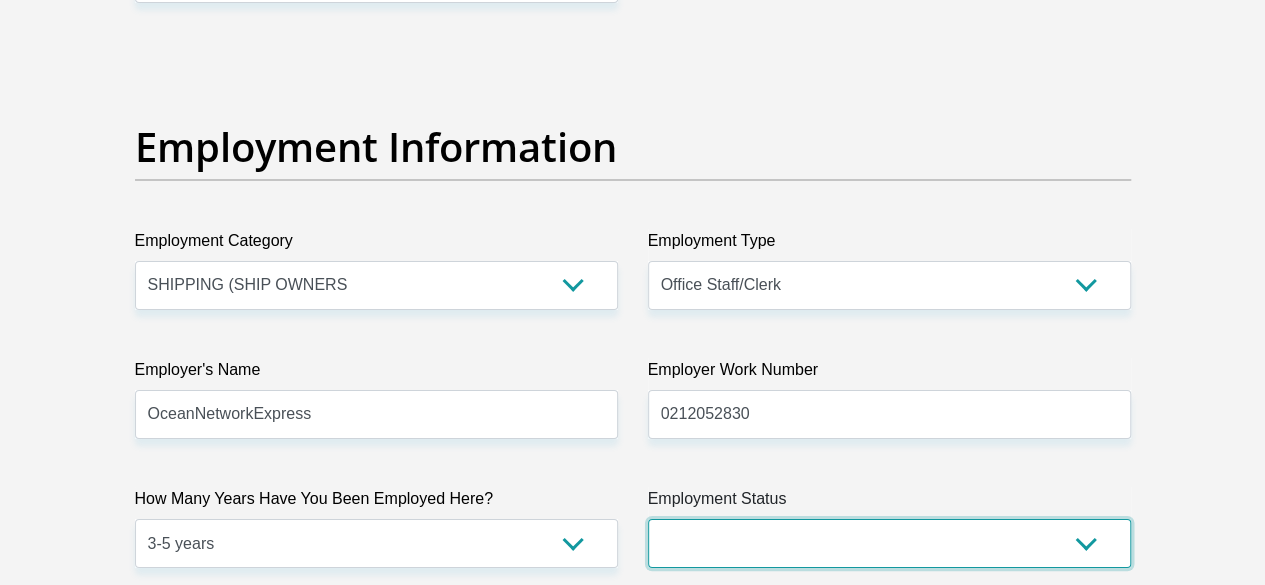 click on "Permanent/Full-time
Part-time/Casual
Contract Worker
Self-Employed
Housewife
Retired
Student
Medically Boarded
Disability
Unemployed" at bounding box center (889, 543) 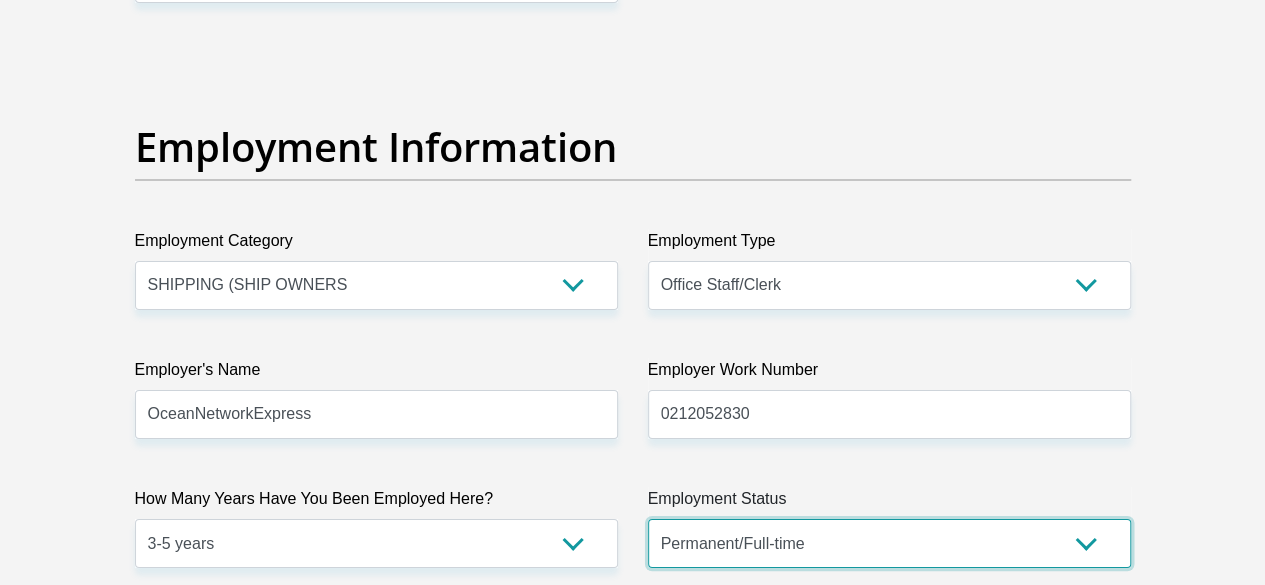 click on "Permanent/Full-time
Part-time/Casual
Contract Worker
Self-Employed
Housewife
Retired
Student
Medically Boarded
Disability
Unemployed" at bounding box center (889, 543) 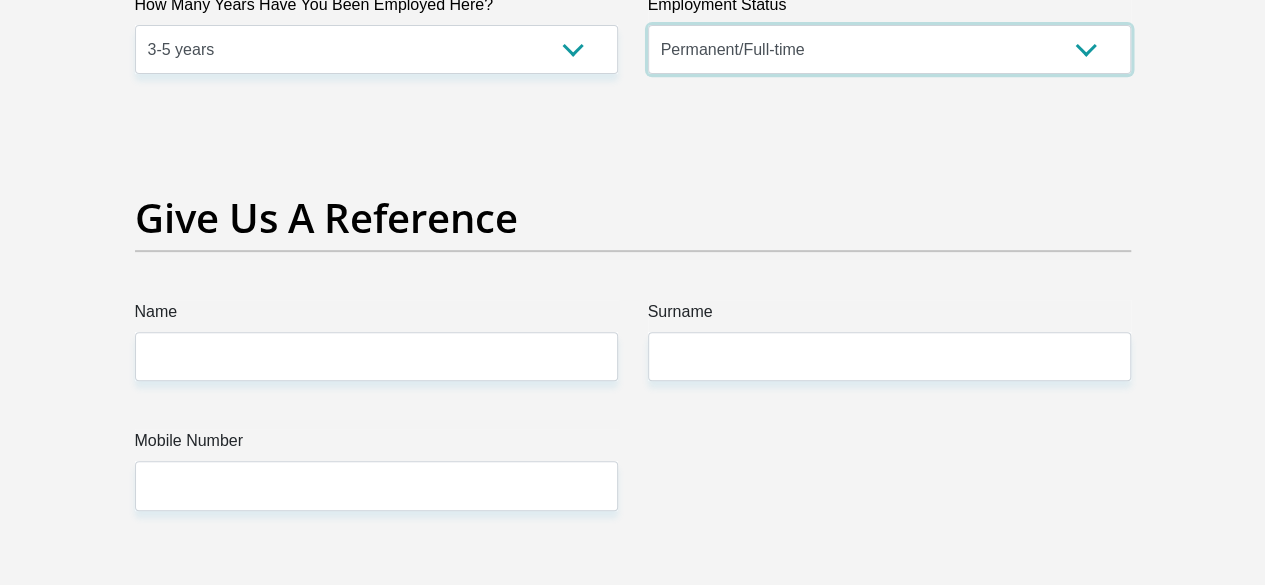 scroll, scrollTop: 4100, scrollLeft: 0, axis: vertical 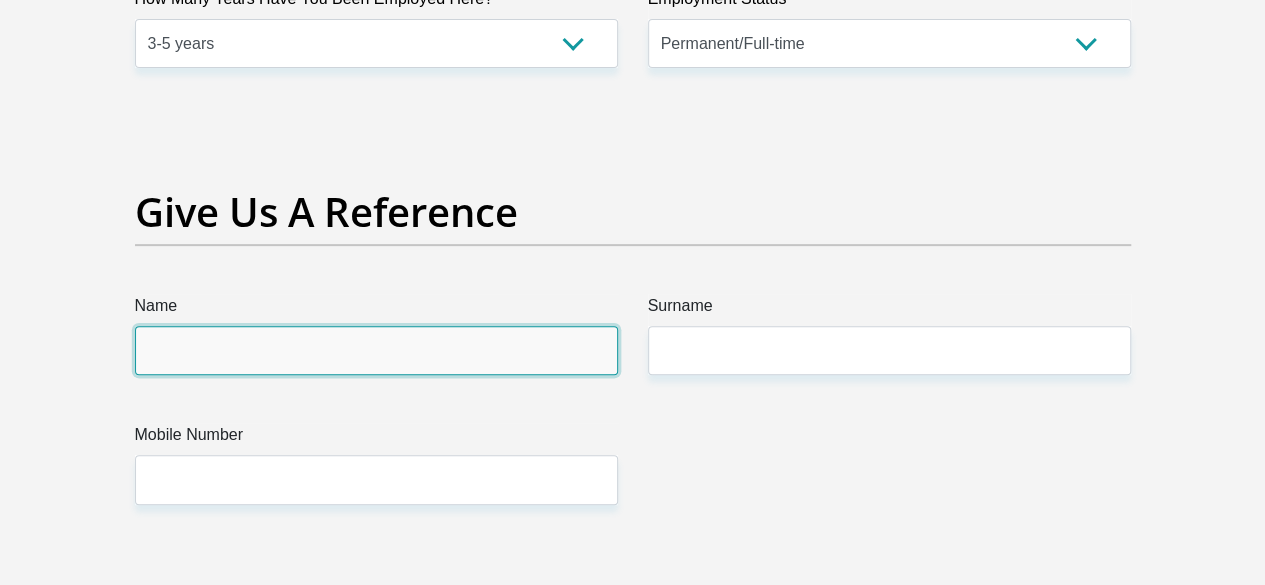 click on "Name" at bounding box center (376, 350) 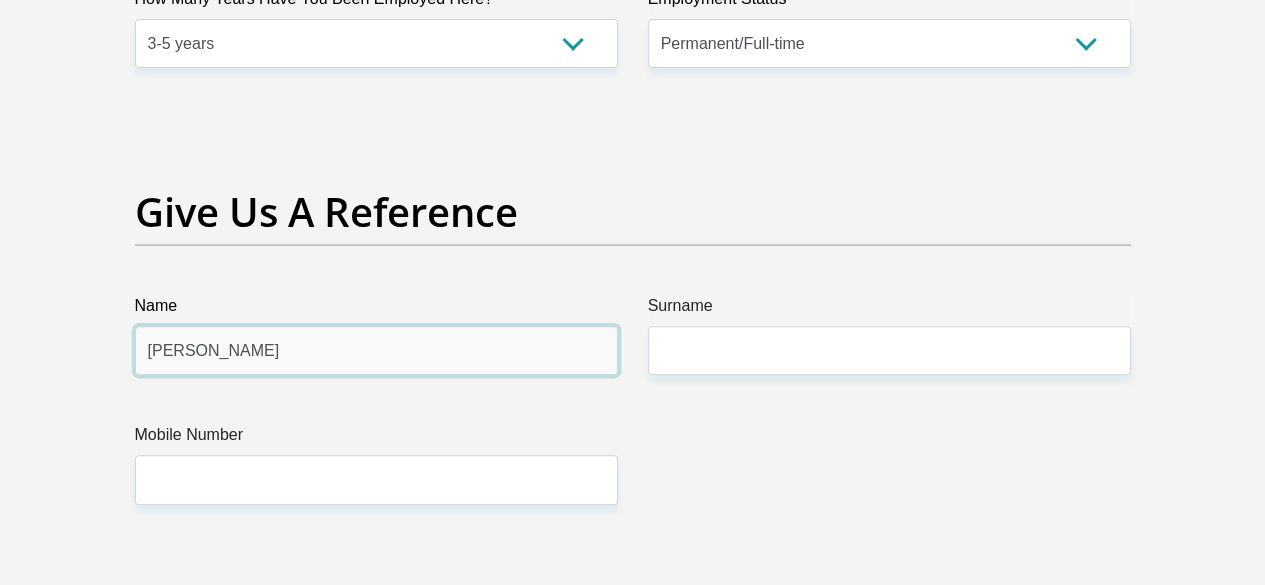 type on "Yusuf Aziz" 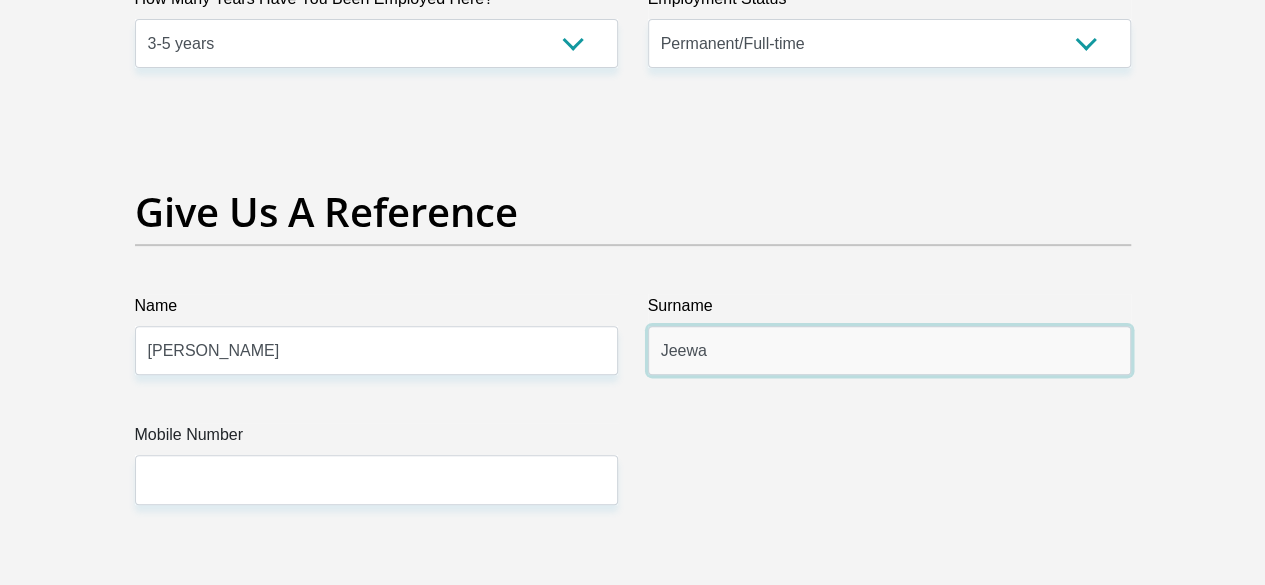 type on "Jeewa" 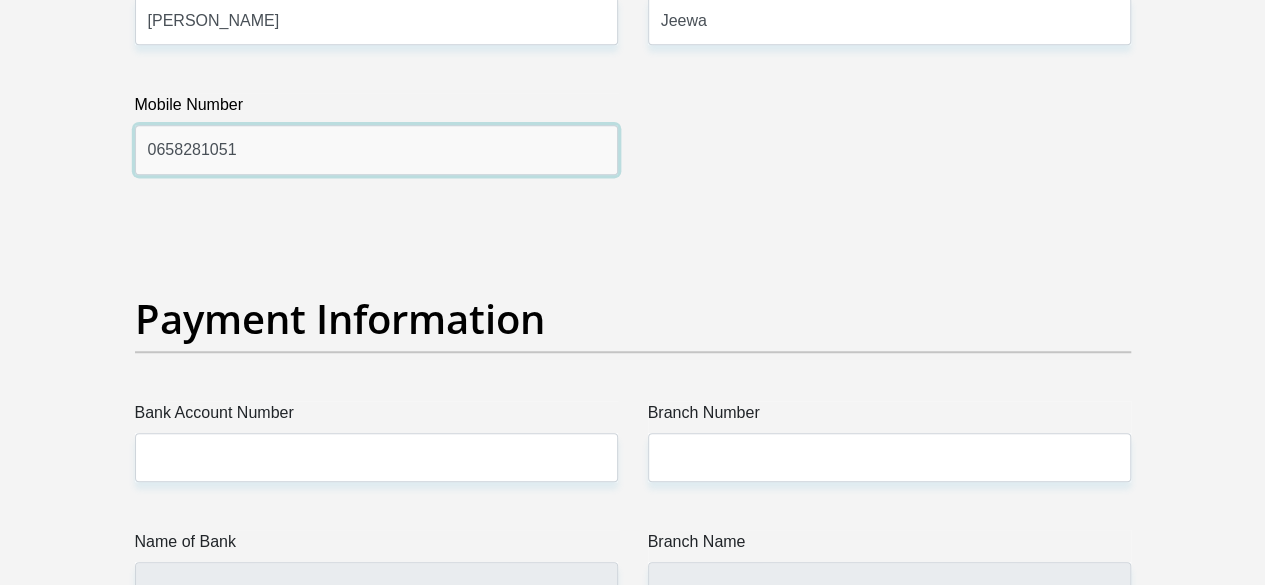 scroll, scrollTop: 4500, scrollLeft: 0, axis: vertical 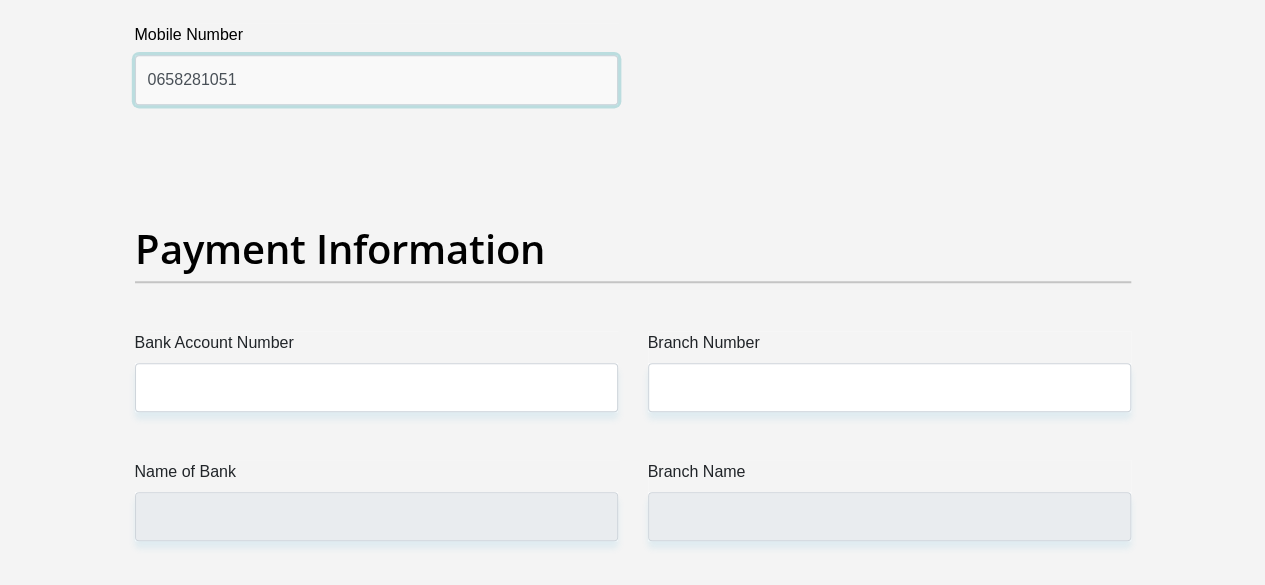 type on "0658281051" 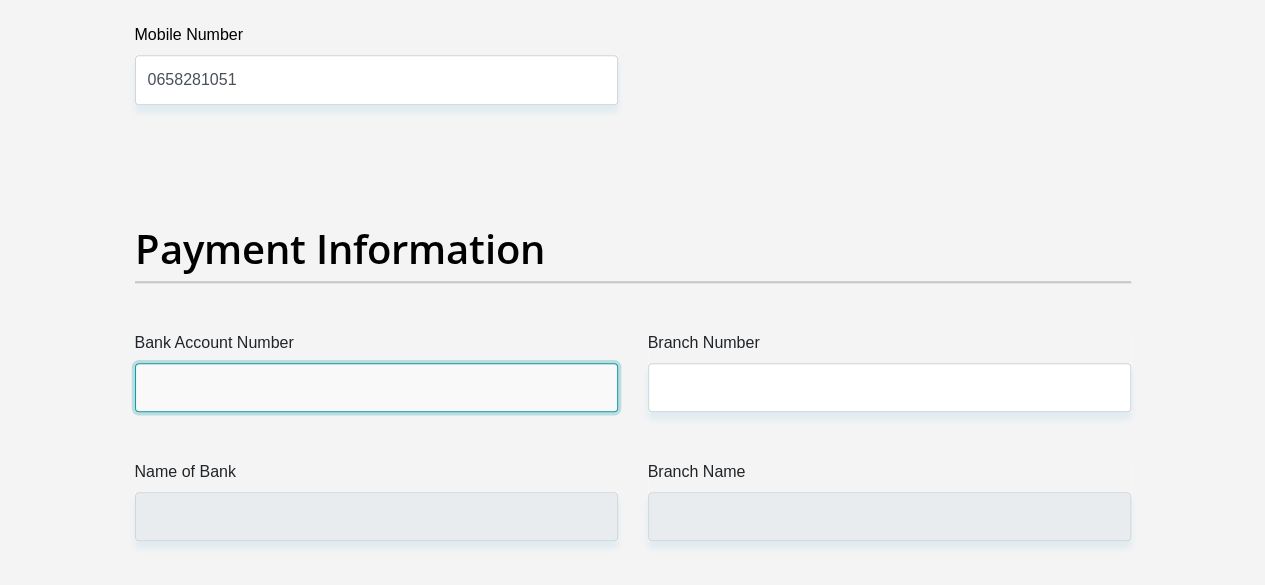 click on "Bank Account Number" at bounding box center [376, 387] 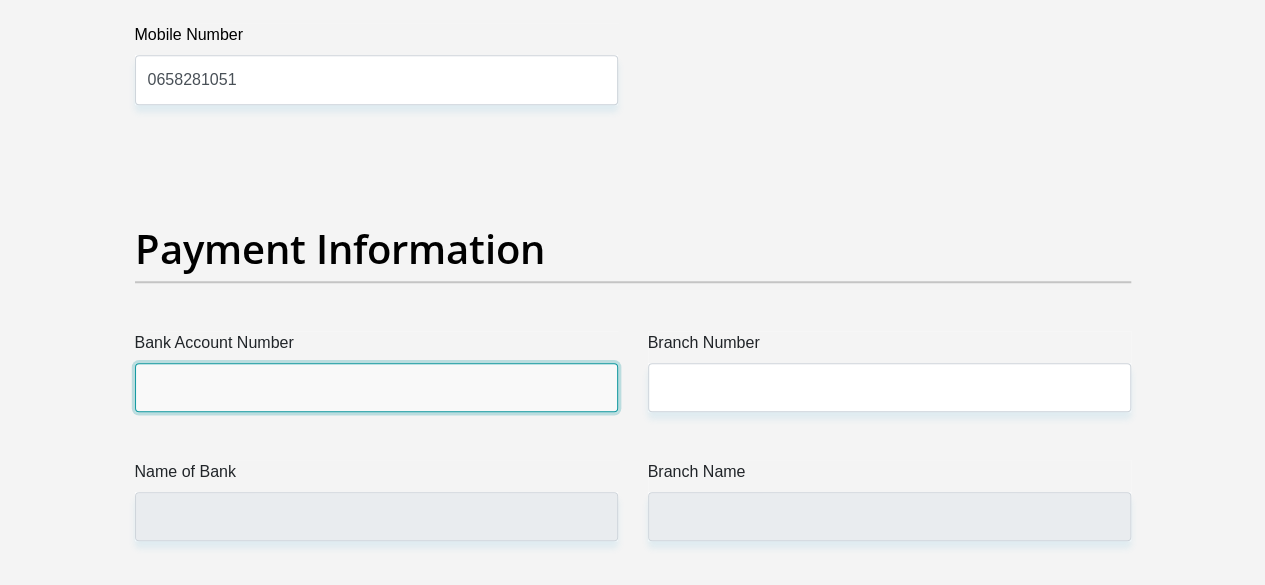 type on "2256516918" 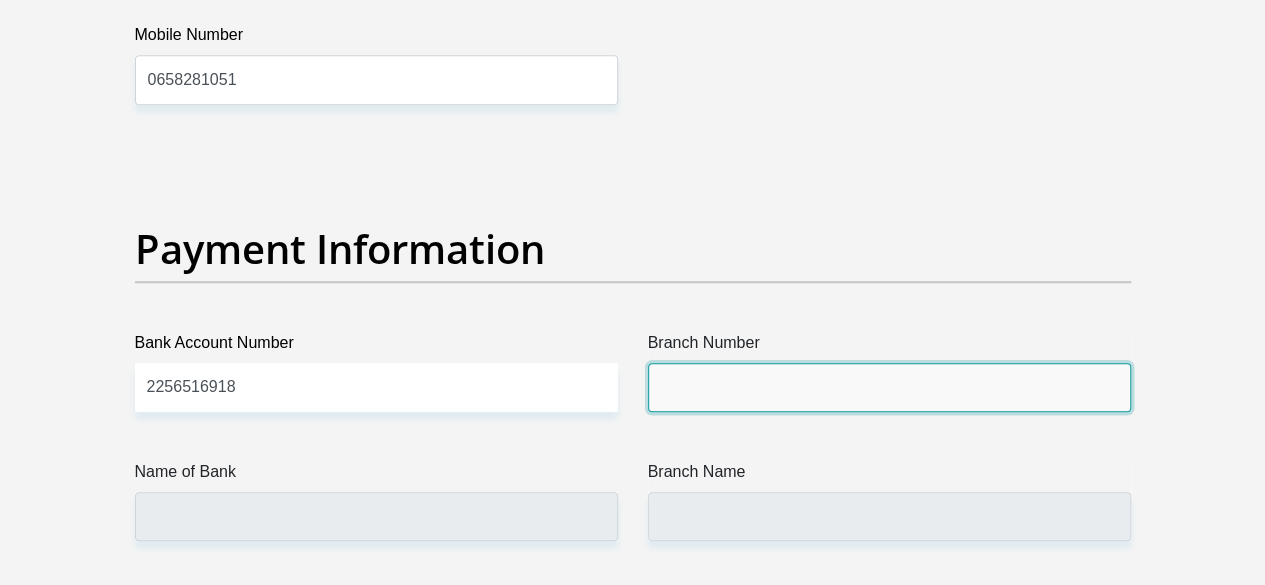 click on "Branch Number" at bounding box center [889, 387] 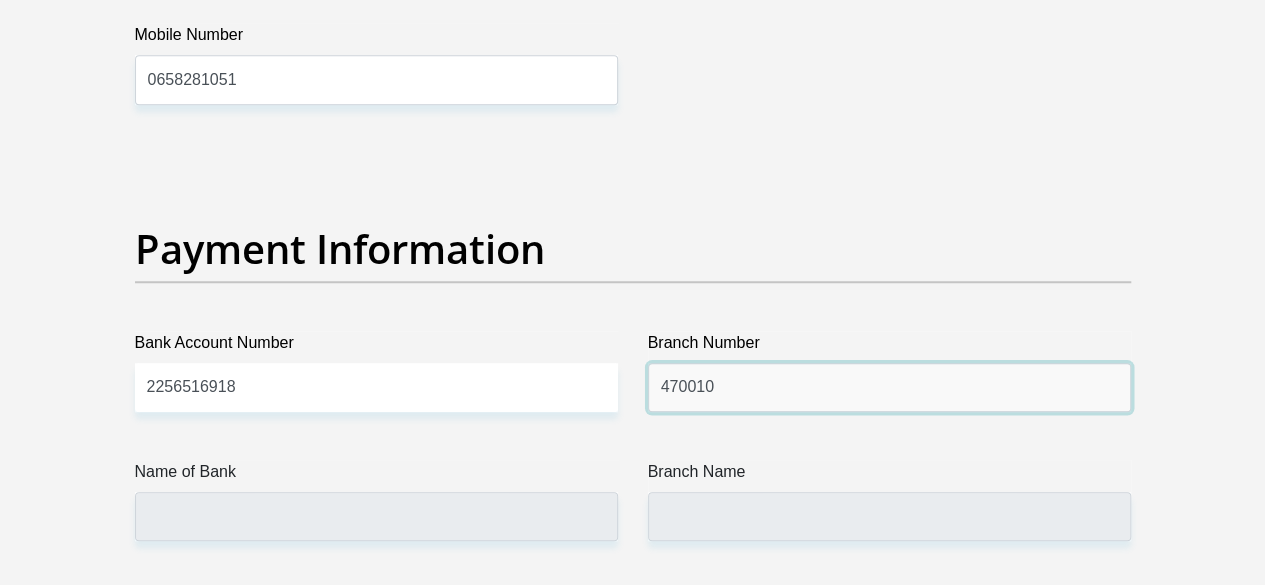 type on "470010" 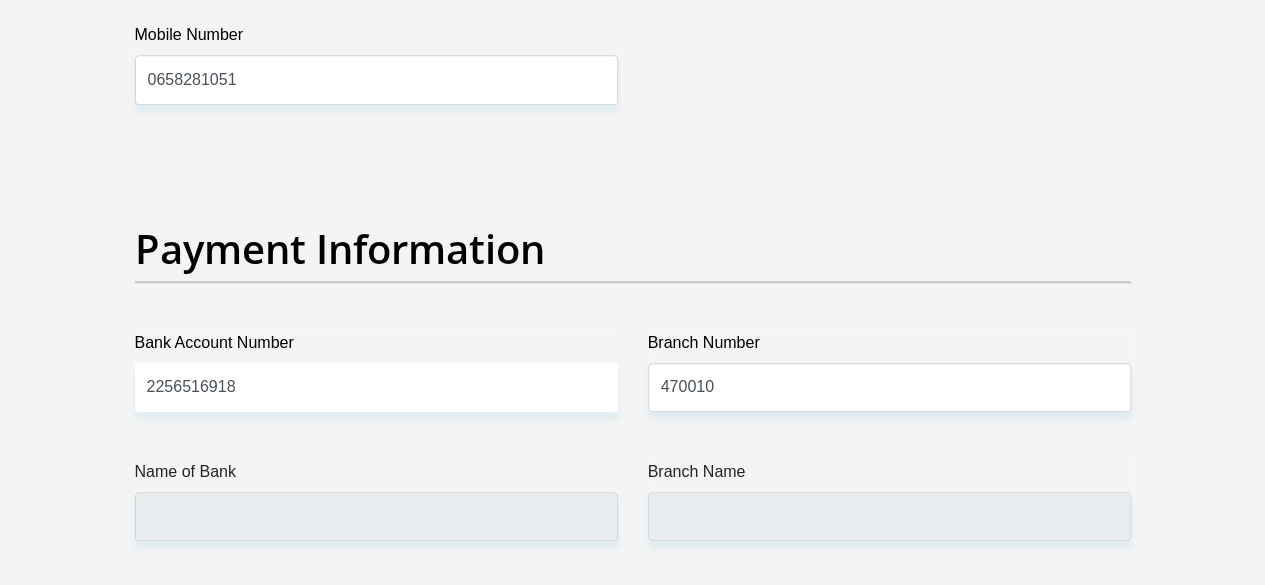 type on "CAPITEC BANK LIMITED" 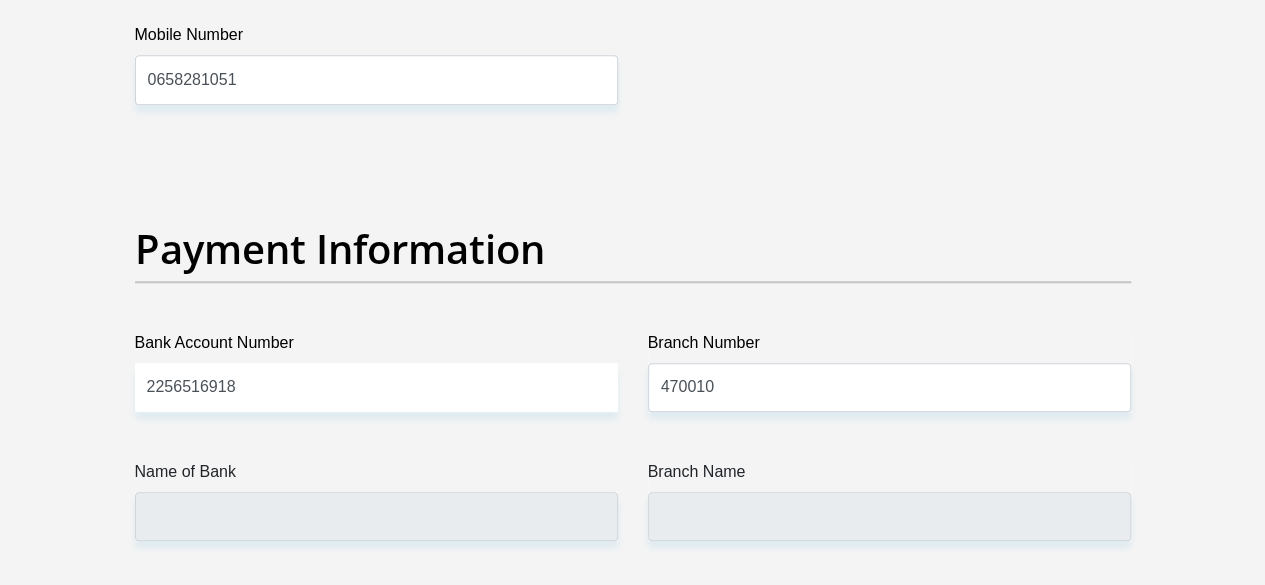 type on "CAPITEC BANK CPC" 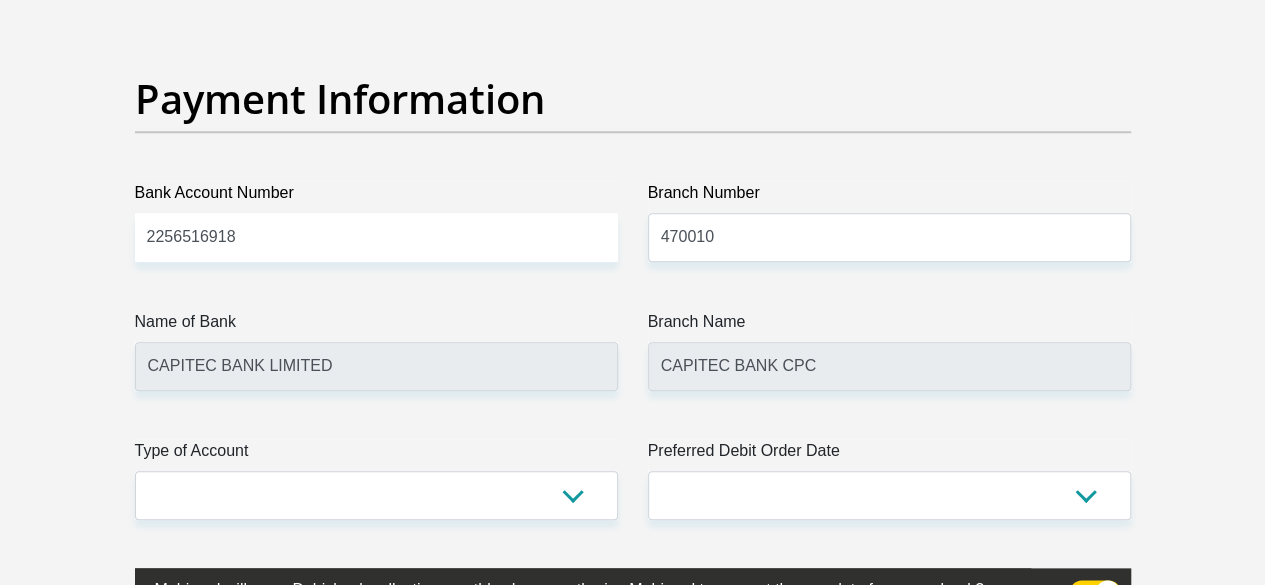 scroll, scrollTop: 4800, scrollLeft: 0, axis: vertical 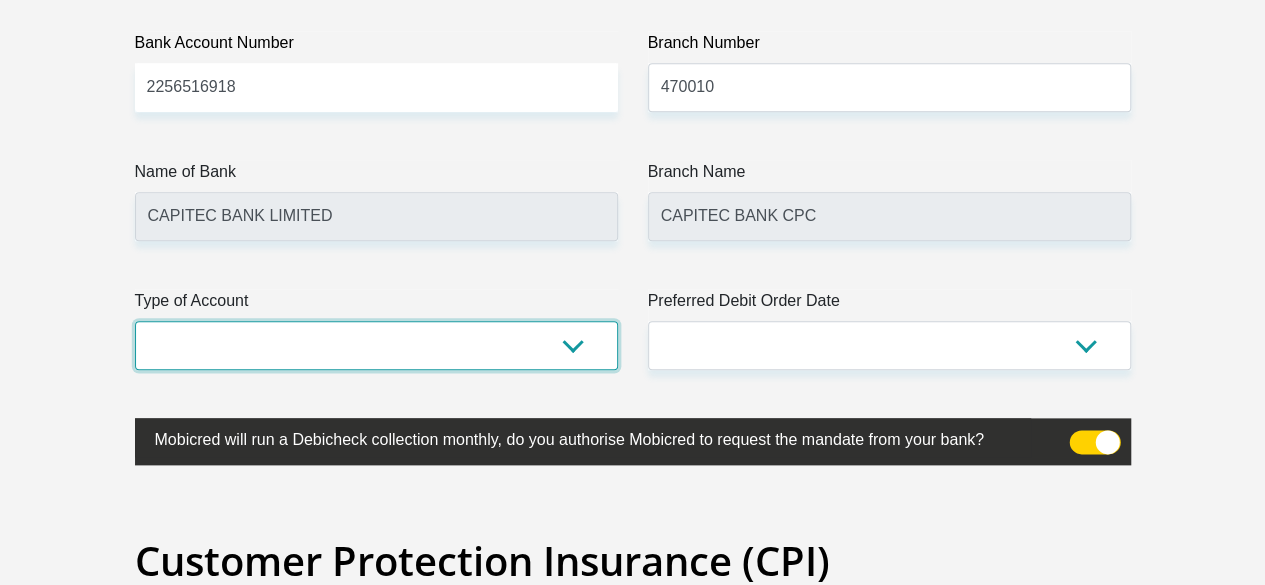 click on "Cheque
Savings" at bounding box center (376, 345) 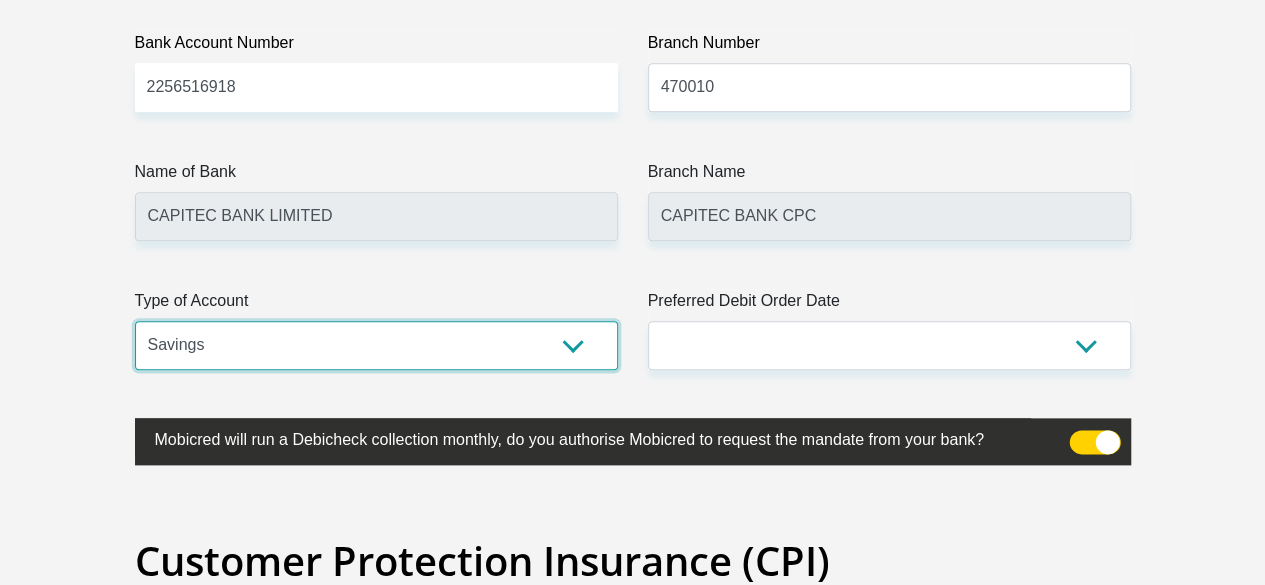 click on "Cheque
Savings" at bounding box center (376, 345) 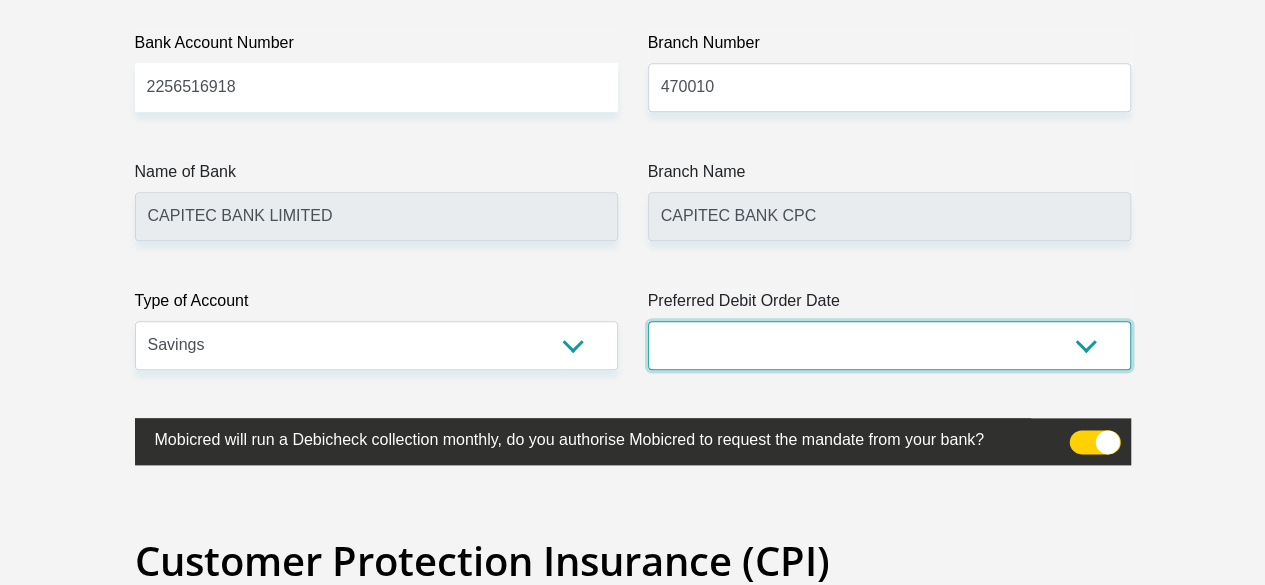 click on "1st
2nd
3rd
4th
5th
7th
18th
19th
20th
21st
22nd
23rd
24th
25th
26th
27th
28th
29th
30th" at bounding box center [889, 345] 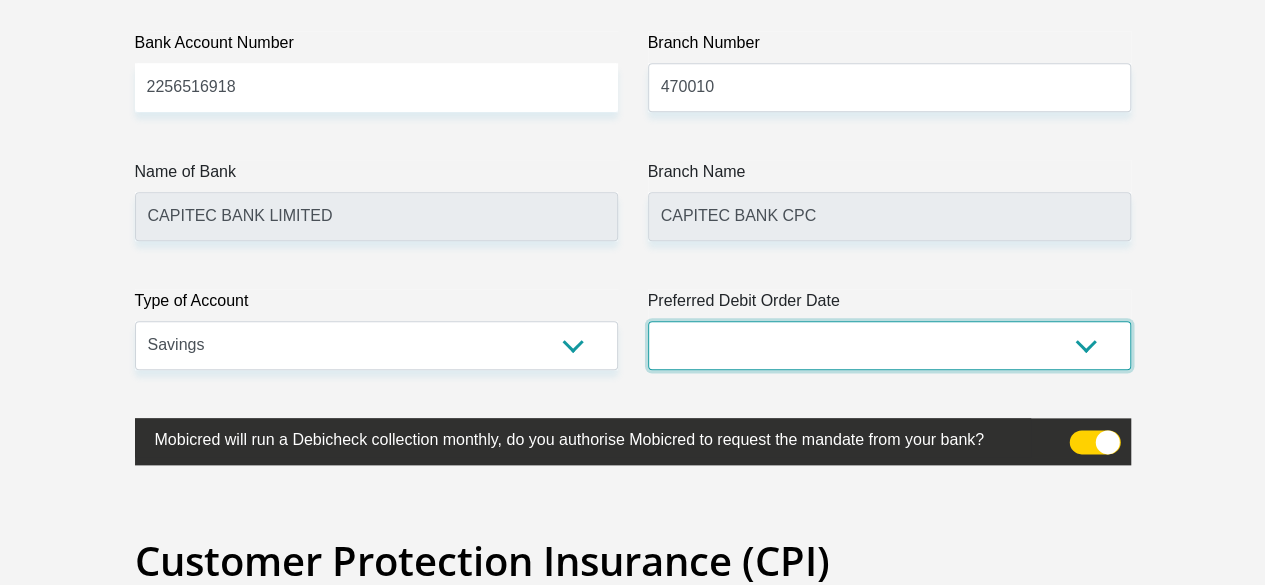 select on "25" 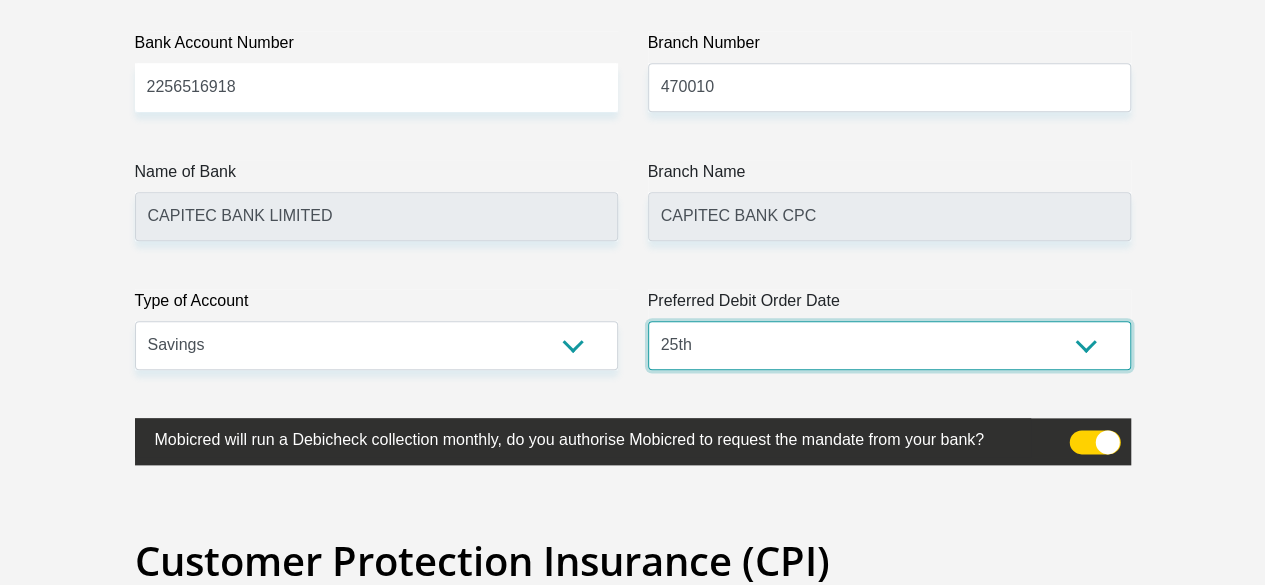 click on "1st
2nd
3rd
4th
5th
7th
18th
19th
20th
21st
22nd
23rd
24th
25th
26th
27th
28th
29th
30th" at bounding box center [889, 345] 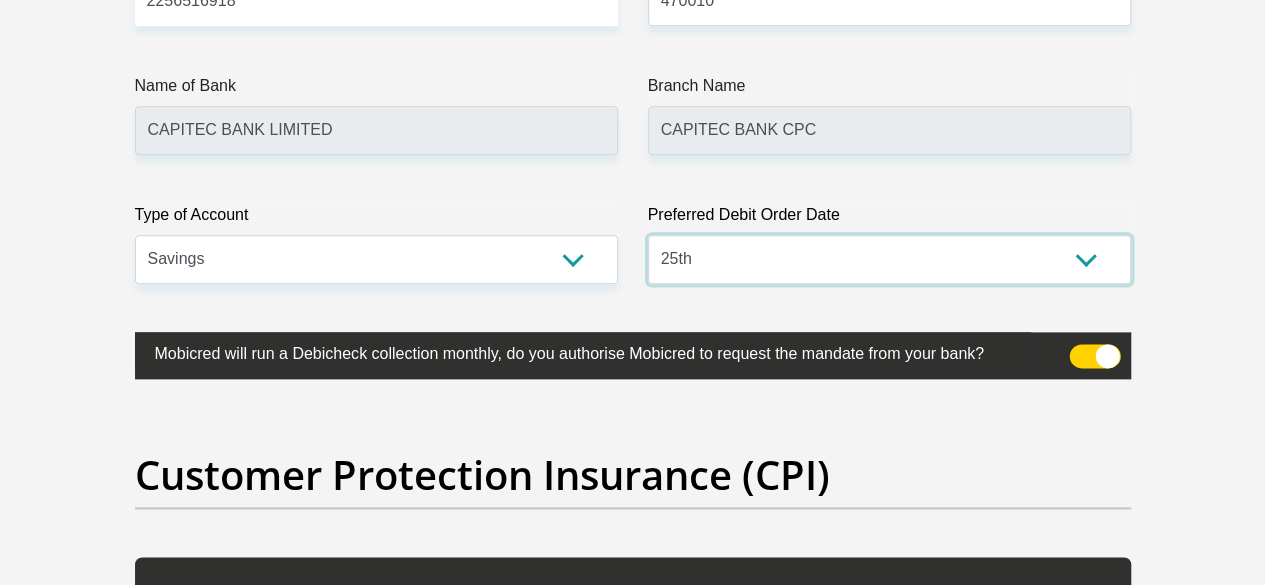 scroll, scrollTop: 5000, scrollLeft: 0, axis: vertical 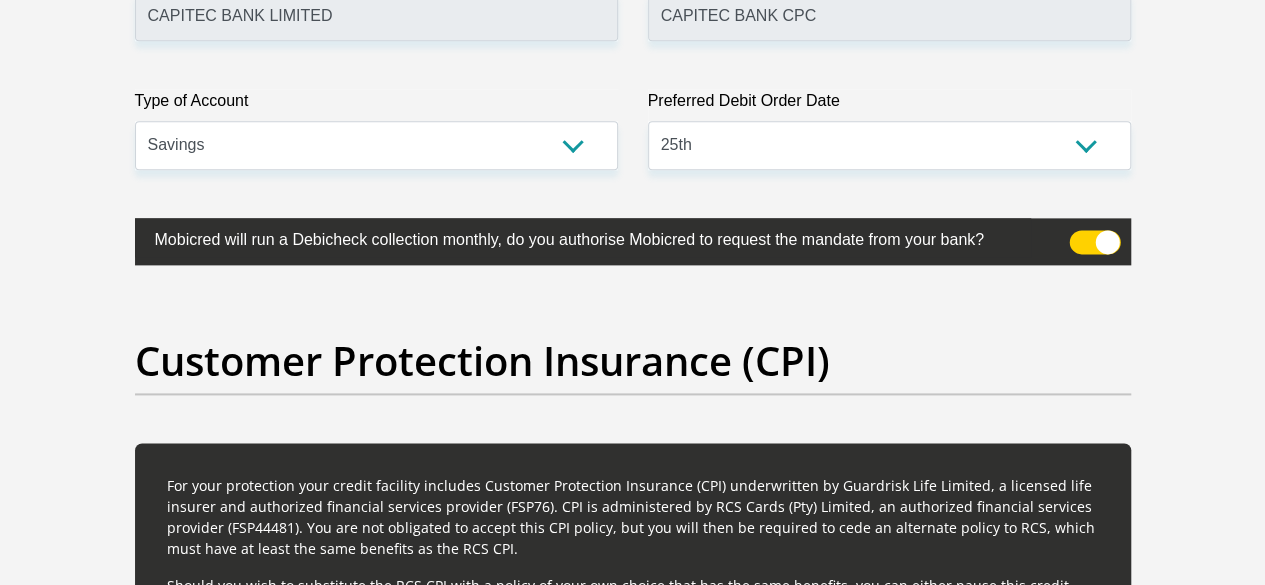 click at bounding box center [1094, 242] 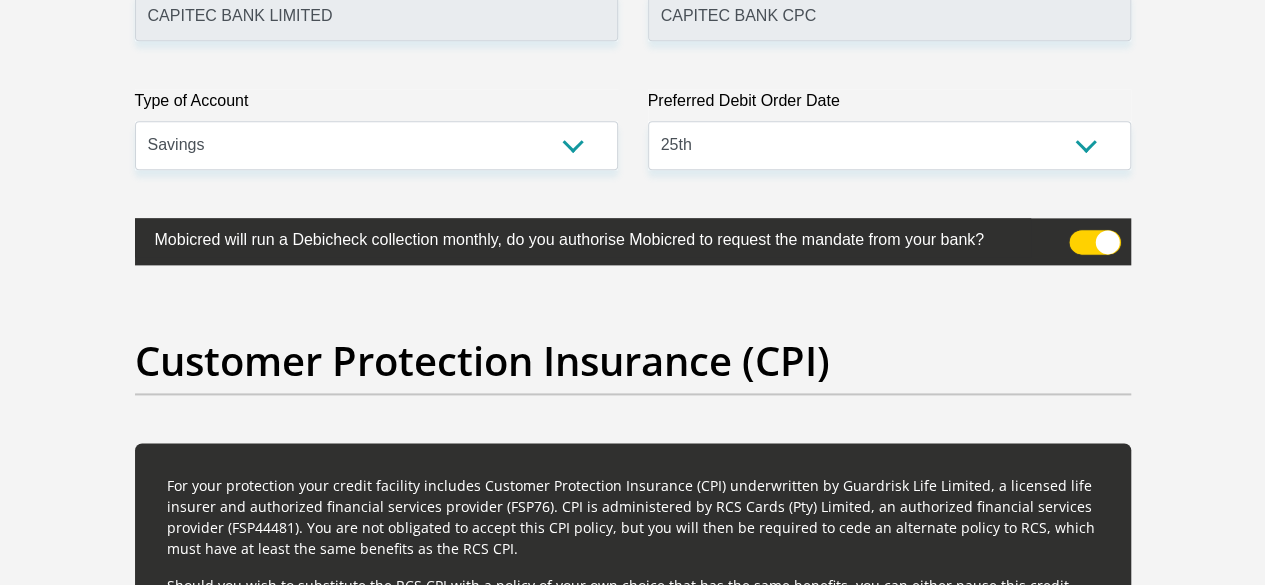 click at bounding box center (1081, 235) 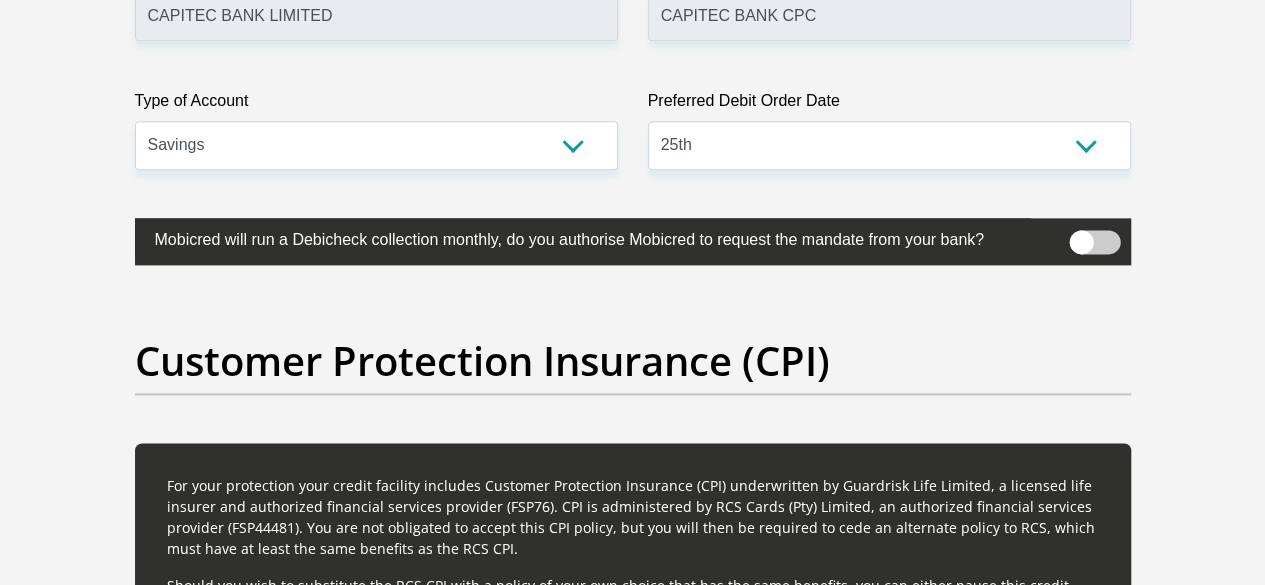click at bounding box center [1094, 242] 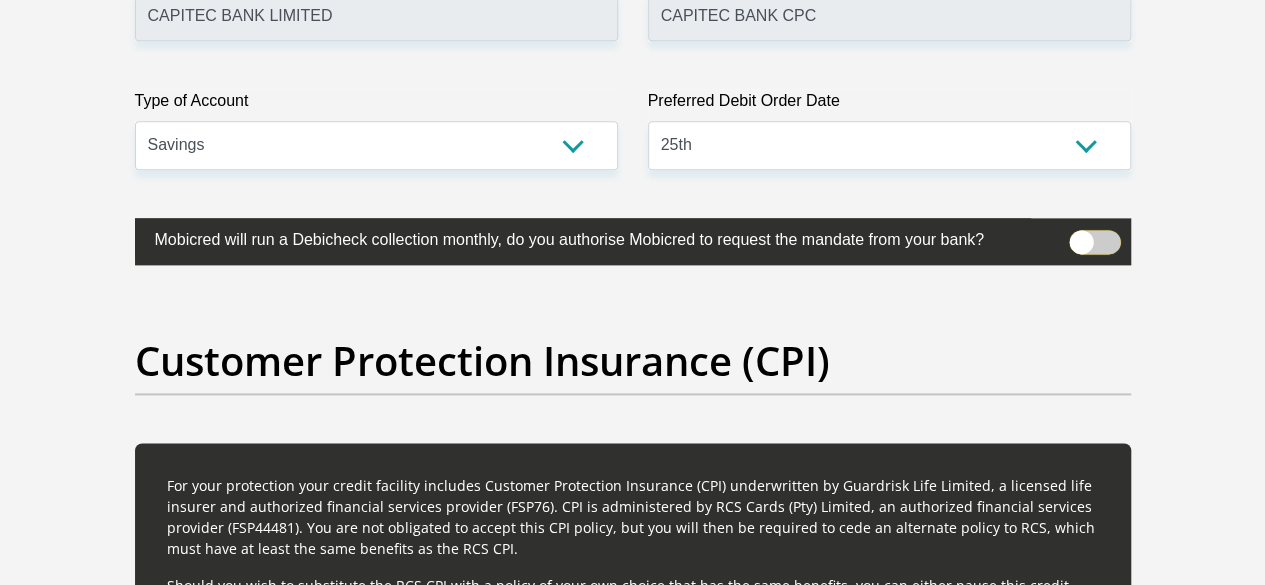 click at bounding box center [1081, 235] 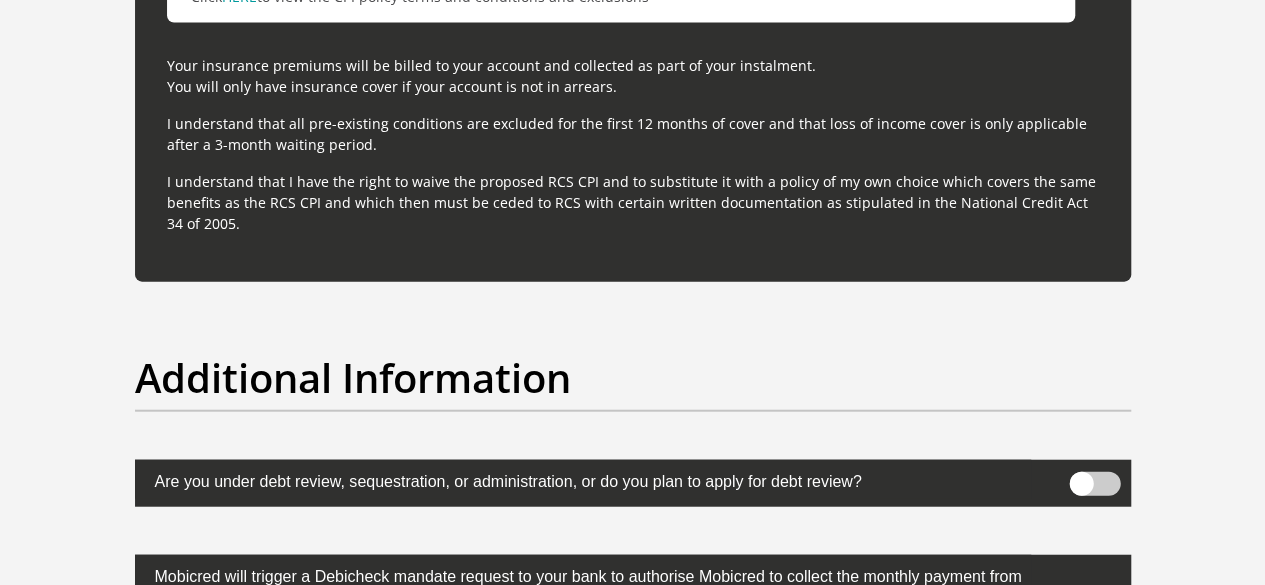 scroll, scrollTop: 6300, scrollLeft: 0, axis: vertical 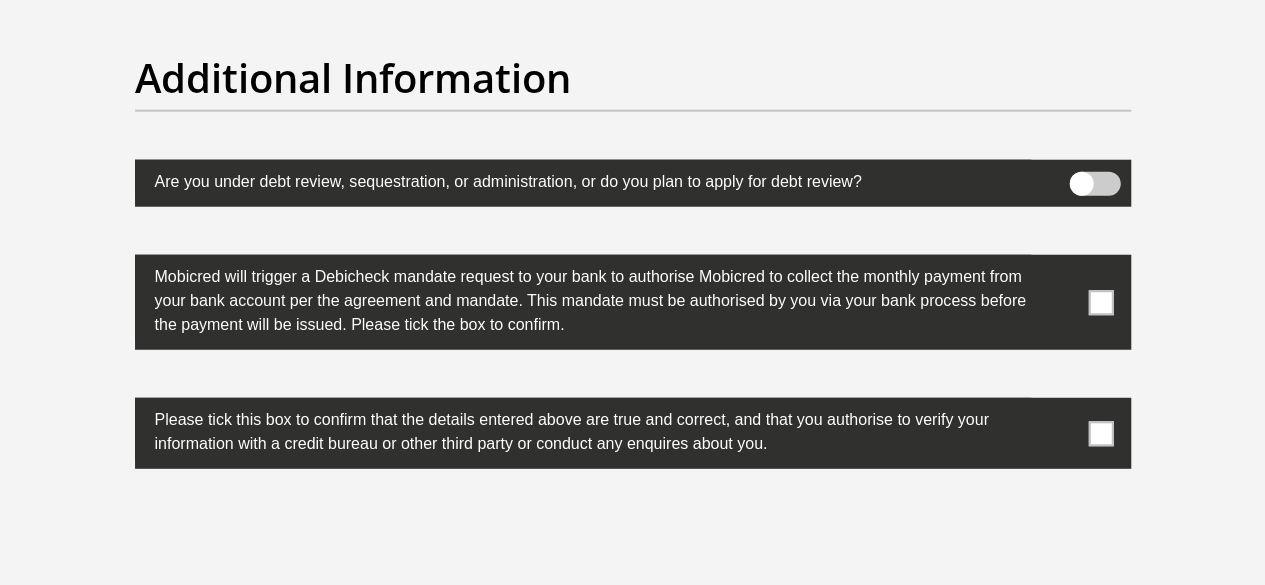 click at bounding box center (1100, 302) 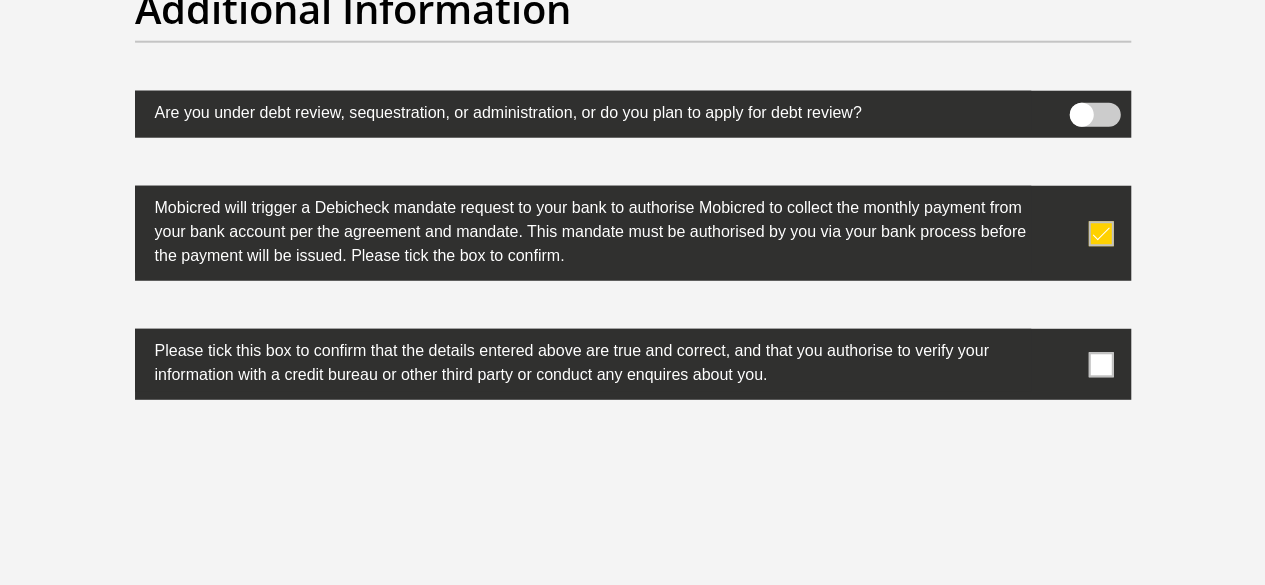 scroll, scrollTop: 6400, scrollLeft: 0, axis: vertical 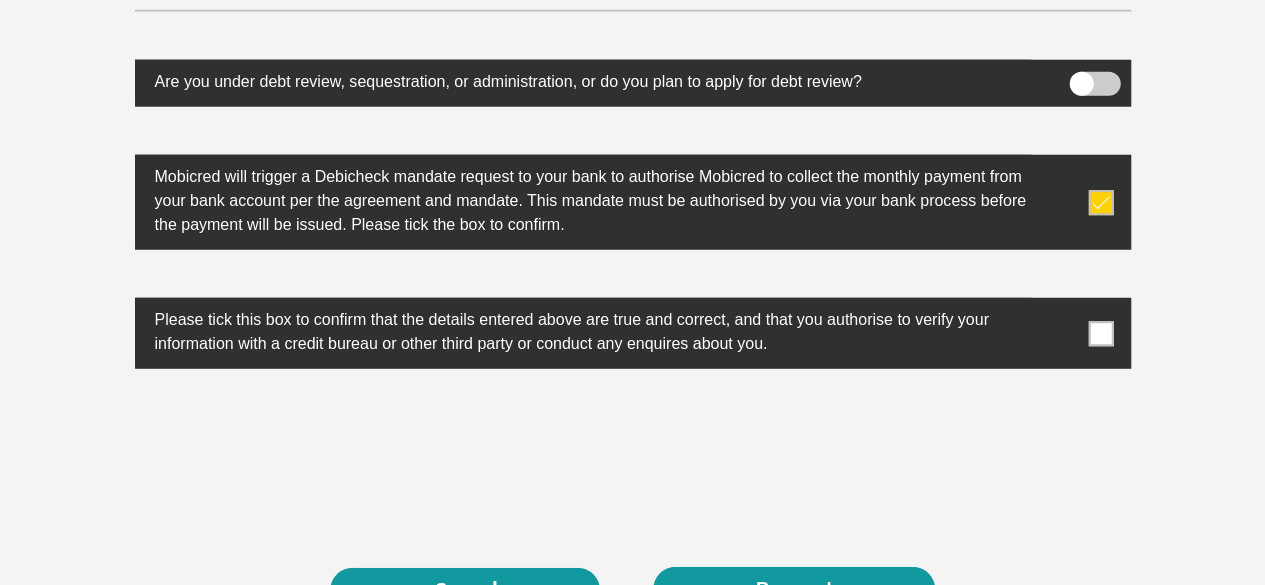 click at bounding box center (1100, 333) 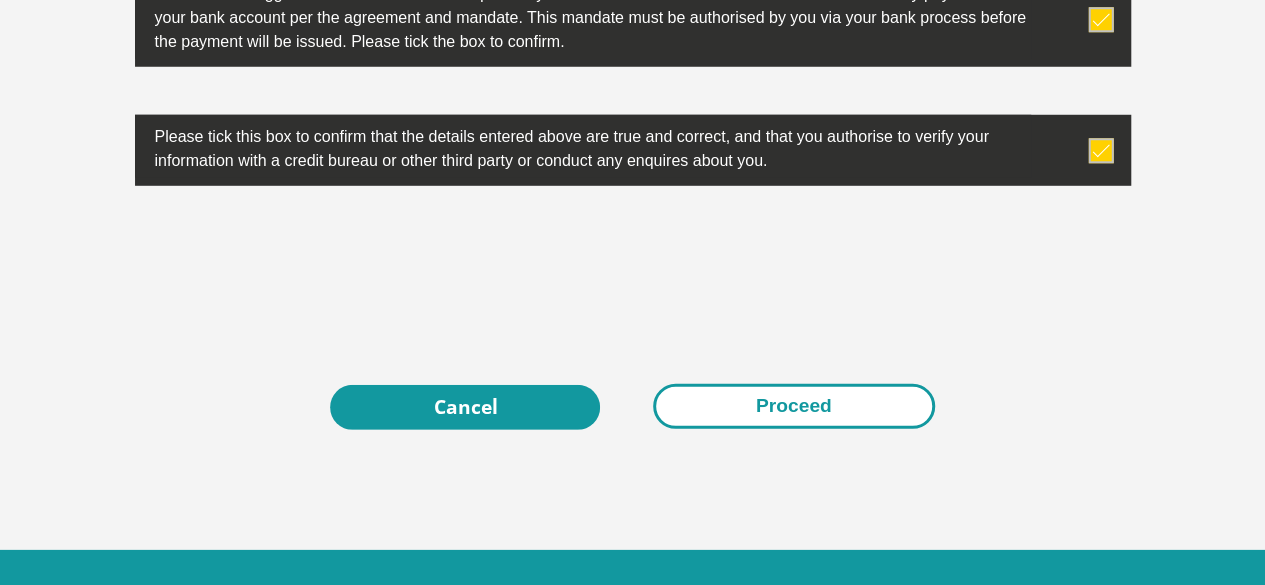 click on "Proceed" at bounding box center [794, 406] 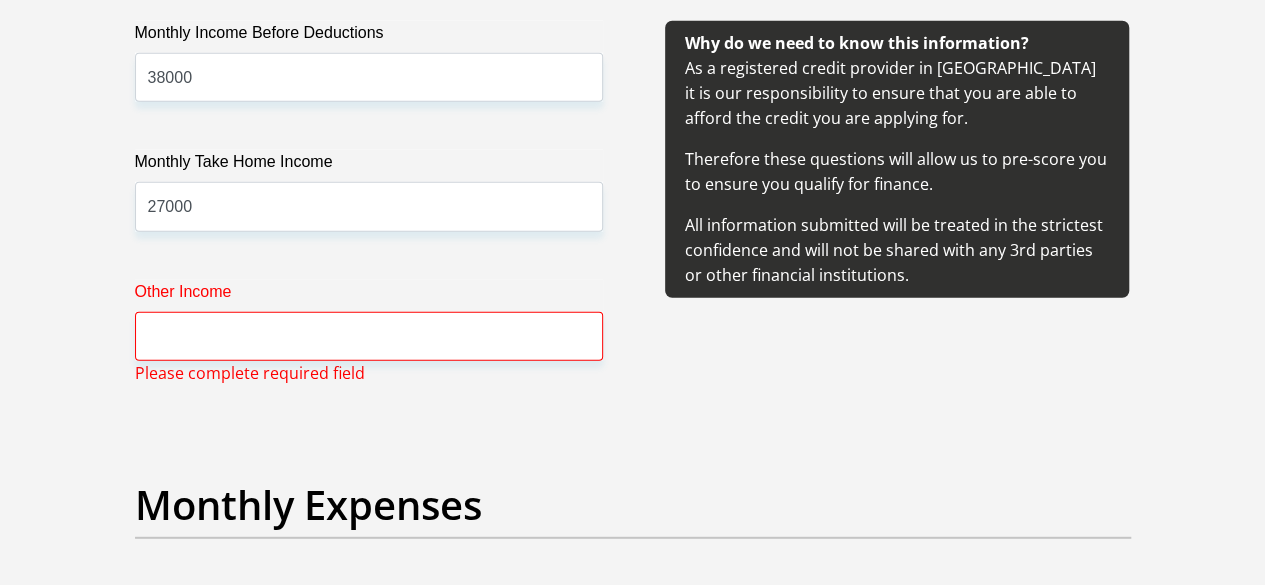 scroll, scrollTop: 2483, scrollLeft: 0, axis: vertical 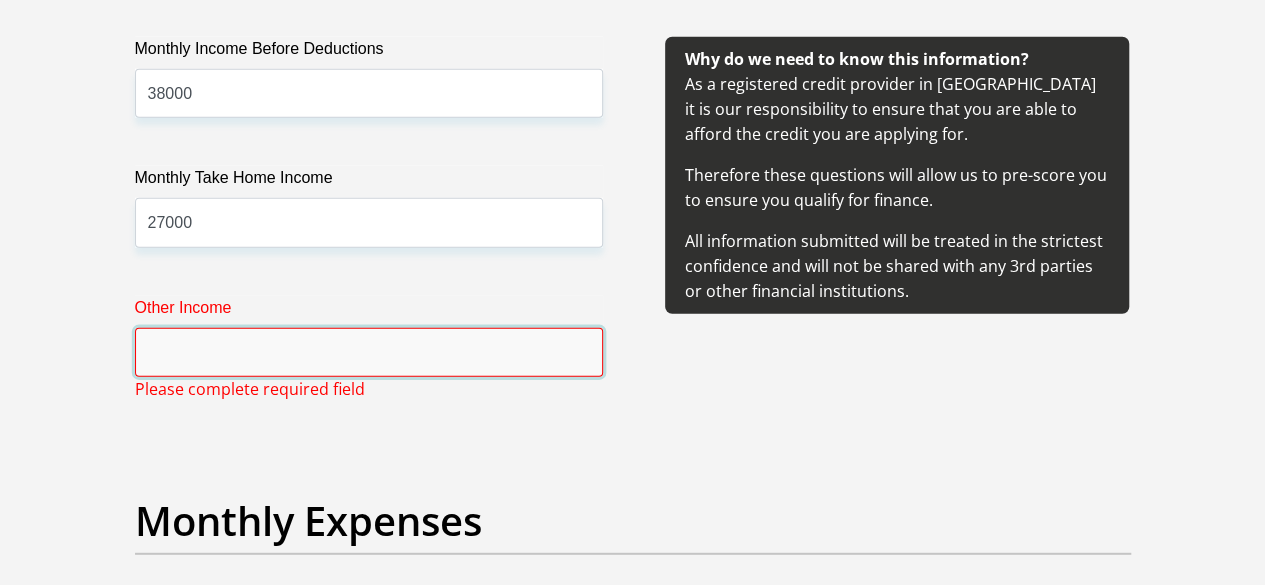 click on "Other Income" at bounding box center [369, 352] 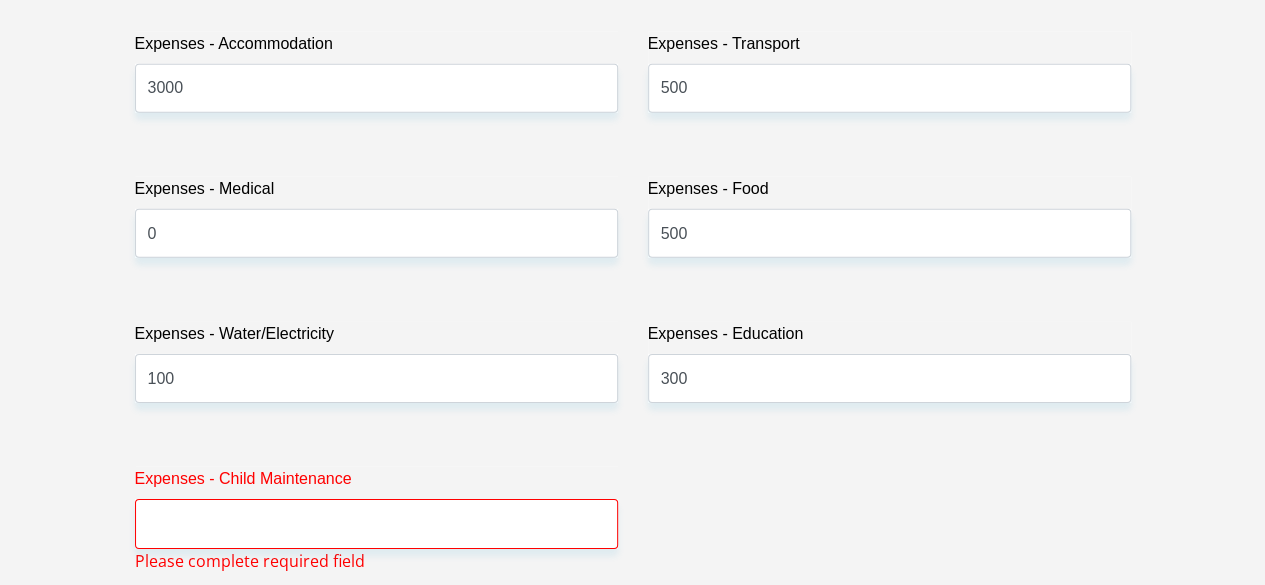 scroll, scrollTop: 3283, scrollLeft: 0, axis: vertical 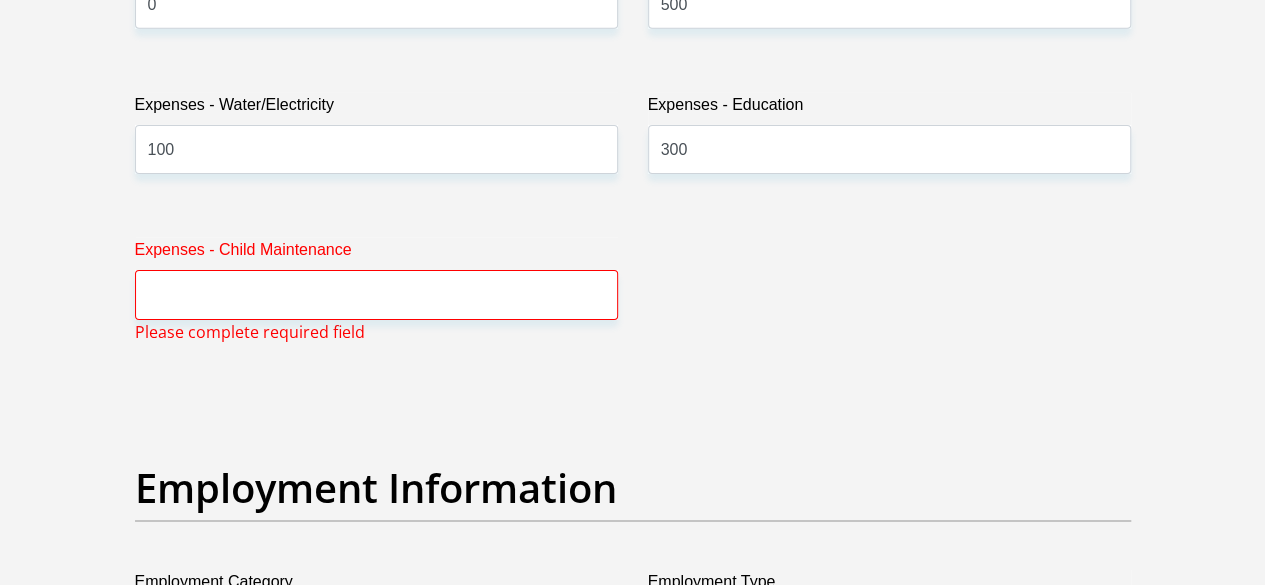 type on "0" 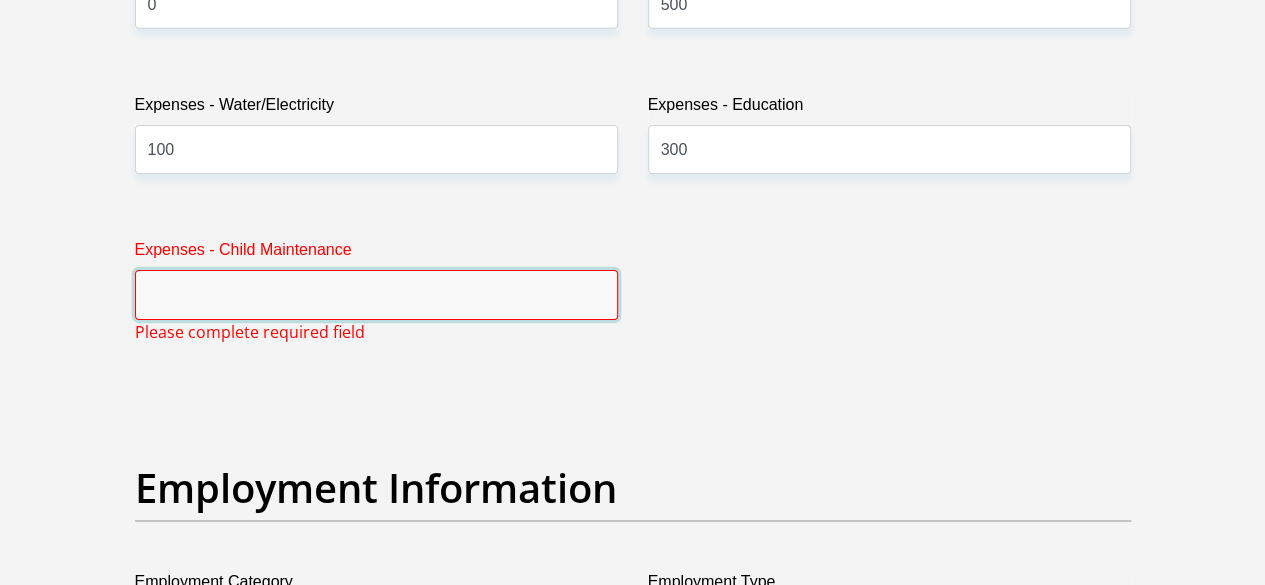 click on "Expenses - Child Maintenance" at bounding box center [376, 294] 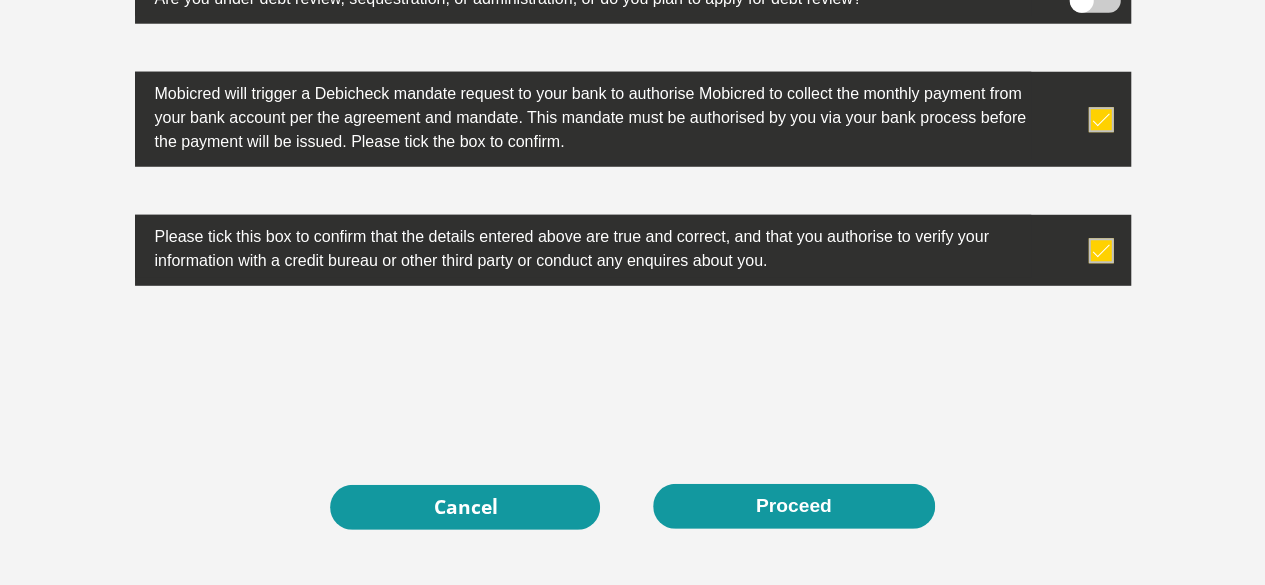 scroll, scrollTop: 6583, scrollLeft: 0, axis: vertical 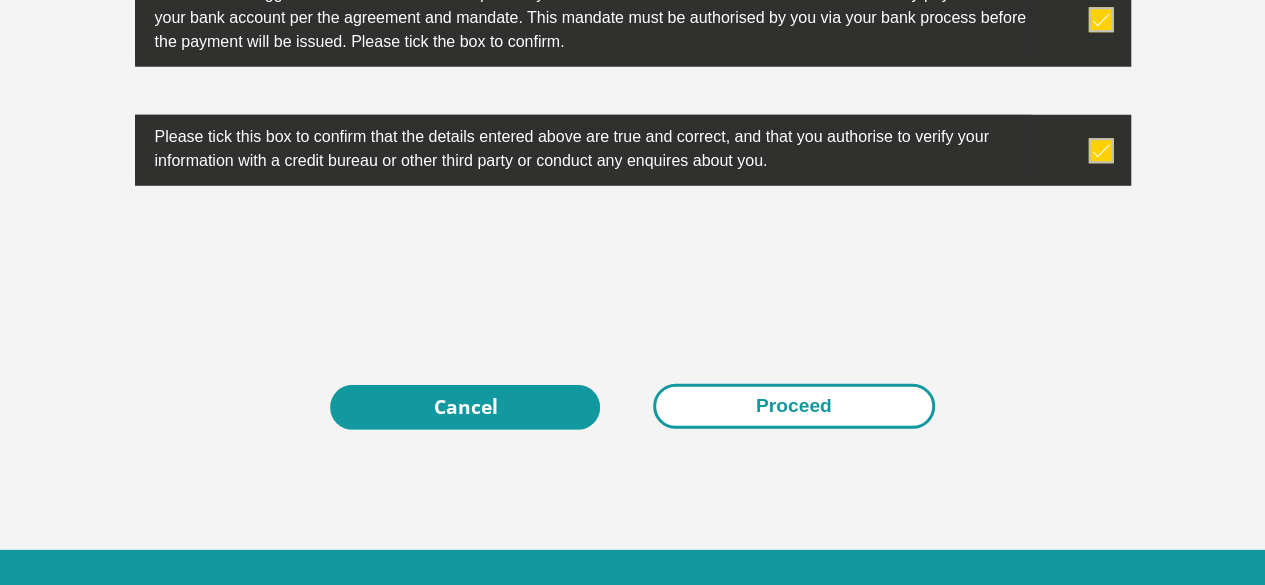 type on "0" 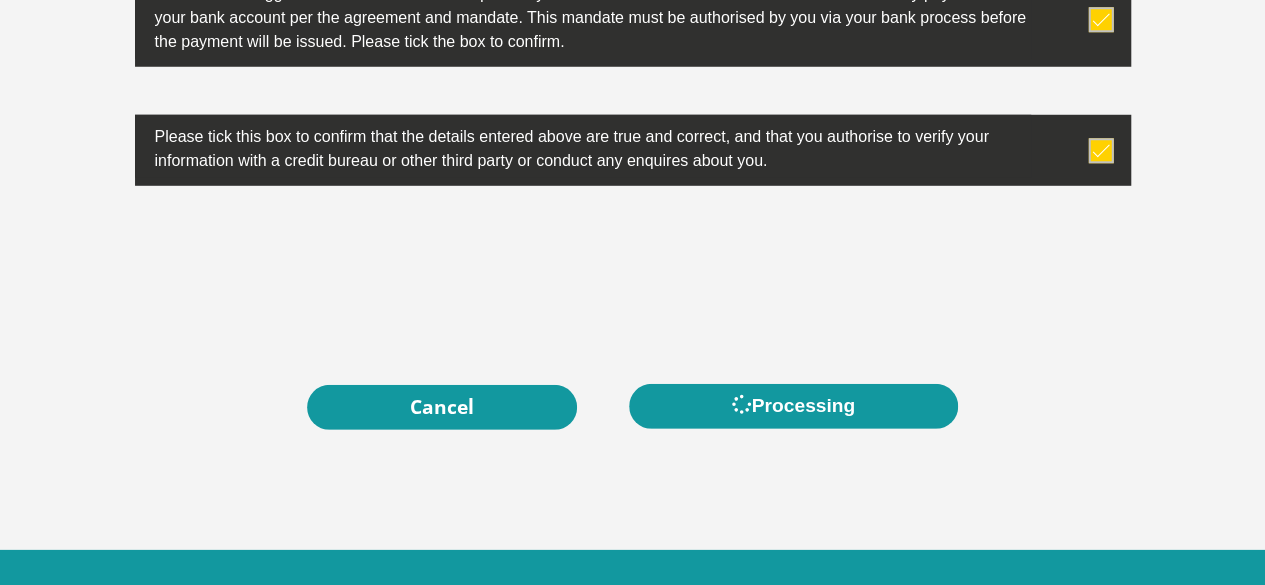 scroll, scrollTop: 0, scrollLeft: 0, axis: both 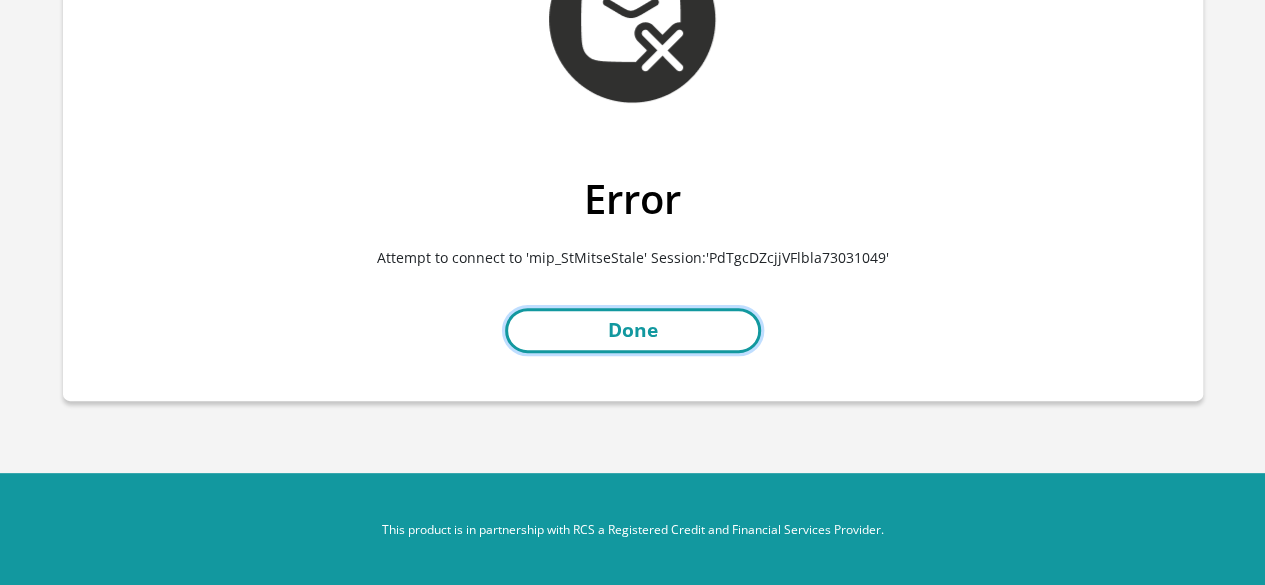 click on "Done" at bounding box center [633, 330] 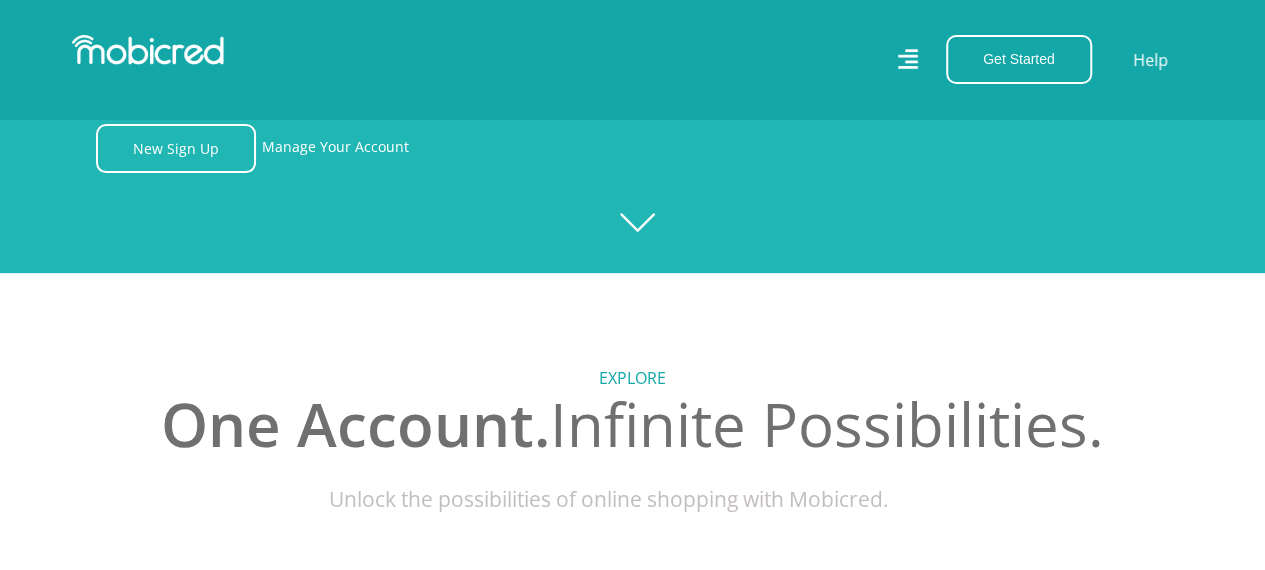 scroll, scrollTop: 300, scrollLeft: 0, axis: vertical 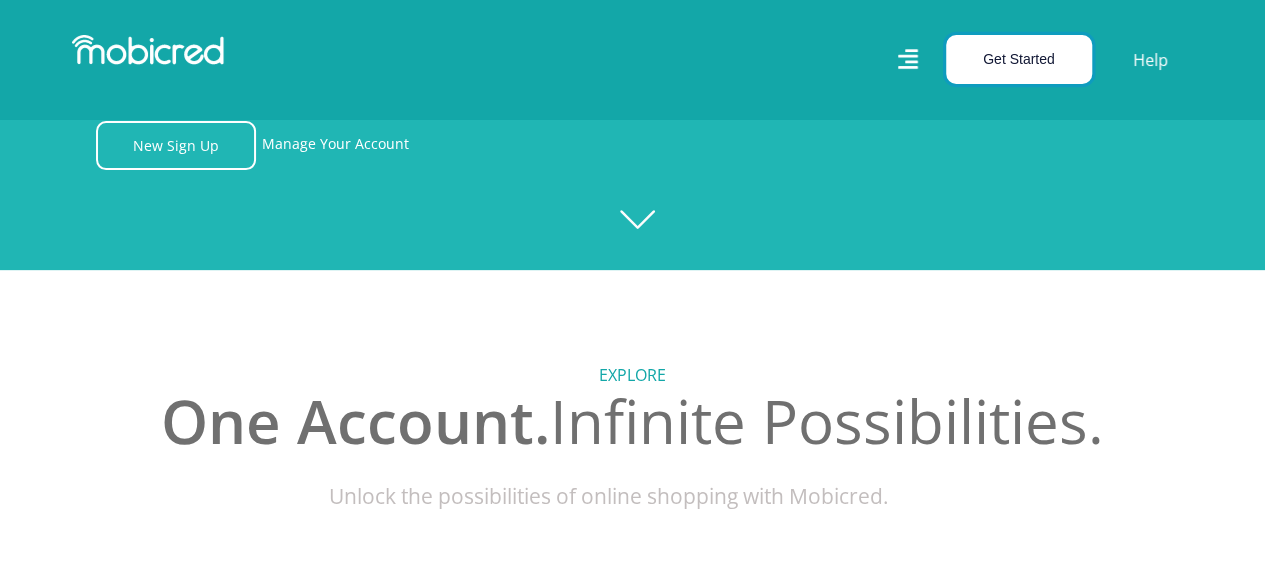 click on "Get Started" at bounding box center [1019, 59] 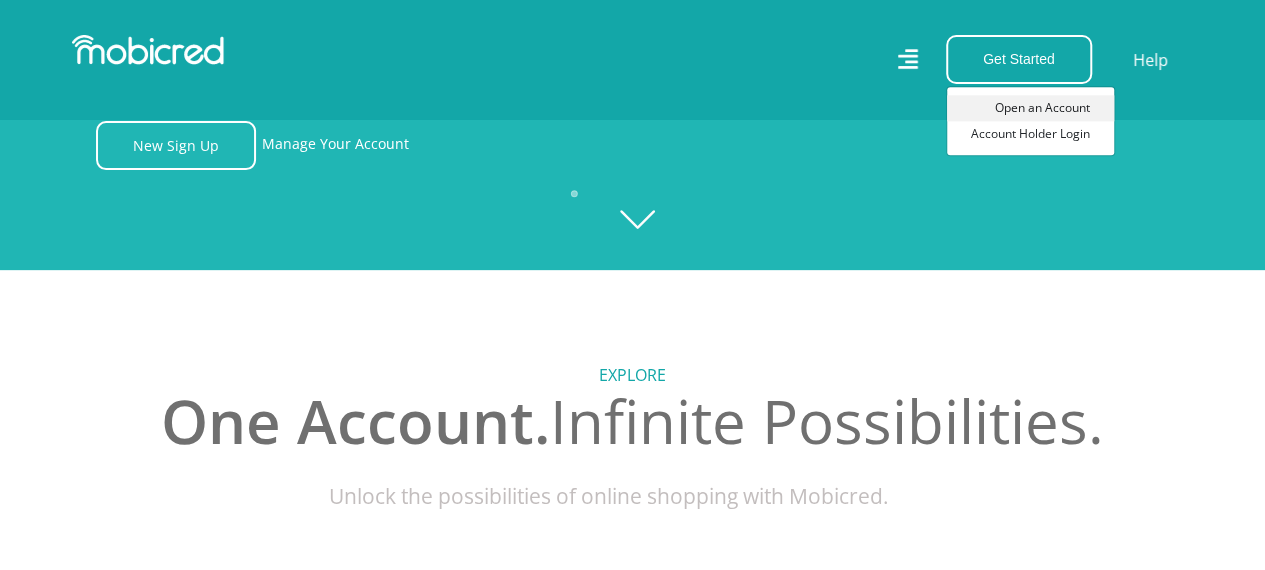 click on "Open an Account" at bounding box center (1030, 108) 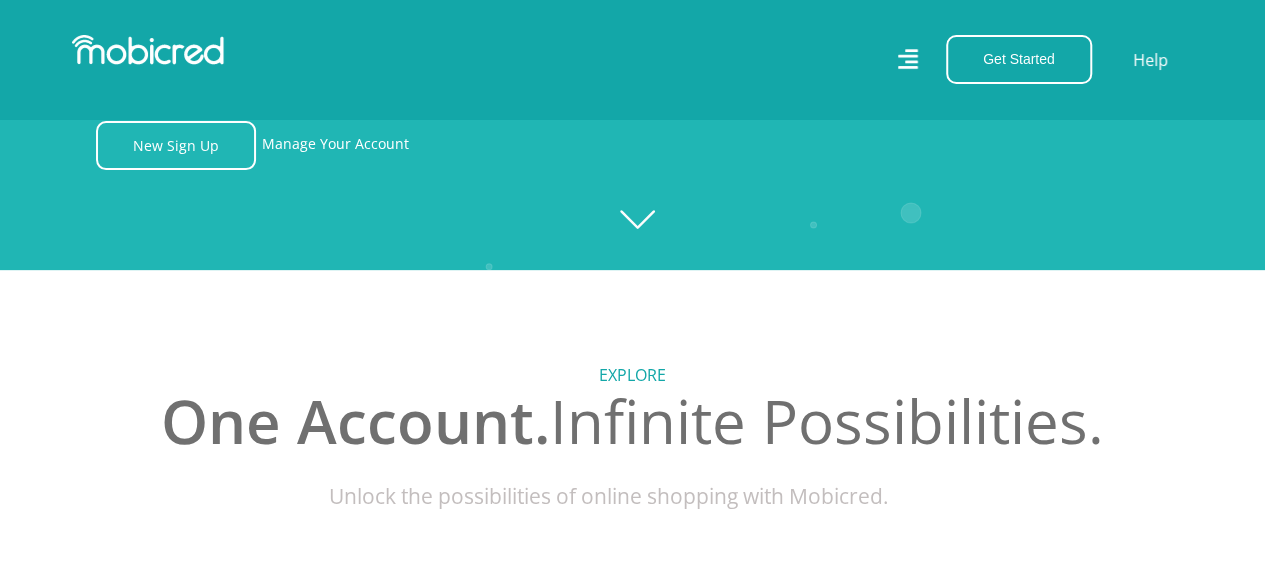 scroll, scrollTop: 0, scrollLeft: 1638, axis: horizontal 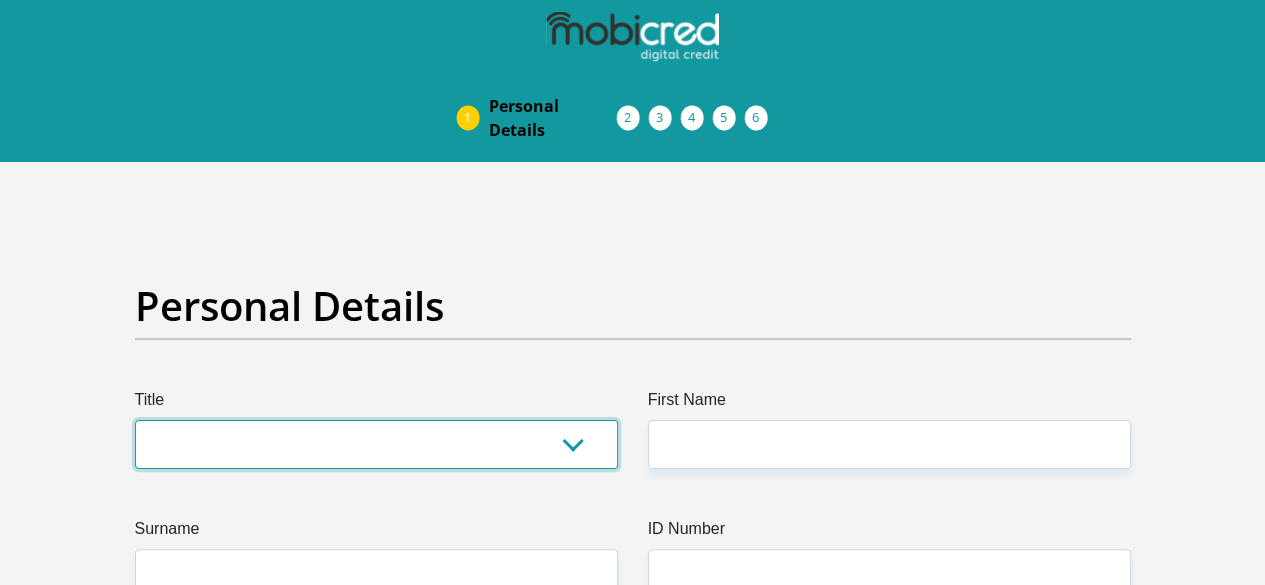 drag, startPoint x: 566, startPoint y: 384, endPoint x: 554, endPoint y: 385, distance: 12.0415945 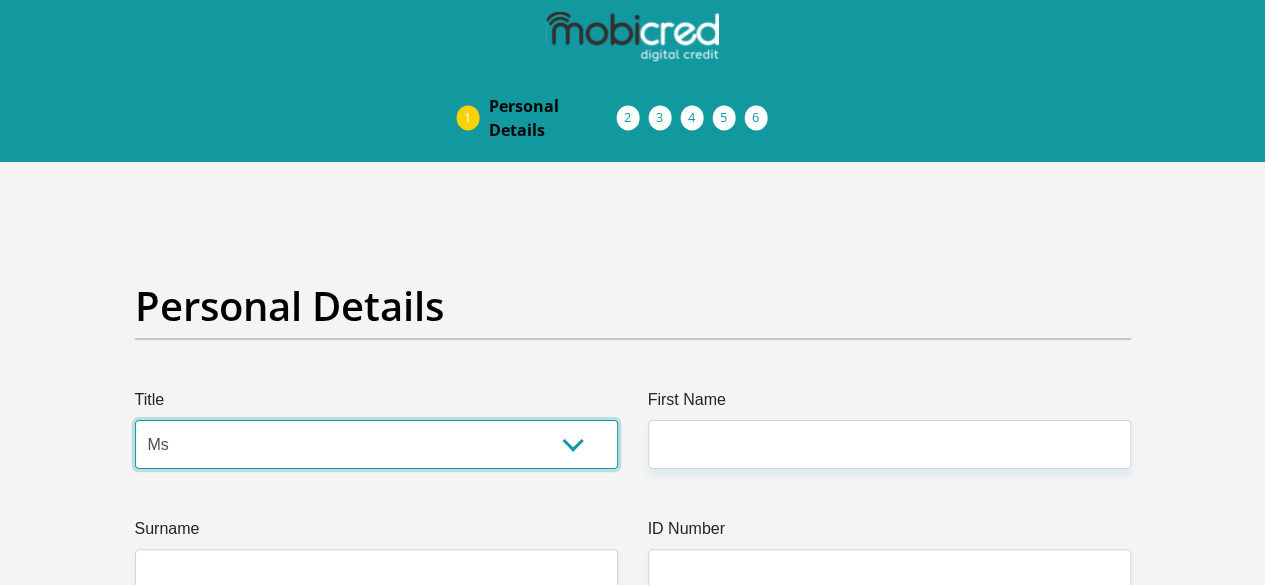 click on "Mr
Ms
Mrs
Dr
[PERSON_NAME]" at bounding box center [376, 444] 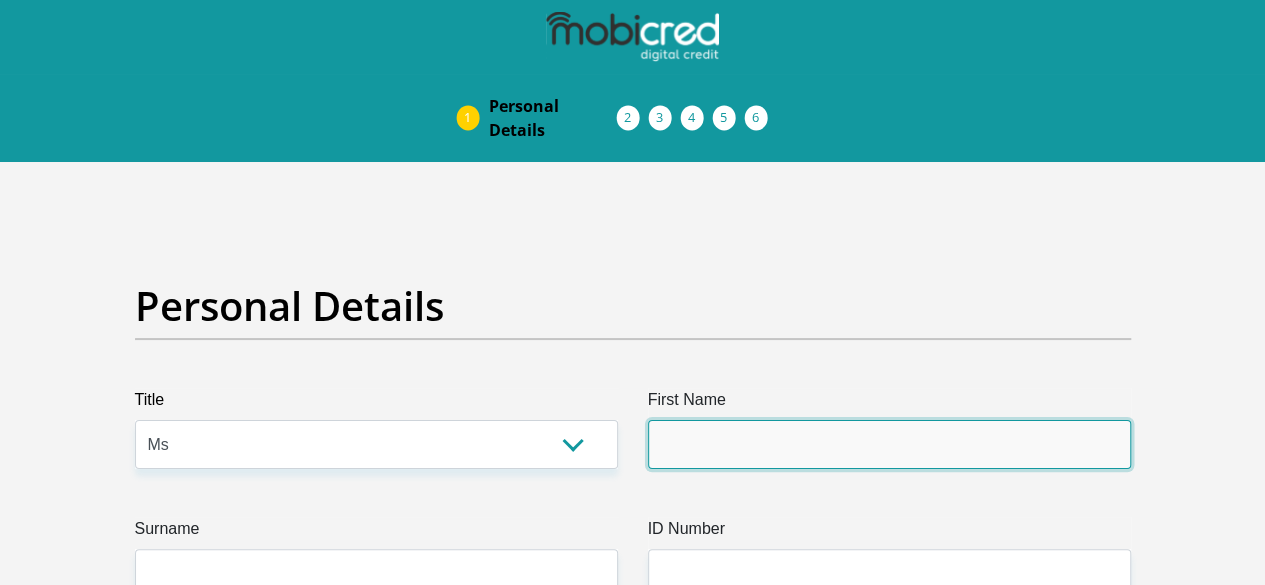 click on "First Name" at bounding box center [889, 444] 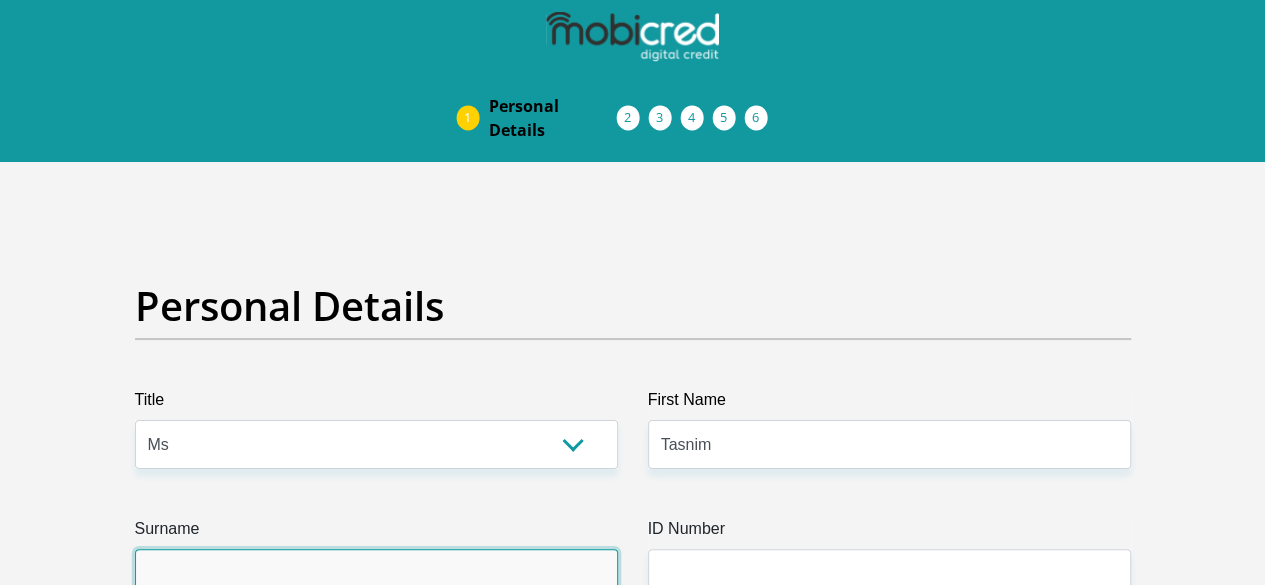 click on "Surname" at bounding box center (376, 573) 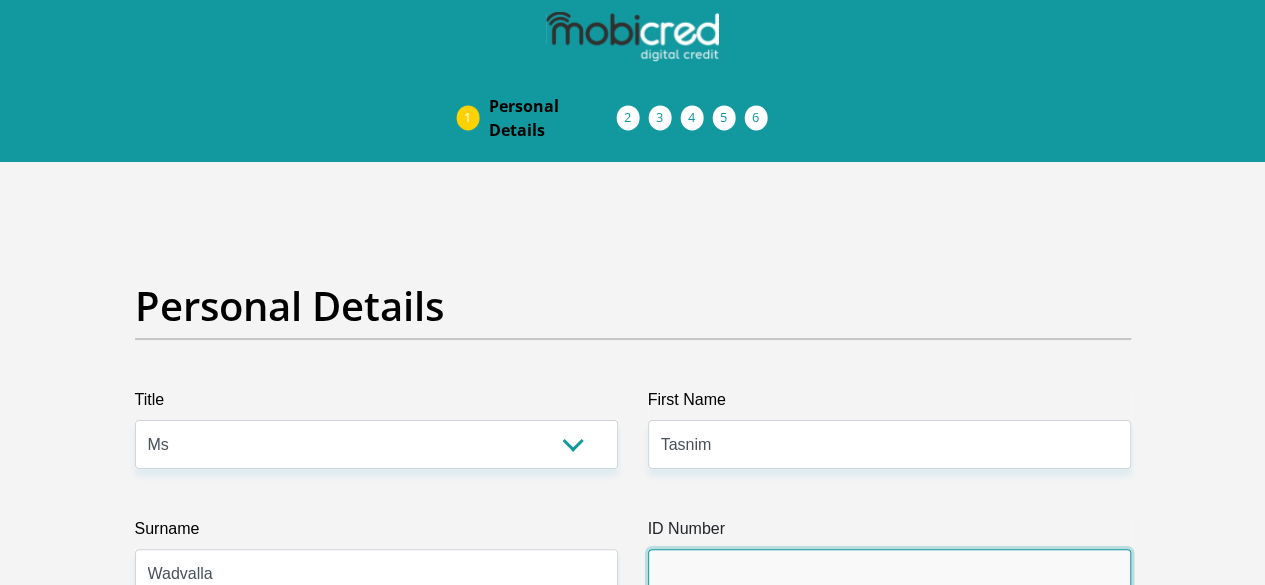click on "ID Number" at bounding box center [889, 573] 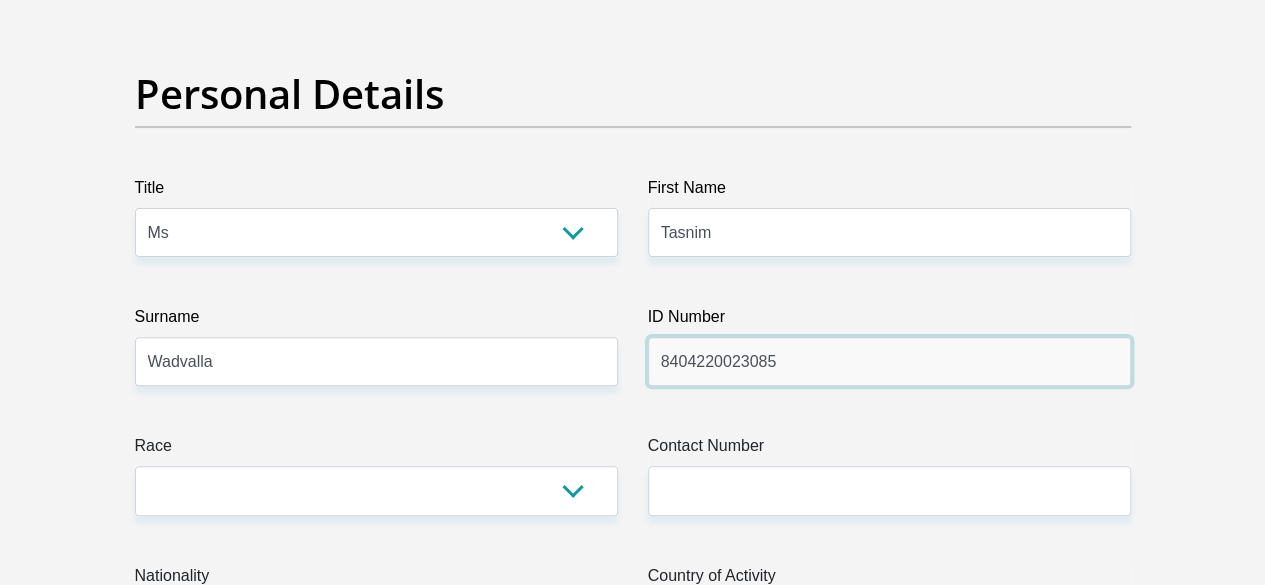 scroll, scrollTop: 300, scrollLeft: 0, axis: vertical 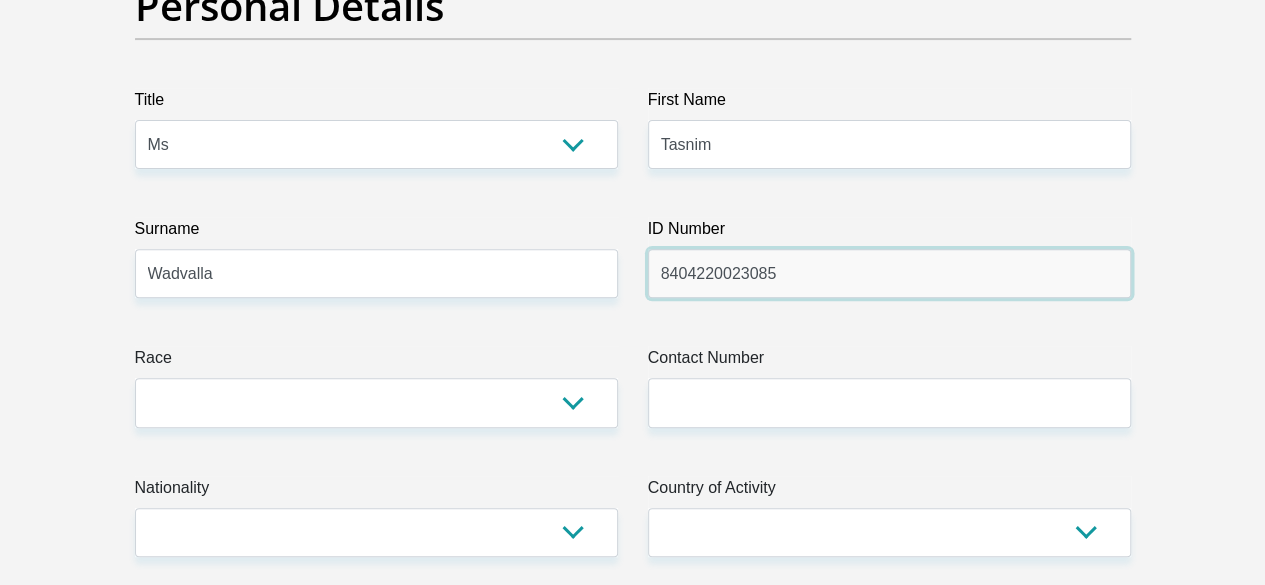 type on "8404220023085" 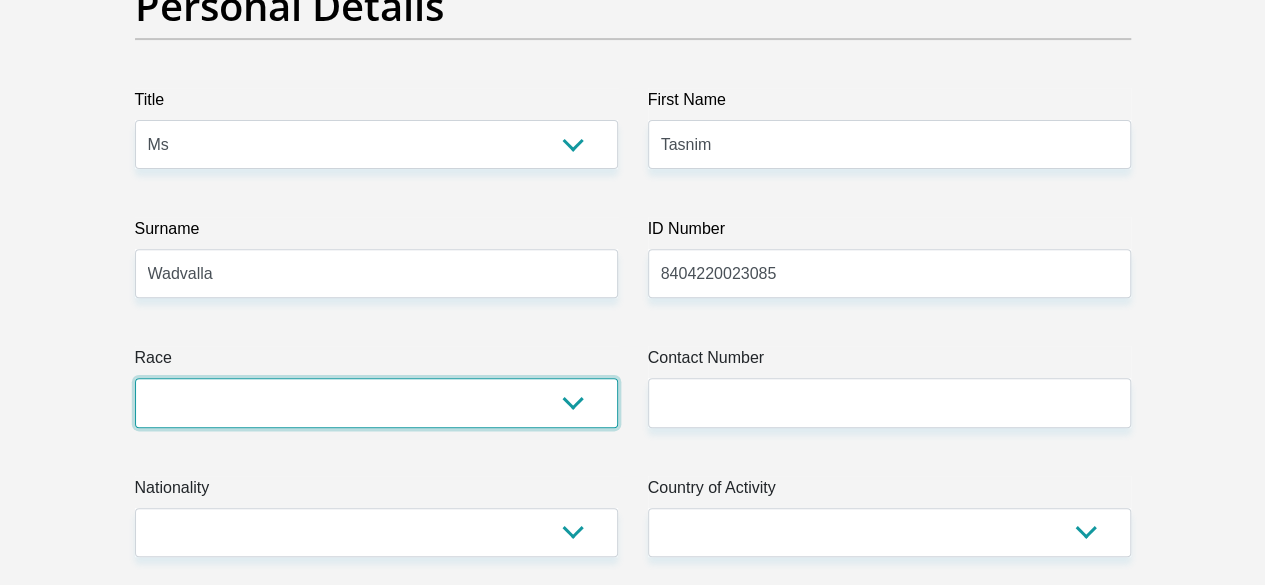 click on "Black
Coloured
Indian
White
Other" at bounding box center (376, 402) 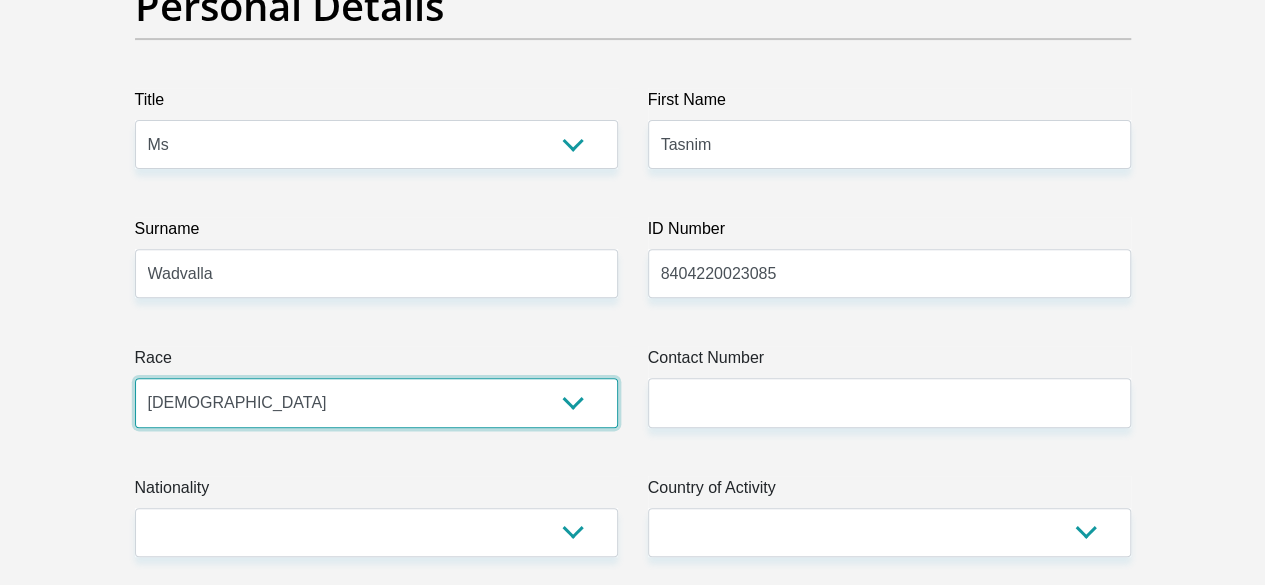 click on "Black
Coloured
Indian
White
Other" at bounding box center (376, 402) 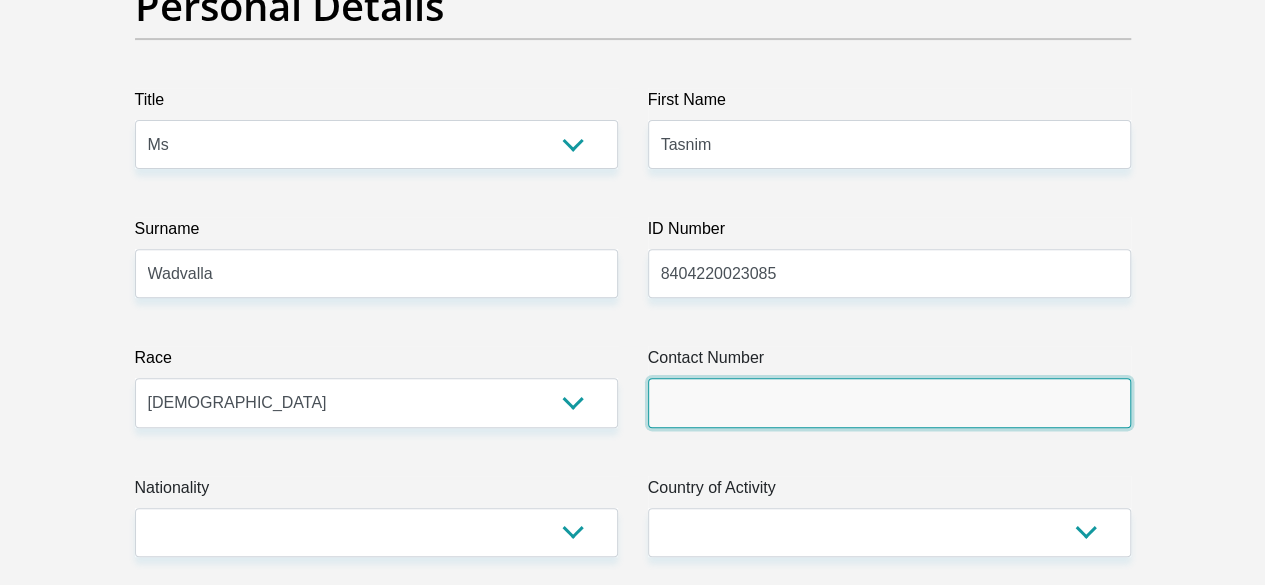 click on "Contact Number" at bounding box center (889, 402) 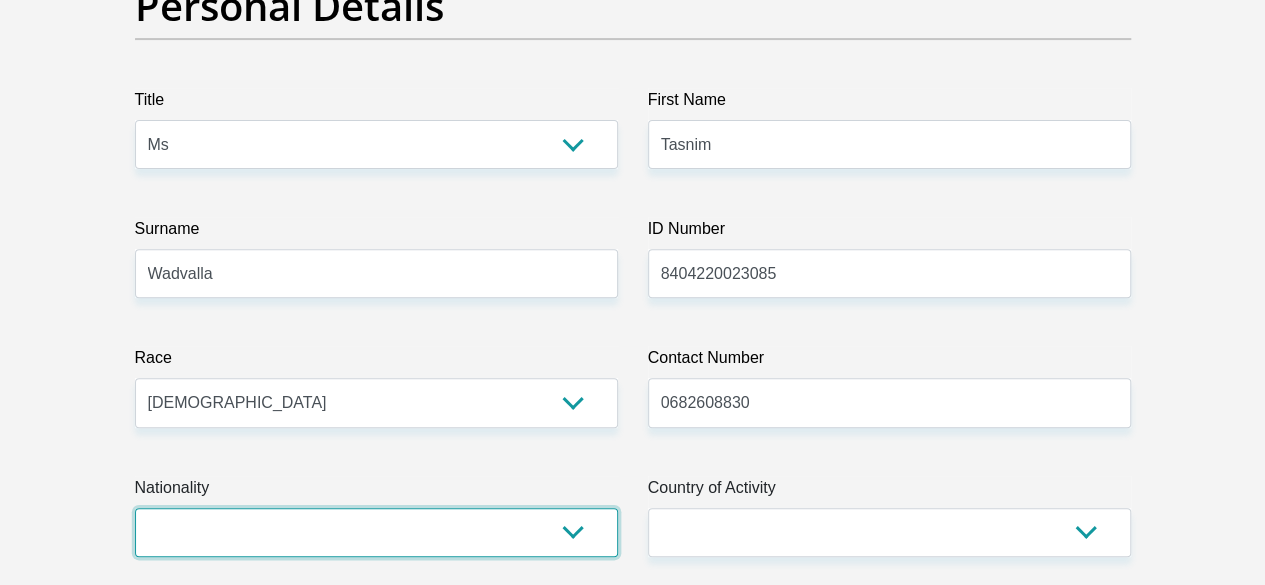 drag, startPoint x: 274, startPoint y: 455, endPoint x: 288, endPoint y: 456, distance: 14.035668 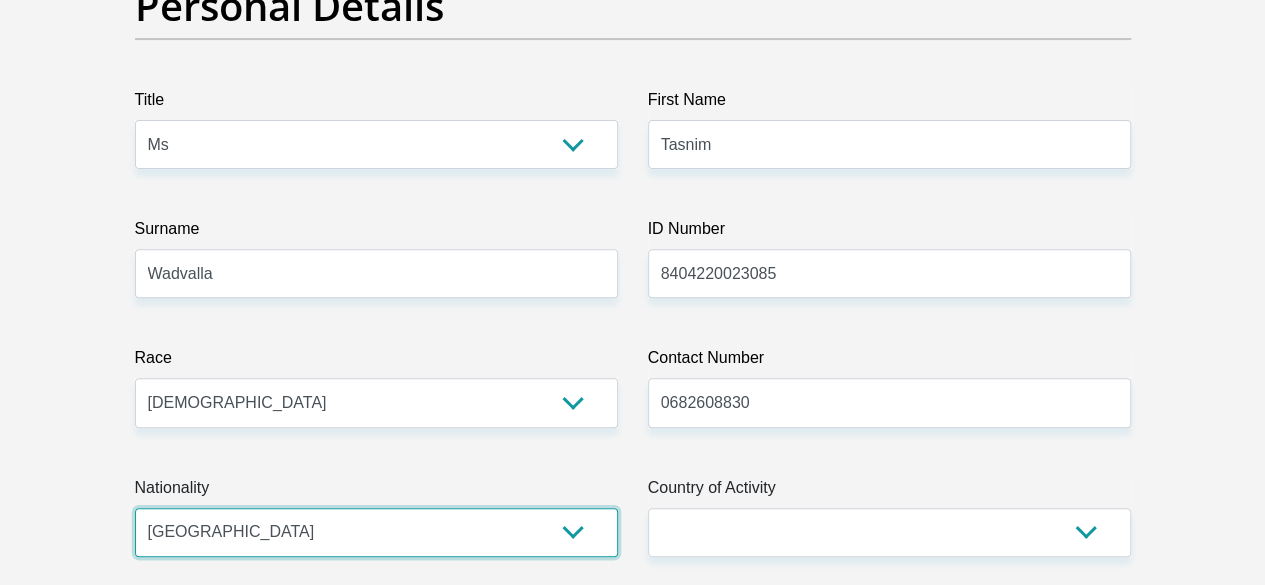 click on "South Africa
Afghanistan
Aland Islands
Albania
Algeria
America Samoa
American Virgin Islands
Andorra
Angola
Anguilla
Antarctica
Antigua and Barbuda
Argentina
Armenia
Aruba
Ascension Island
Australia
Austria
Azerbaijan
Bahamas
Bahrain
Bangladesh
Barbados
Chad" at bounding box center (376, 532) 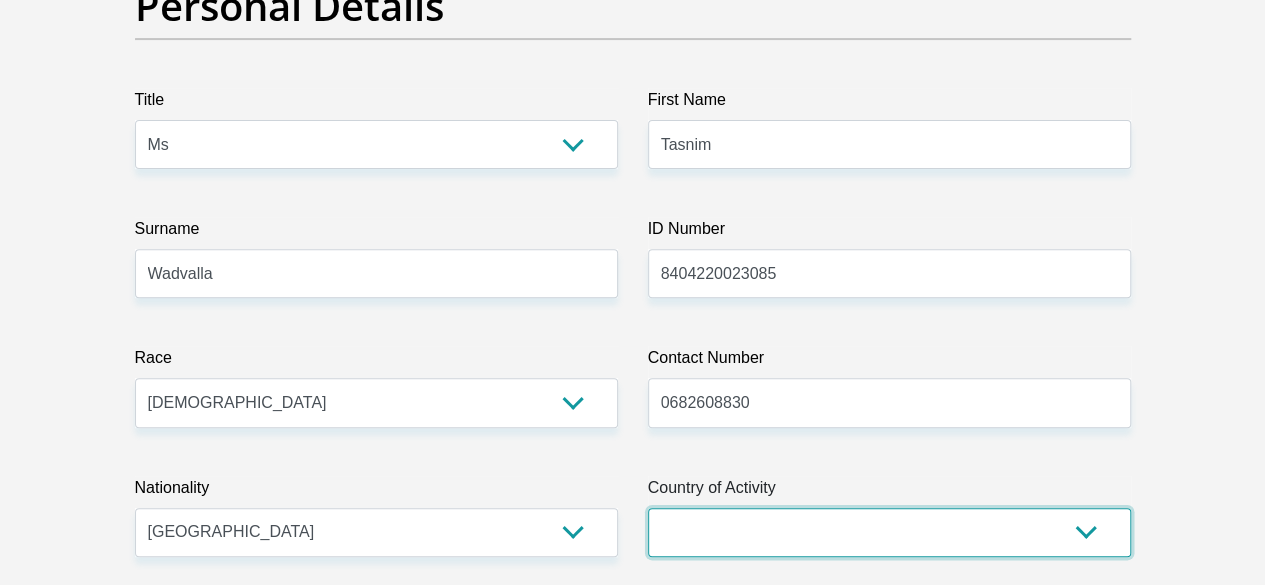 drag, startPoint x: 787, startPoint y: 441, endPoint x: 799, endPoint y: 449, distance: 14.422205 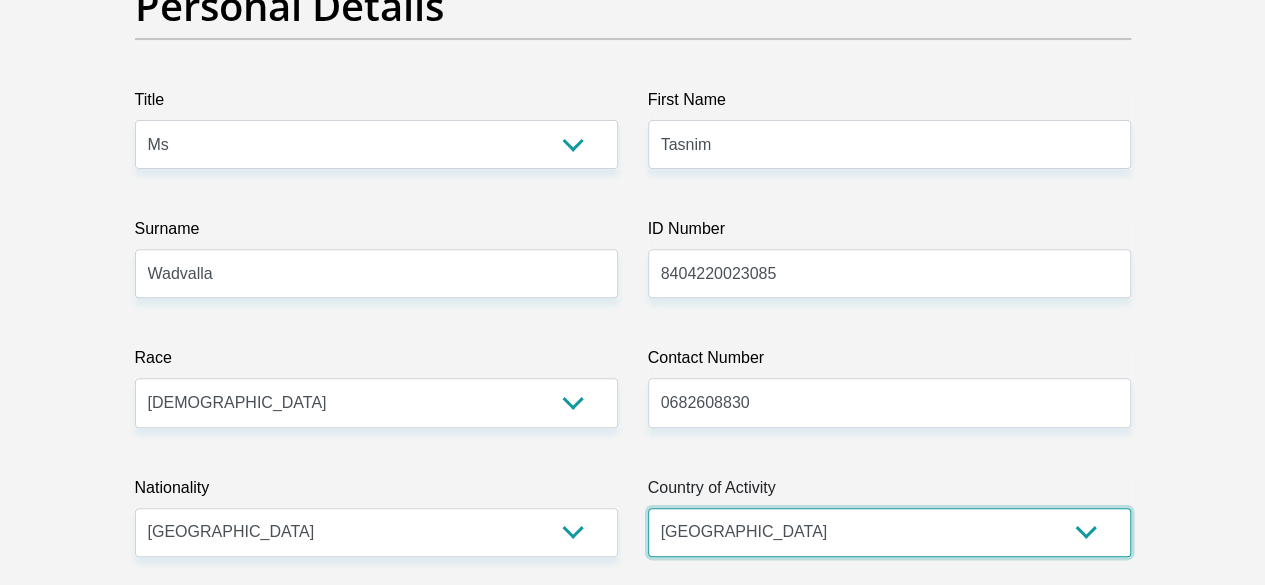 click on "South Africa
Afghanistan
Aland Islands
Albania
Algeria
America Samoa
American Virgin Islands
Andorra
Angola
Anguilla
Antarctica
Antigua and Barbuda
Argentina
Armenia
Aruba
Ascension Island
Australia
Austria
Azerbaijan
Chad" at bounding box center [889, 532] 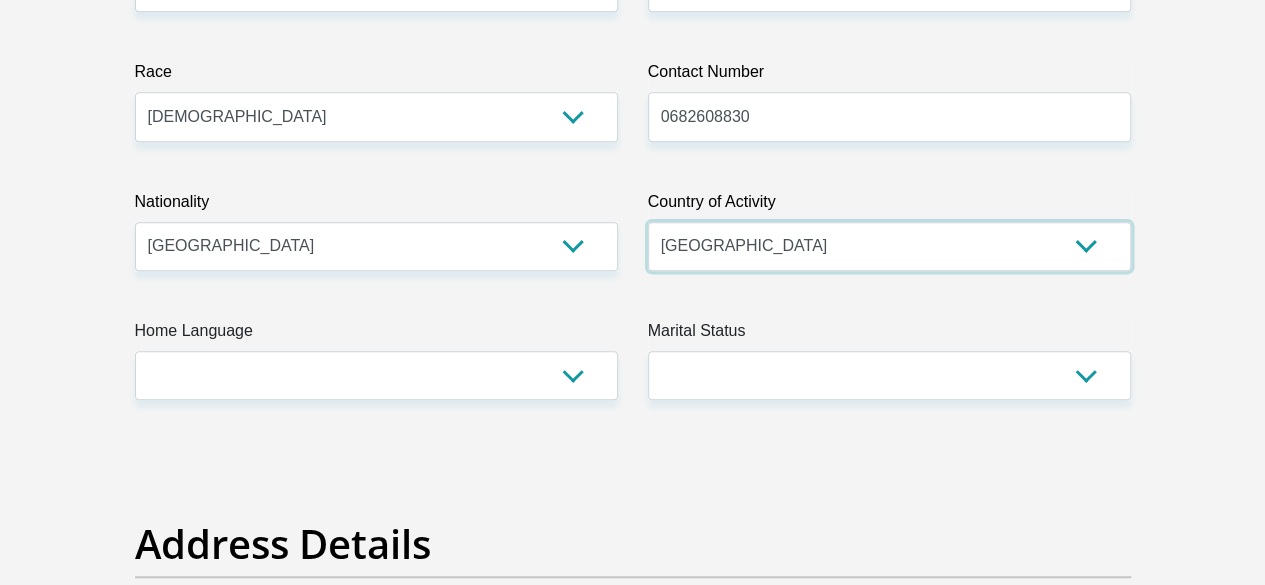 scroll, scrollTop: 600, scrollLeft: 0, axis: vertical 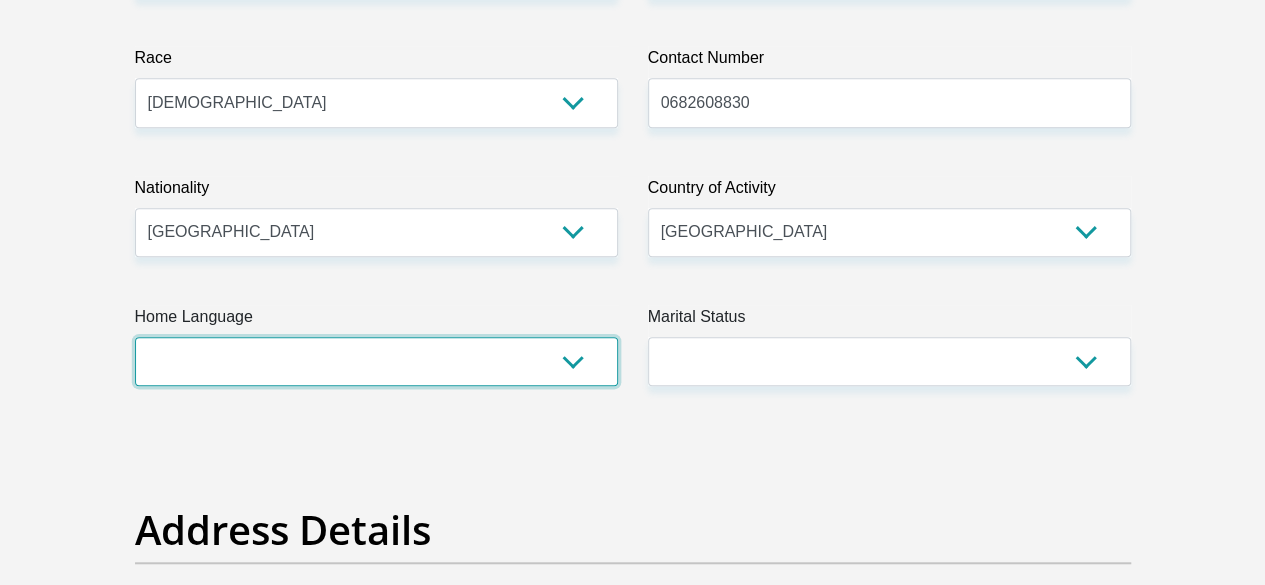 click on "Afrikaans
English
Sepedi
South Ndebele
Southern Sotho
Swati
Tsonga
Tswana
Venda
Xhosa
Zulu
Other" at bounding box center (376, 361) 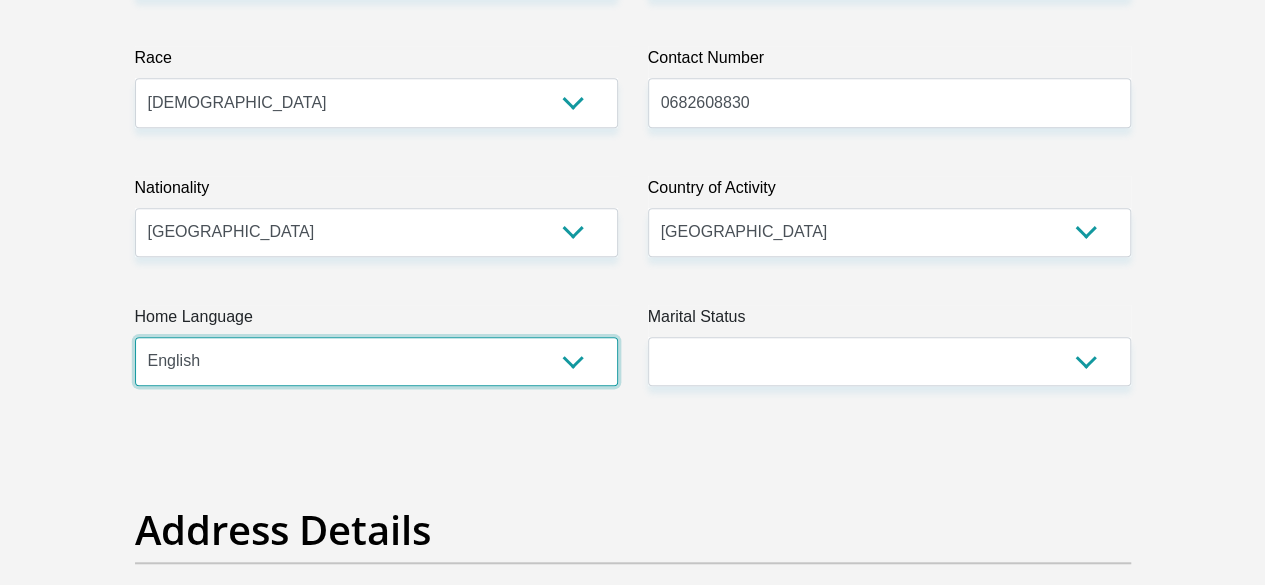 click on "Afrikaans
English
Sepedi
South Ndebele
Southern Sotho
Swati
Tsonga
Tswana
Venda
Xhosa
Zulu
Other" at bounding box center [376, 361] 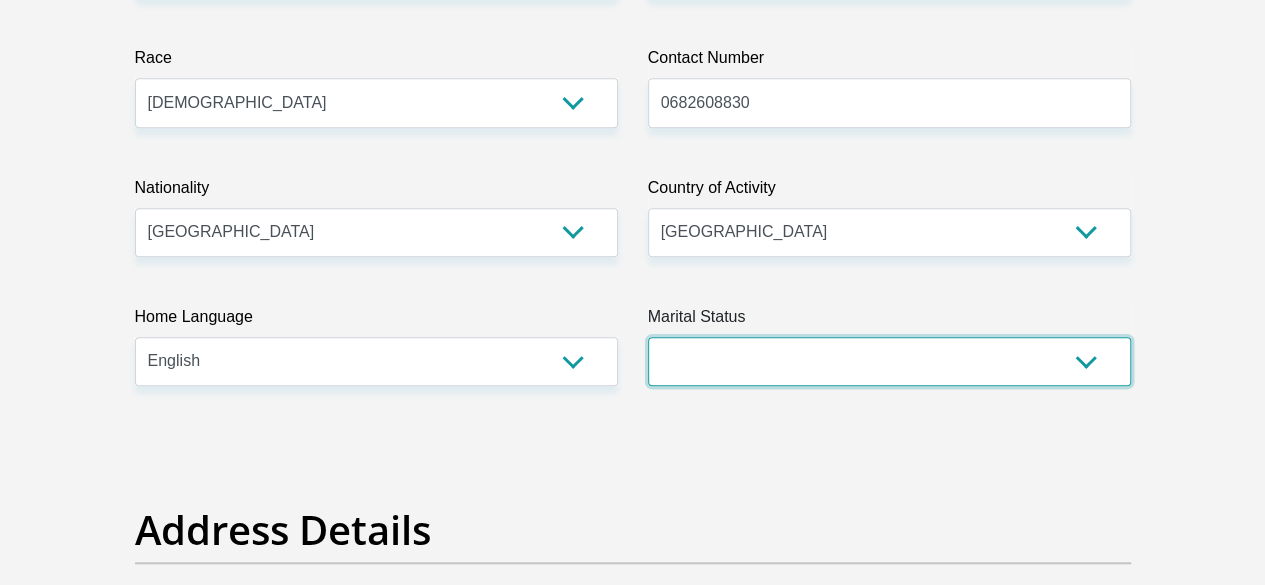 click on "Married ANC
Single
Divorced
Widowed
Married COP or Customary Law" at bounding box center [889, 361] 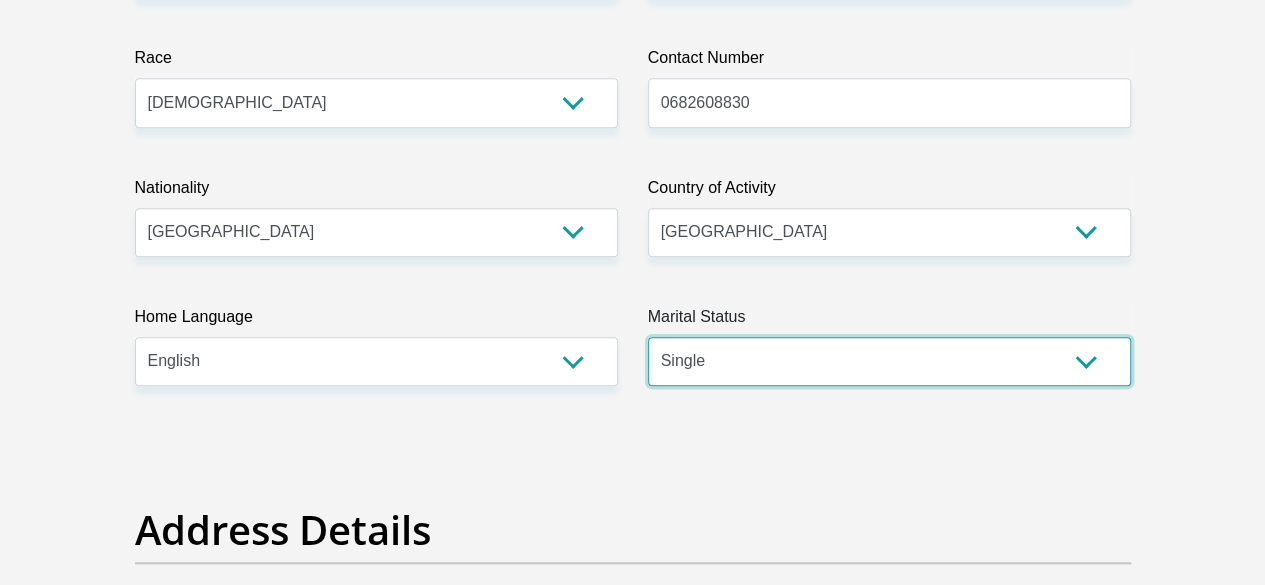 click on "Married ANC
Single
Divorced
Widowed
Married COP or Customary Law" at bounding box center [889, 361] 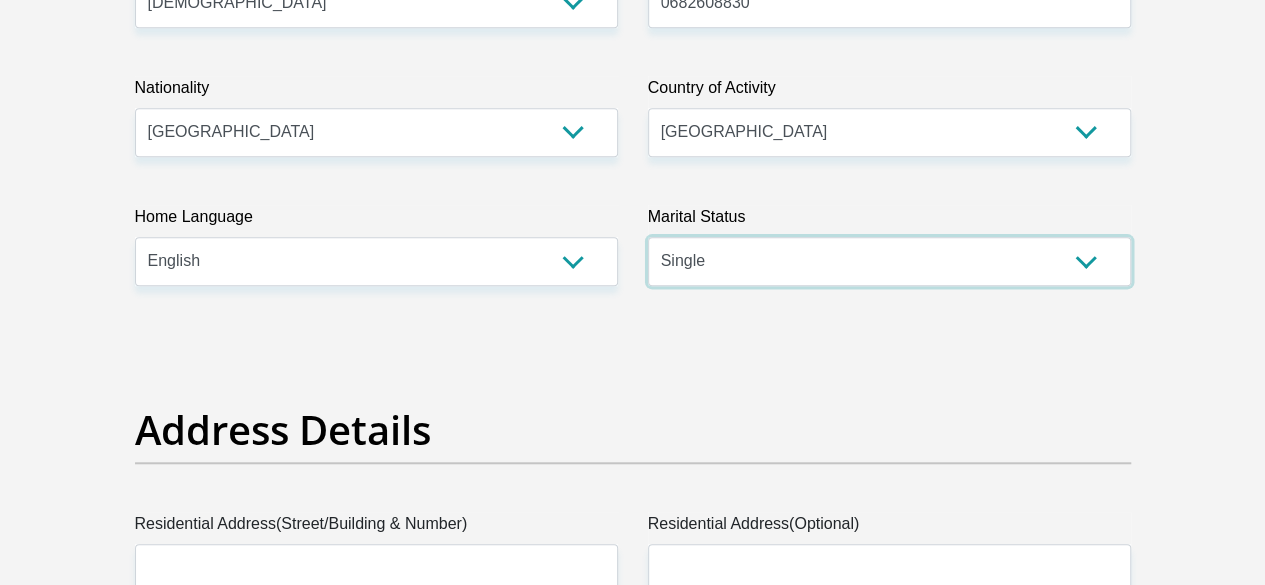 scroll, scrollTop: 900, scrollLeft: 0, axis: vertical 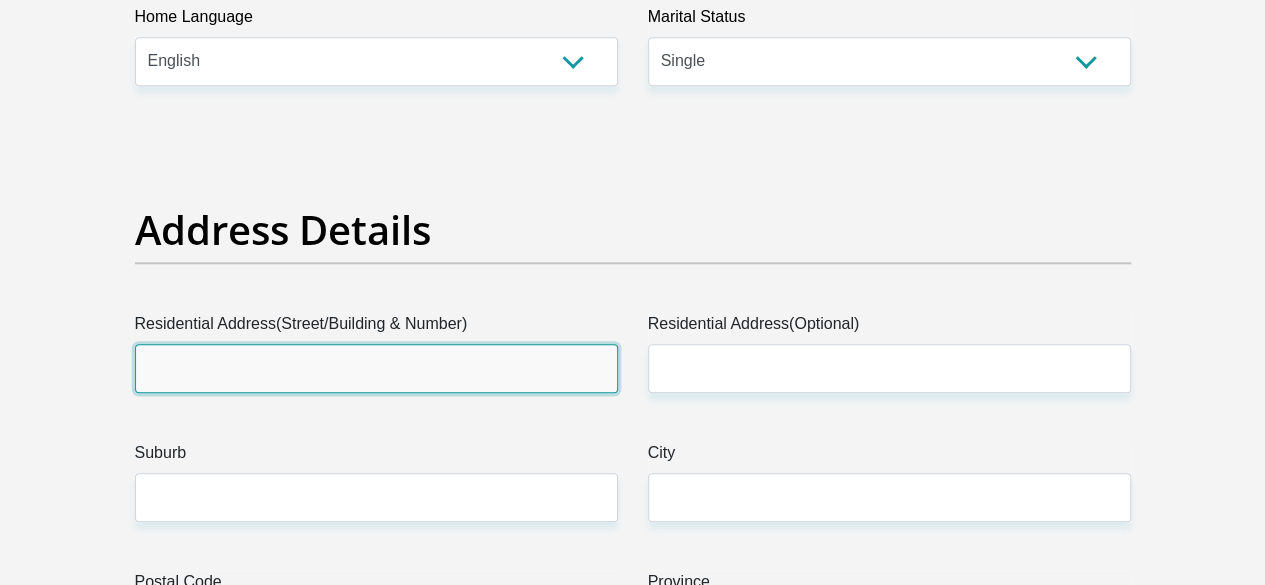click on "Residential Address(Street/Building & Number)" at bounding box center [376, 368] 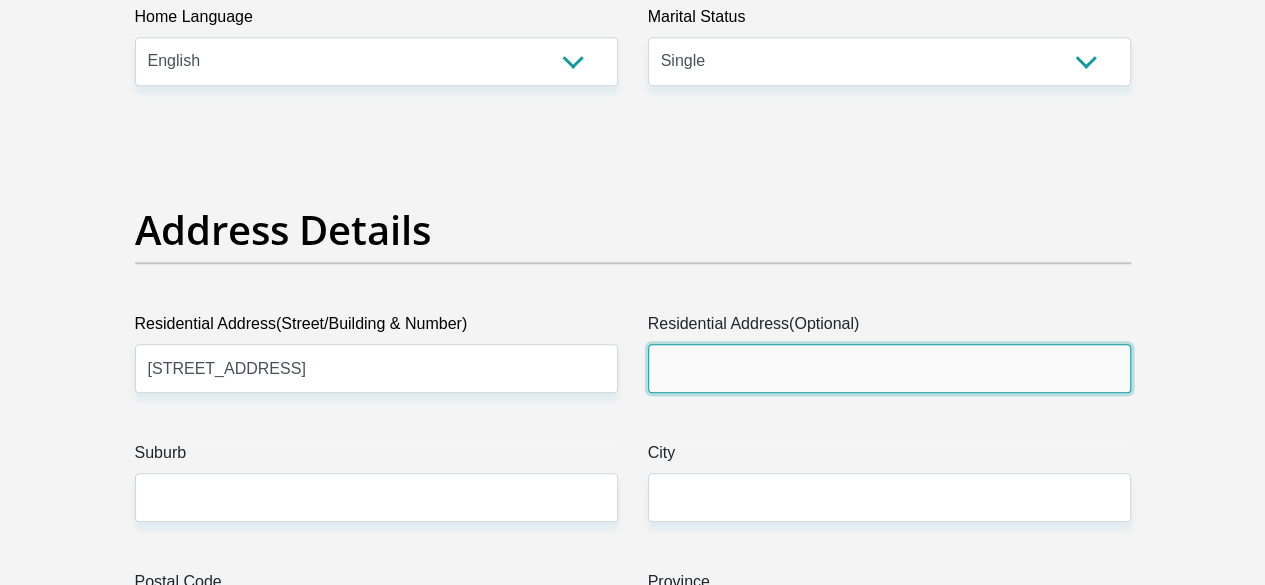 click on "Residential Address(Optional)" at bounding box center [889, 368] 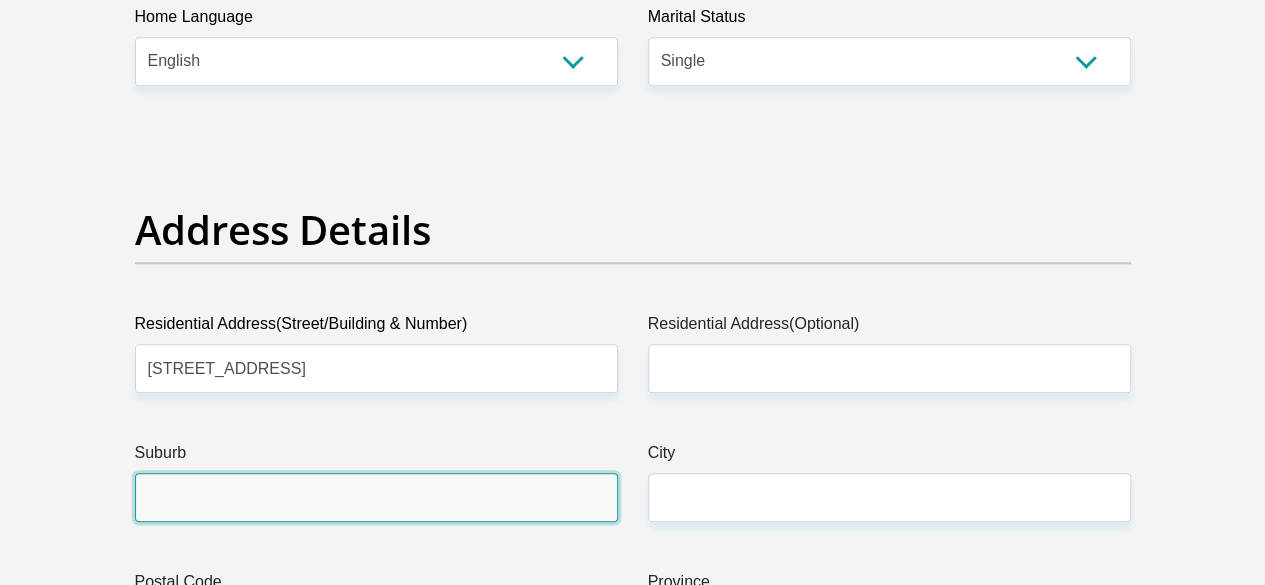 click on "Suburb" at bounding box center (376, 497) 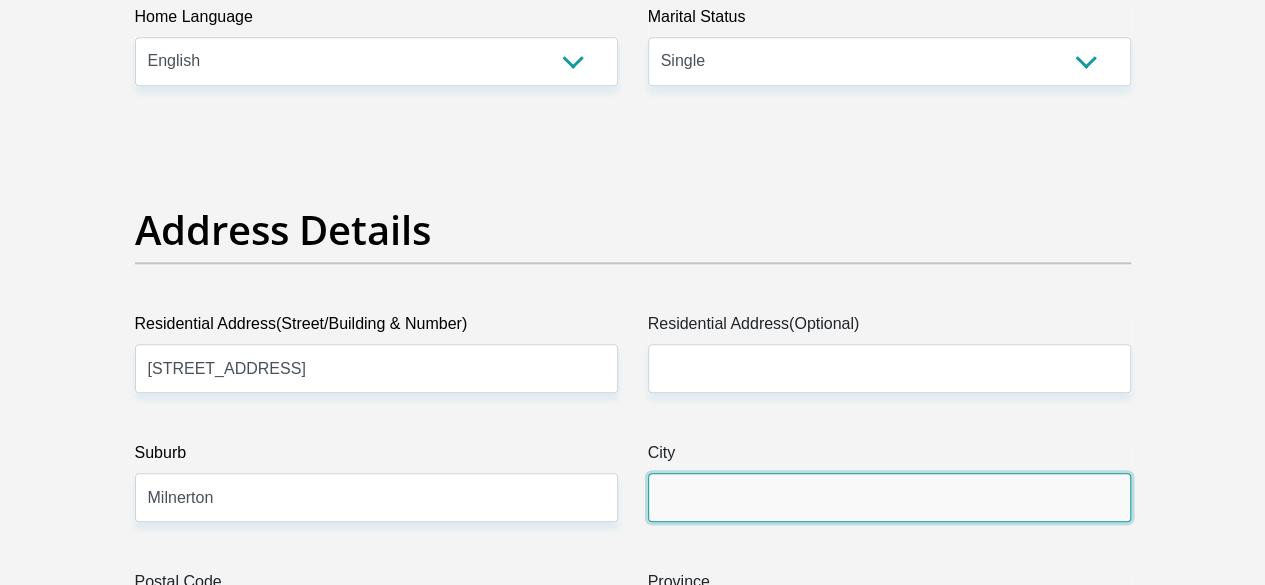 click on "City" at bounding box center [889, 497] 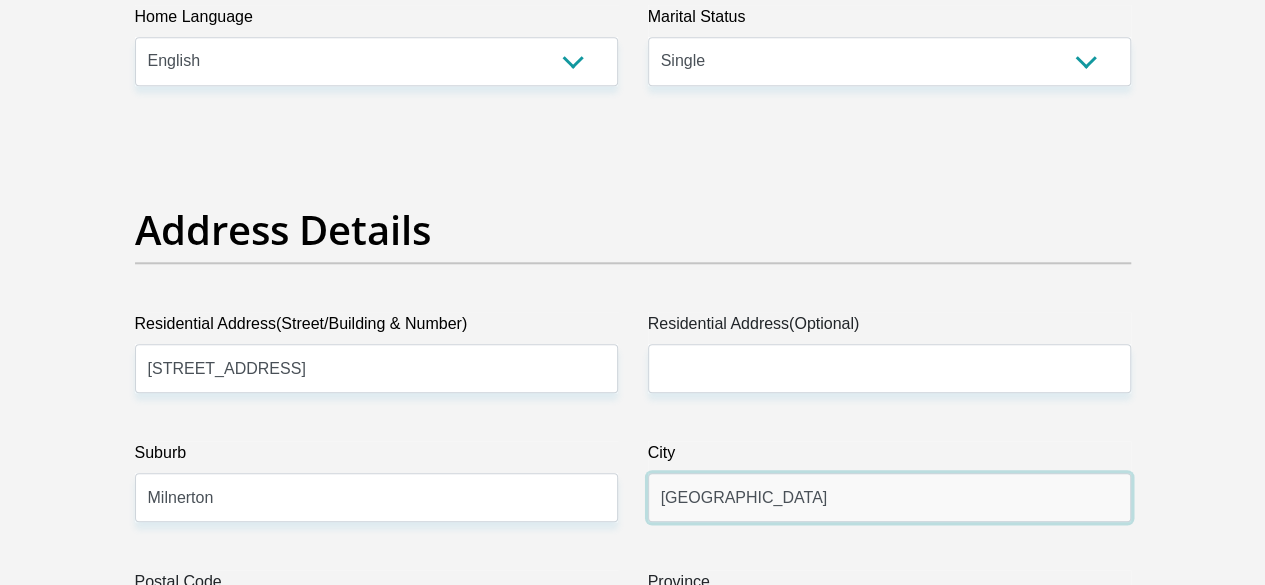 scroll, scrollTop: 1100, scrollLeft: 0, axis: vertical 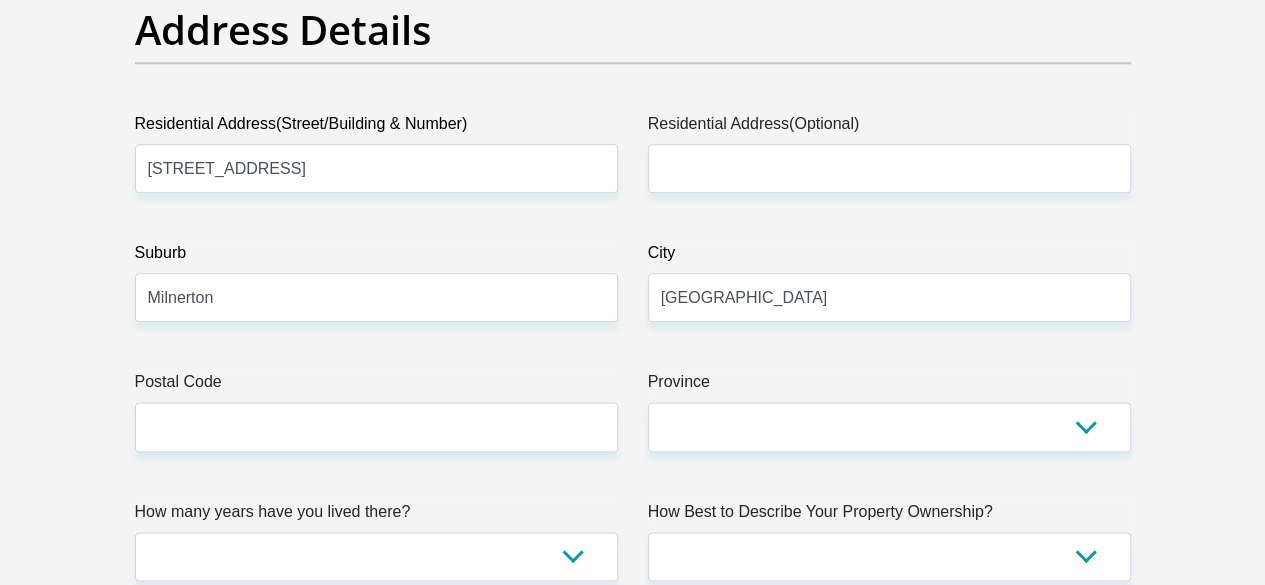drag, startPoint x: 258, startPoint y: 305, endPoint x: 262, endPoint y: 323, distance: 18.439089 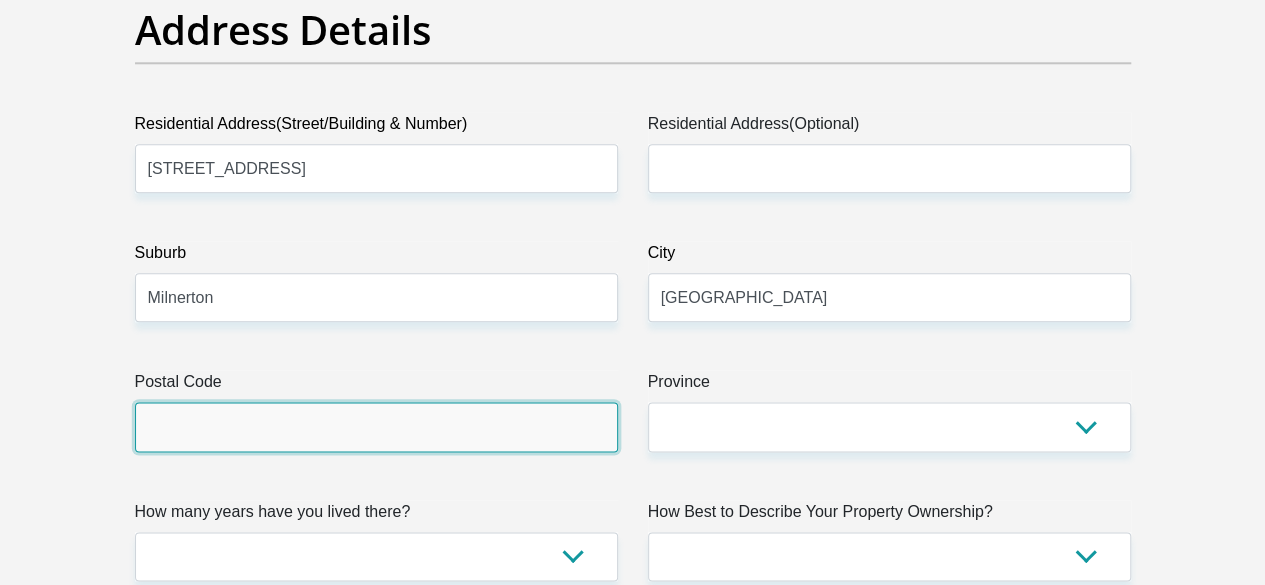 click on "Postal Code" at bounding box center [376, 426] 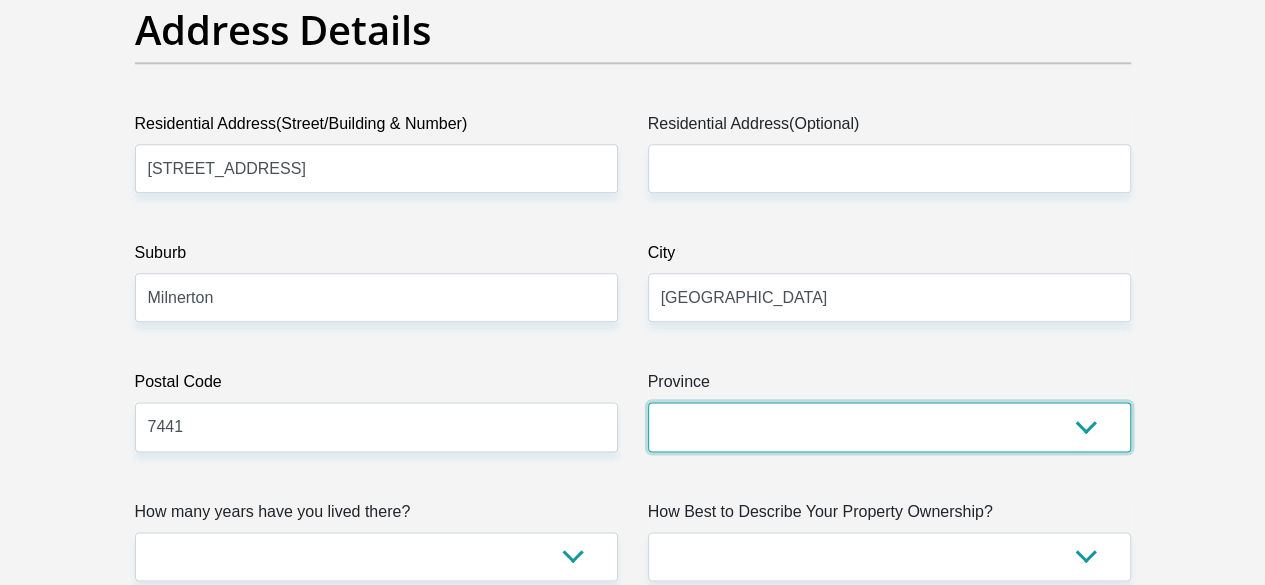 click on "Eastern Cape
Free State
Gauteng
KwaZulu-Natal
Limpopo
Mpumalanga
Northern Cape
North West
Western Cape" at bounding box center (889, 426) 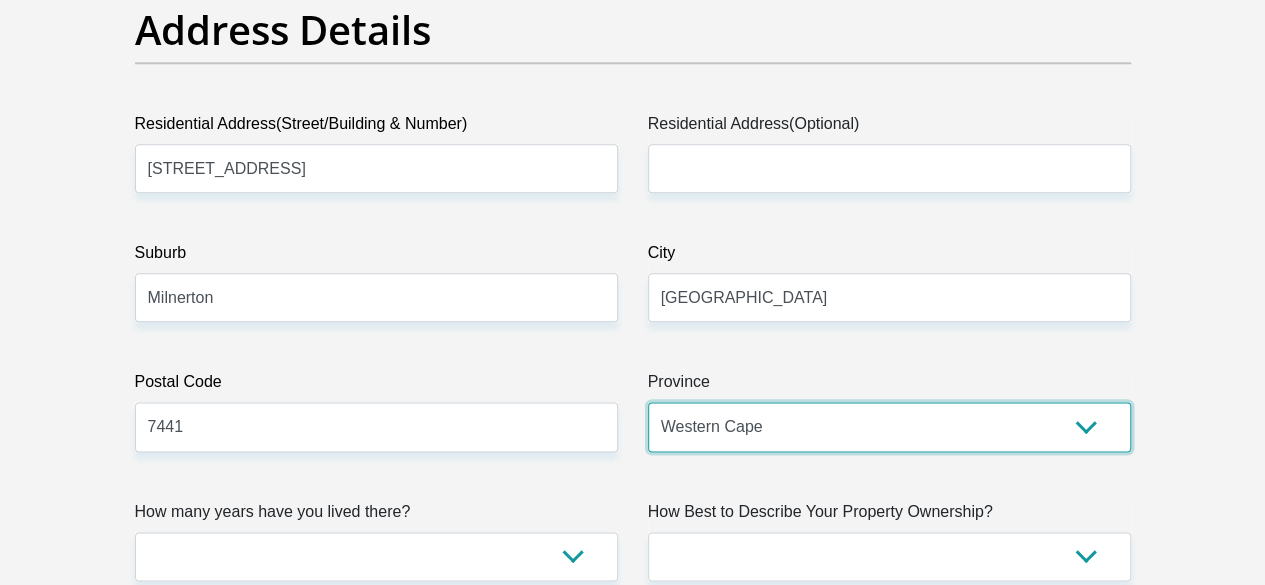 click on "Eastern Cape
Free State
Gauteng
KwaZulu-Natal
Limpopo
Mpumalanga
Northern Cape
North West
Western Cape" at bounding box center (889, 426) 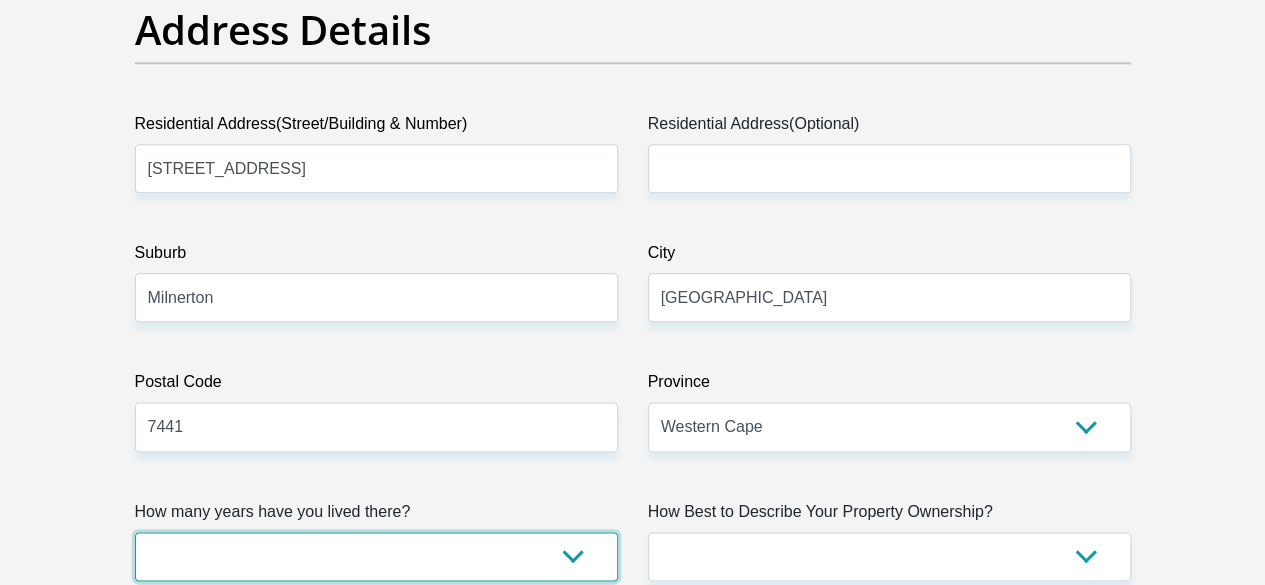 click on "less than 1 year
1-3 years
3-5 years
5+ years" at bounding box center (376, 556) 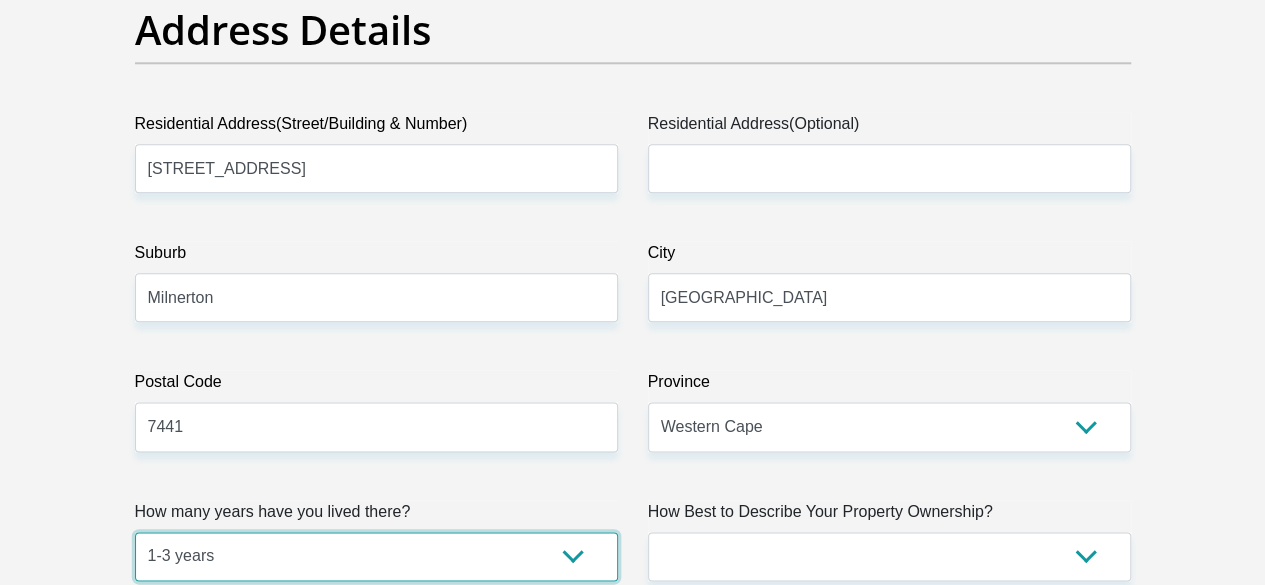 click on "less than 1 year
1-3 years
3-5 years
5+ years" at bounding box center (376, 556) 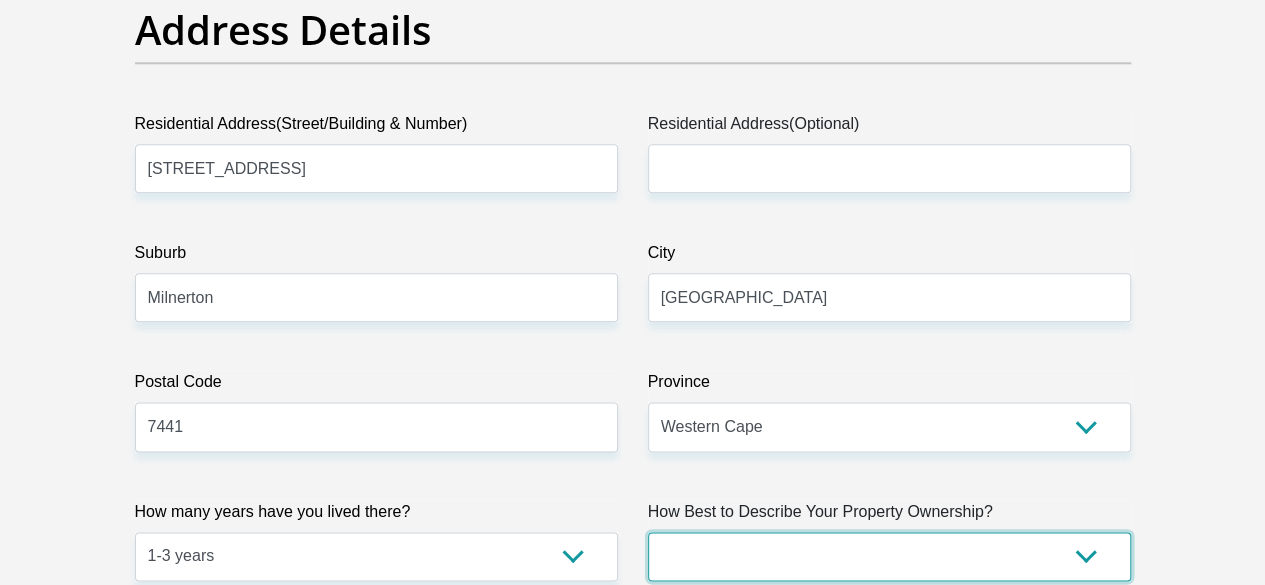 click on "Owned
Rented
Family Owned
Company Dwelling" at bounding box center (889, 556) 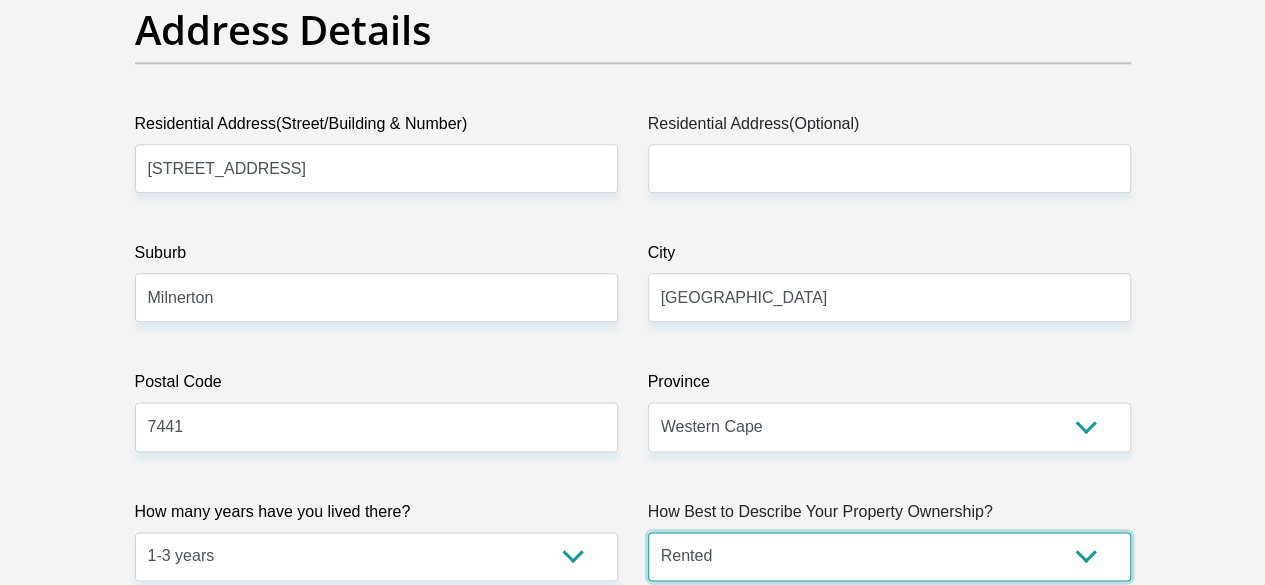 click on "Owned
Rented
Family Owned
Company Dwelling" at bounding box center (889, 556) 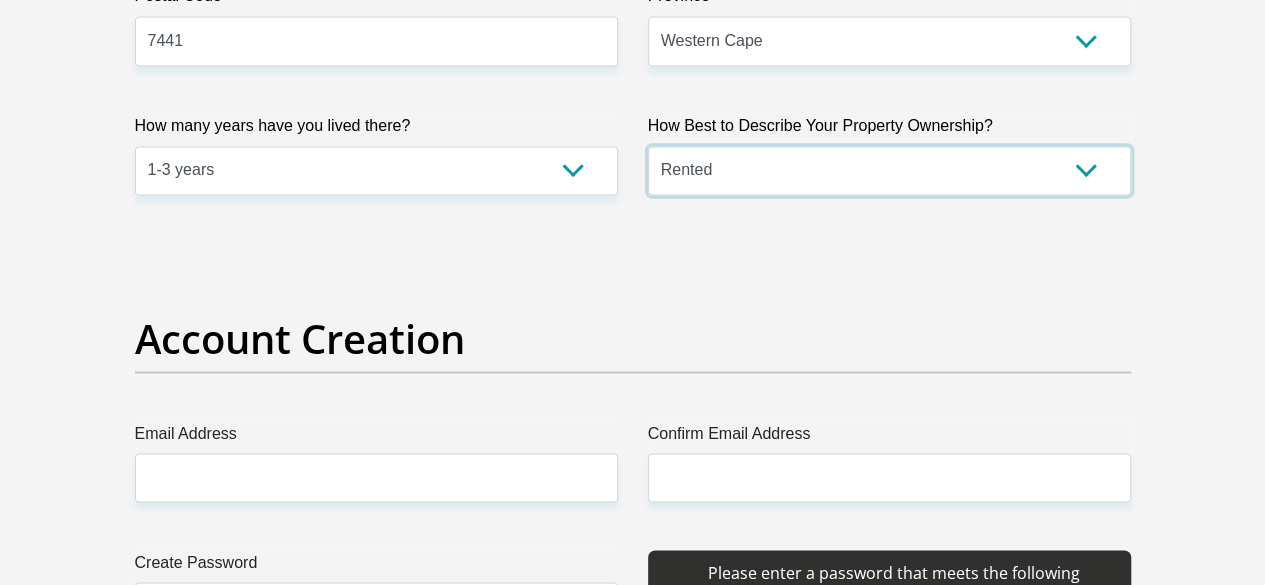 scroll, scrollTop: 1700, scrollLeft: 0, axis: vertical 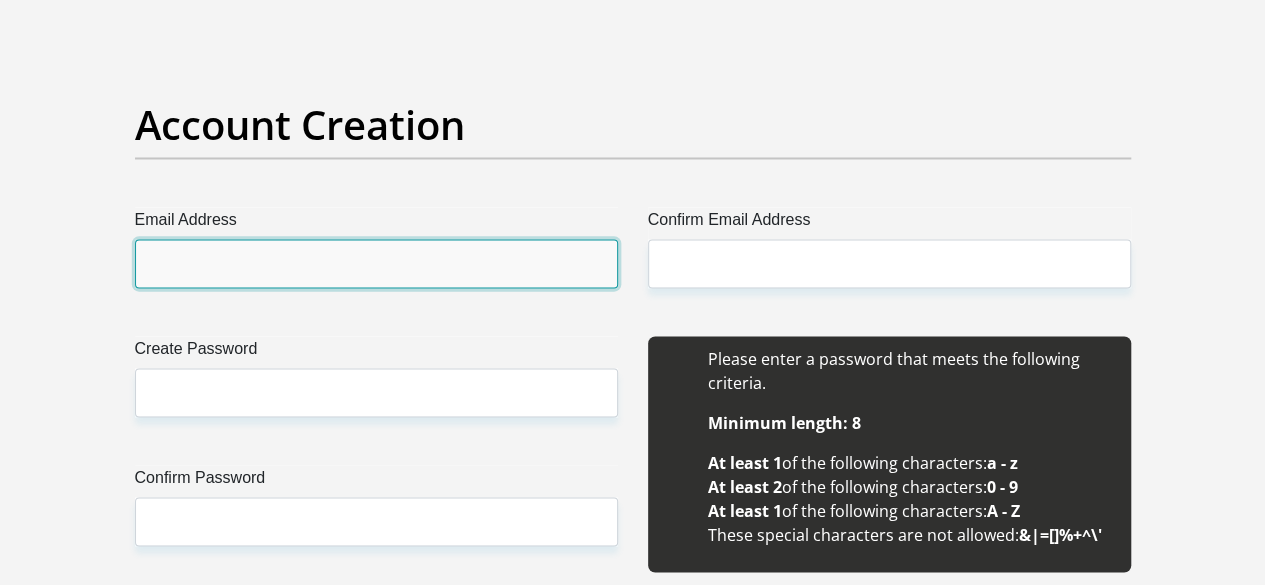 drag, startPoint x: 356, startPoint y: 177, endPoint x: 368, endPoint y: 201, distance: 26.832815 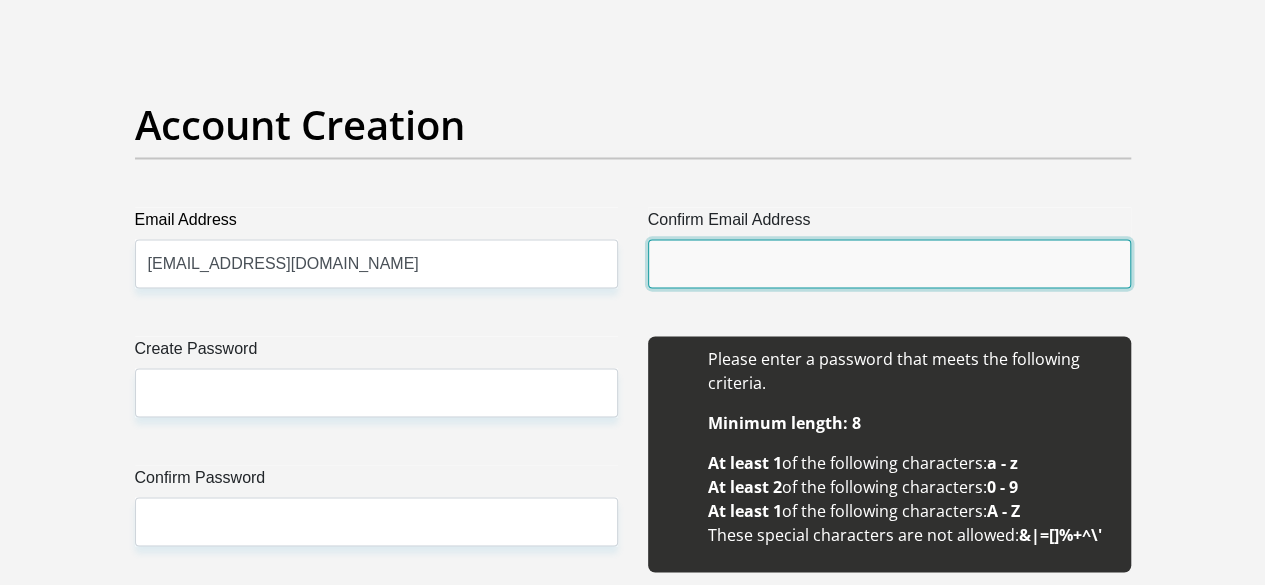 click on "Confirm Email Address" at bounding box center [889, 263] 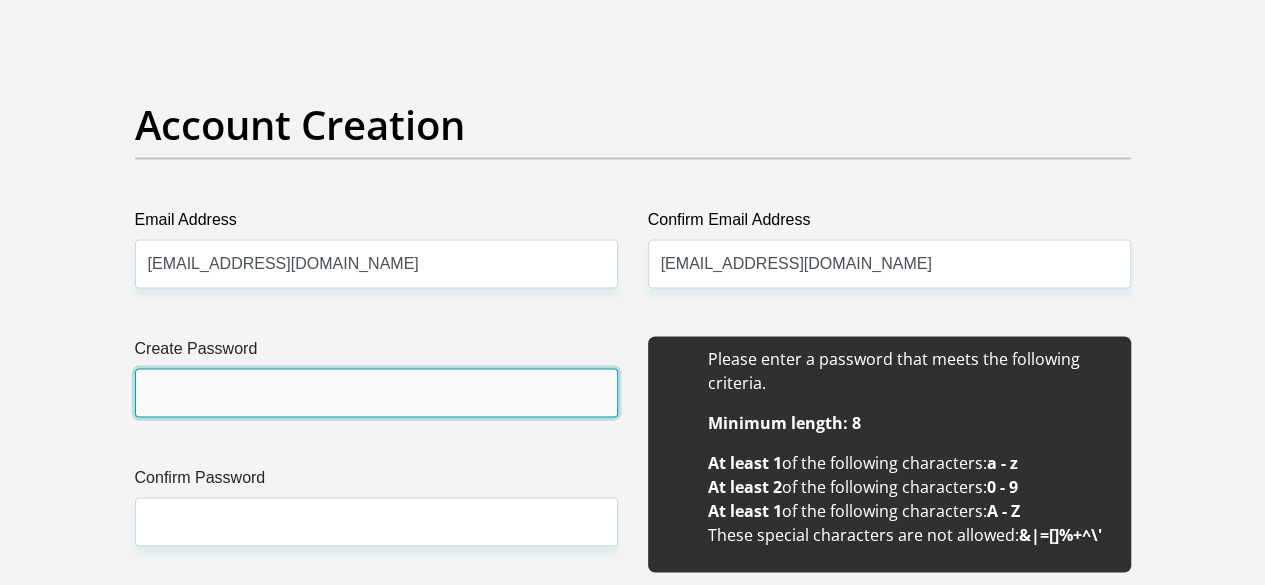 click on "Create Password" at bounding box center (376, 392) 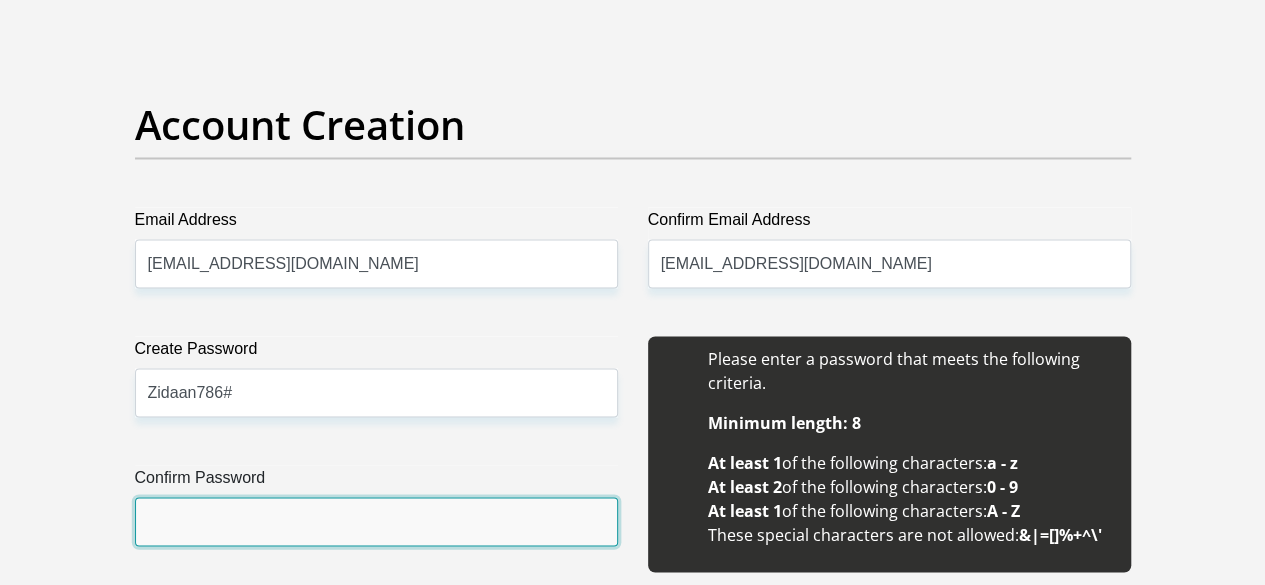 click on "Confirm Password" at bounding box center (376, 521) 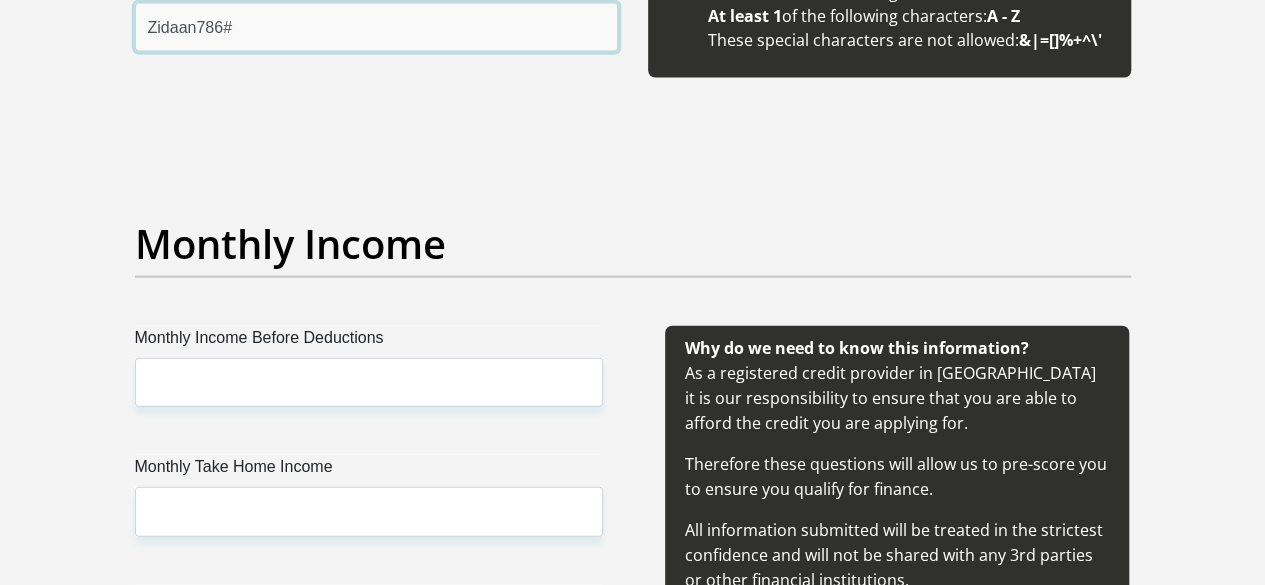scroll, scrollTop: 2200, scrollLeft: 0, axis: vertical 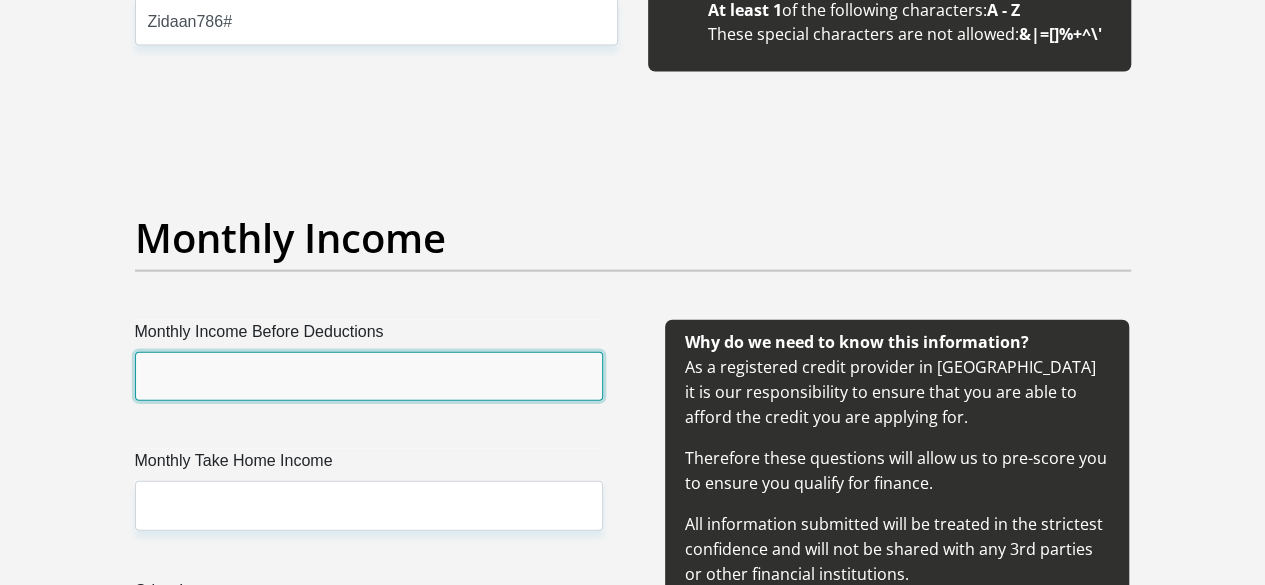 click on "Monthly Income Before Deductions" at bounding box center [369, 376] 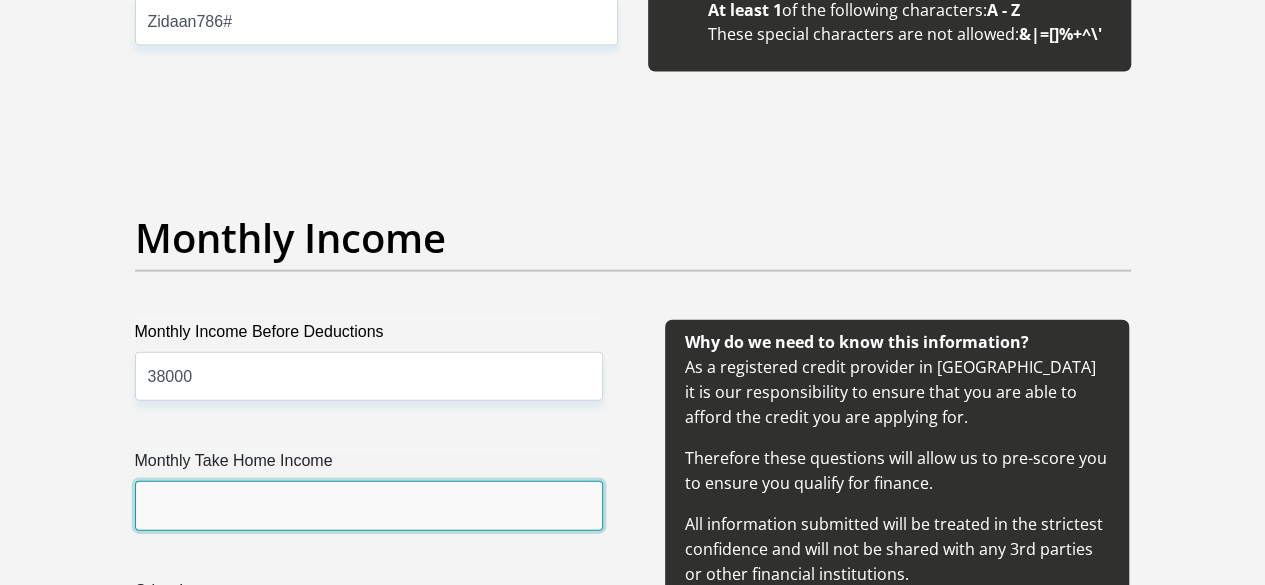 click on "Monthly Take Home Income" at bounding box center (369, 505) 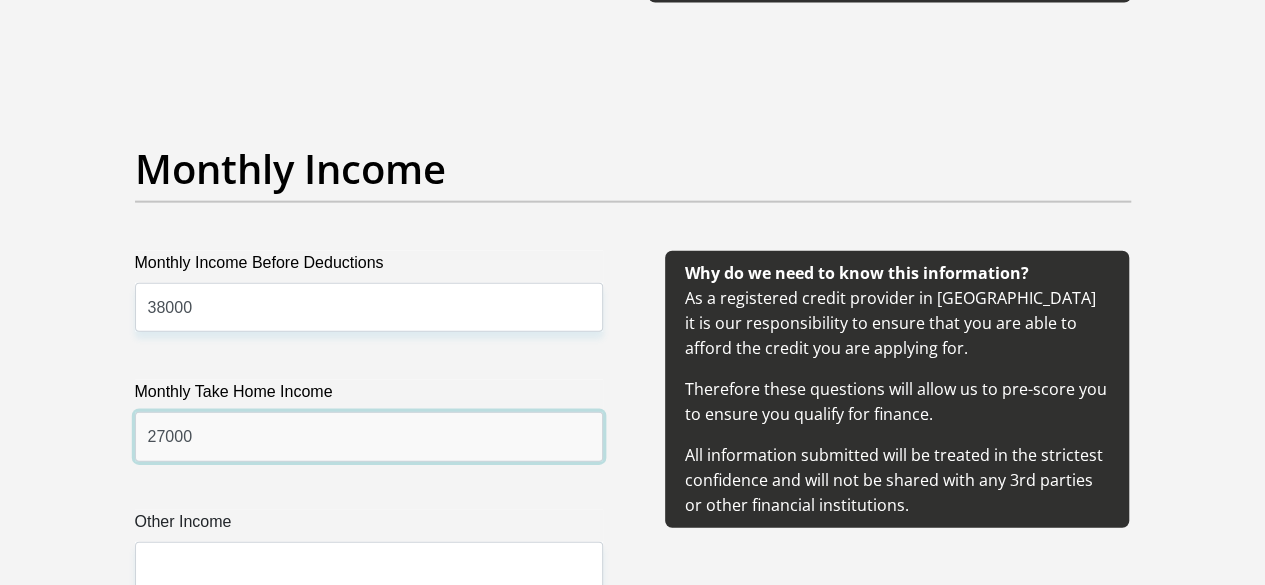 scroll, scrollTop: 2300, scrollLeft: 0, axis: vertical 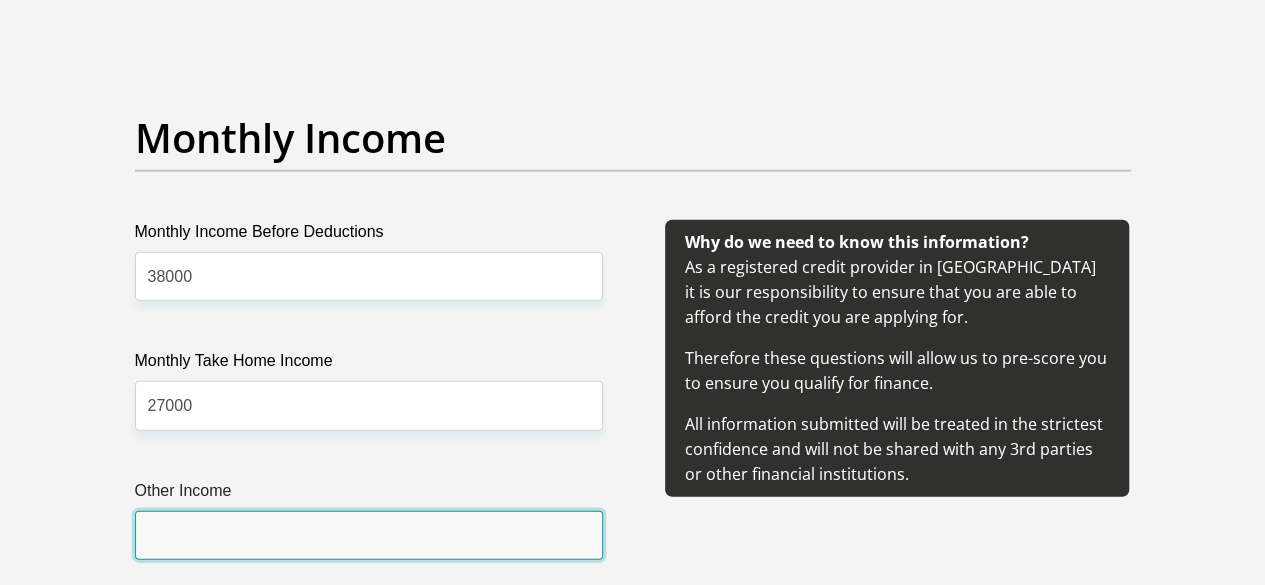 click on "Other Income" at bounding box center [369, 535] 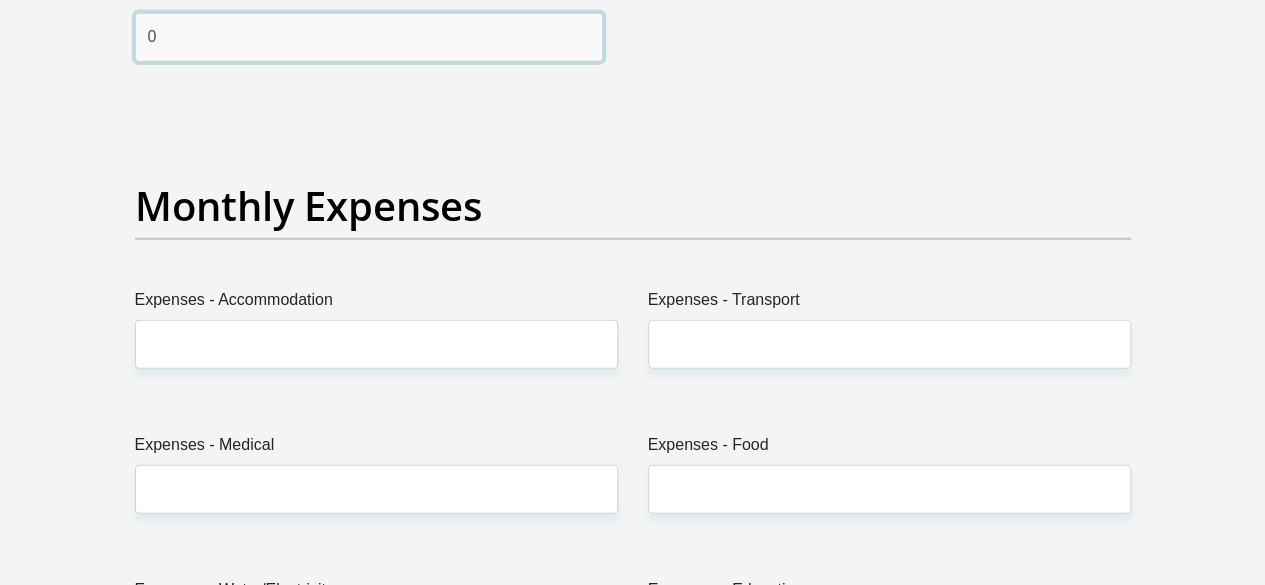 scroll, scrollTop: 2800, scrollLeft: 0, axis: vertical 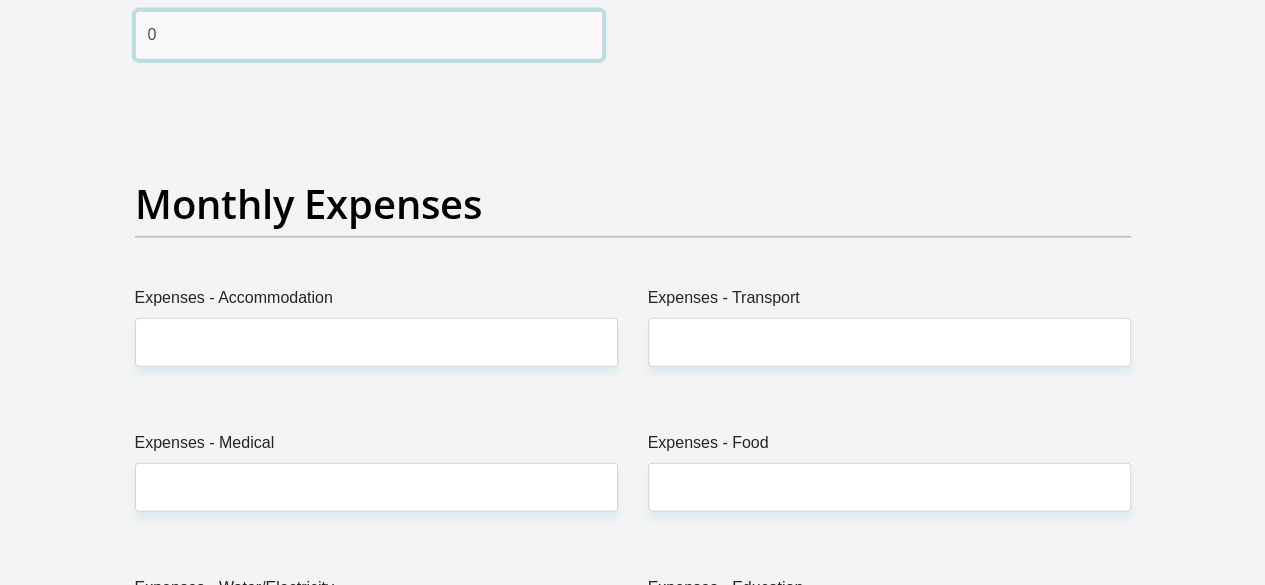 type on "0" 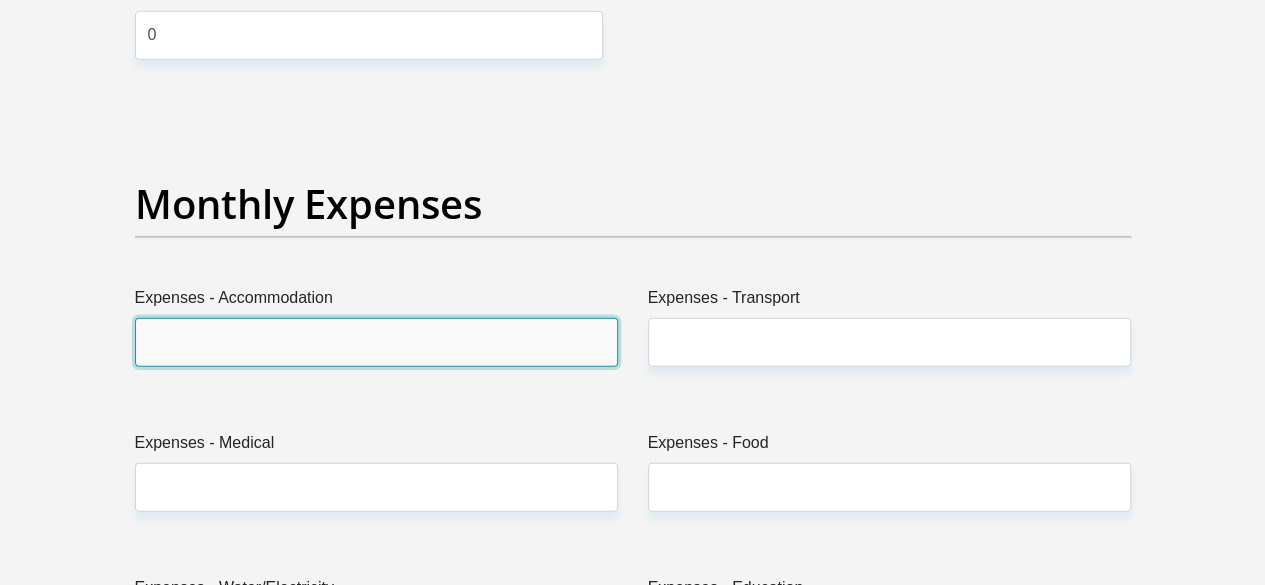 click on "Expenses - Accommodation" at bounding box center [376, 342] 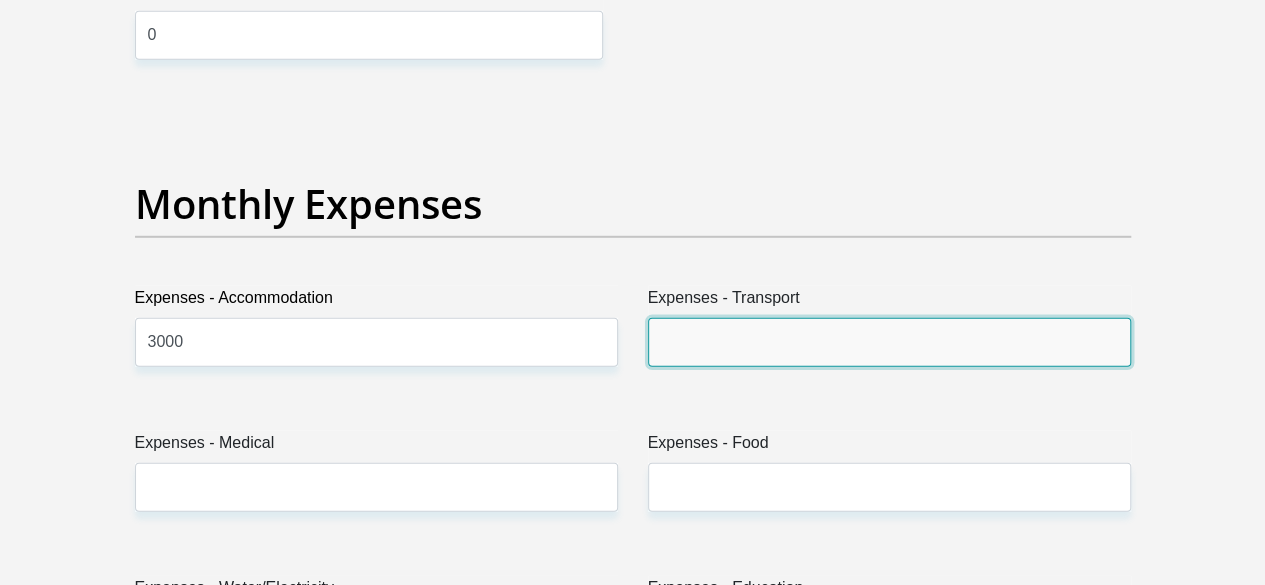 click on "Expenses - Transport" at bounding box center (889, 342) 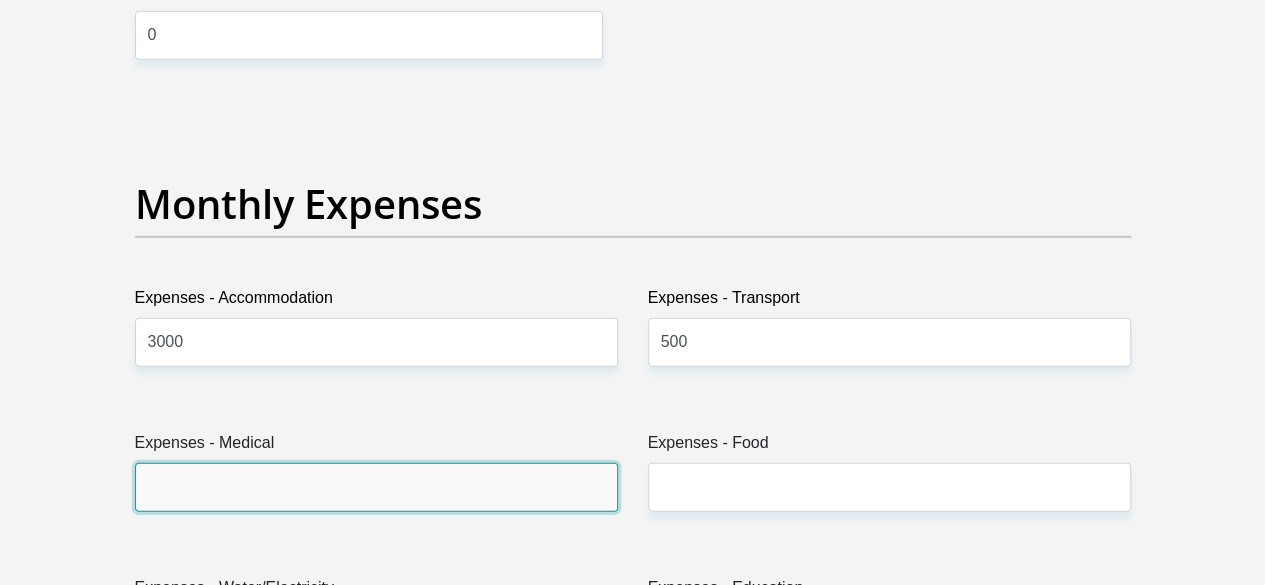 click on "Expenses - Medical" at bounding box center (376, 487) 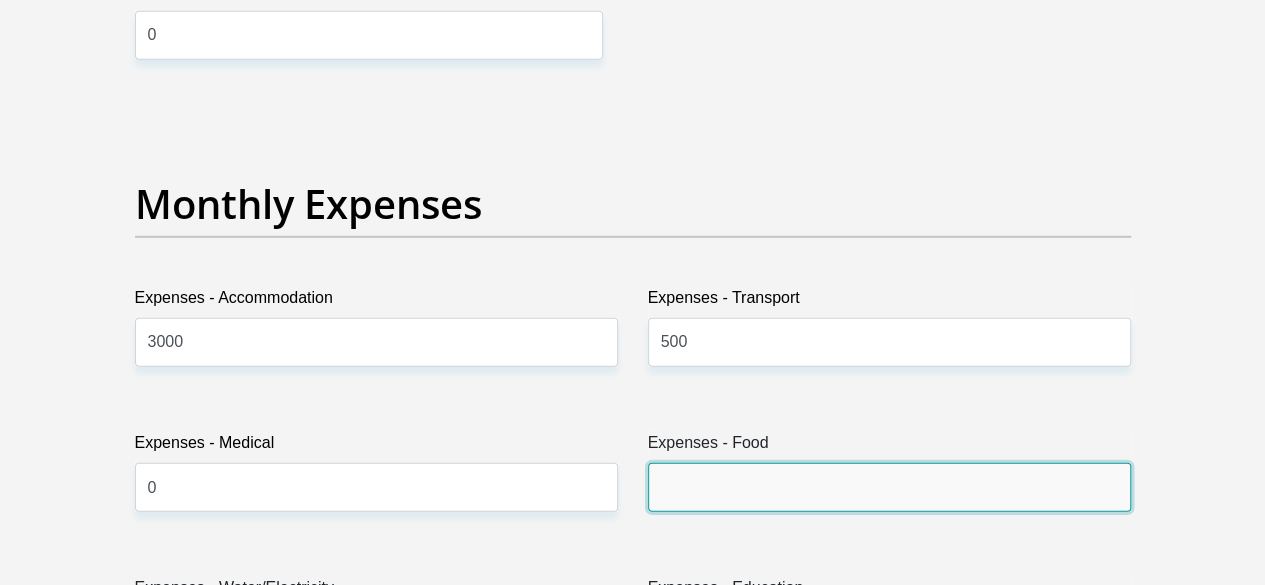 click on "Expenses - Food" at bounding box center (889, 487) 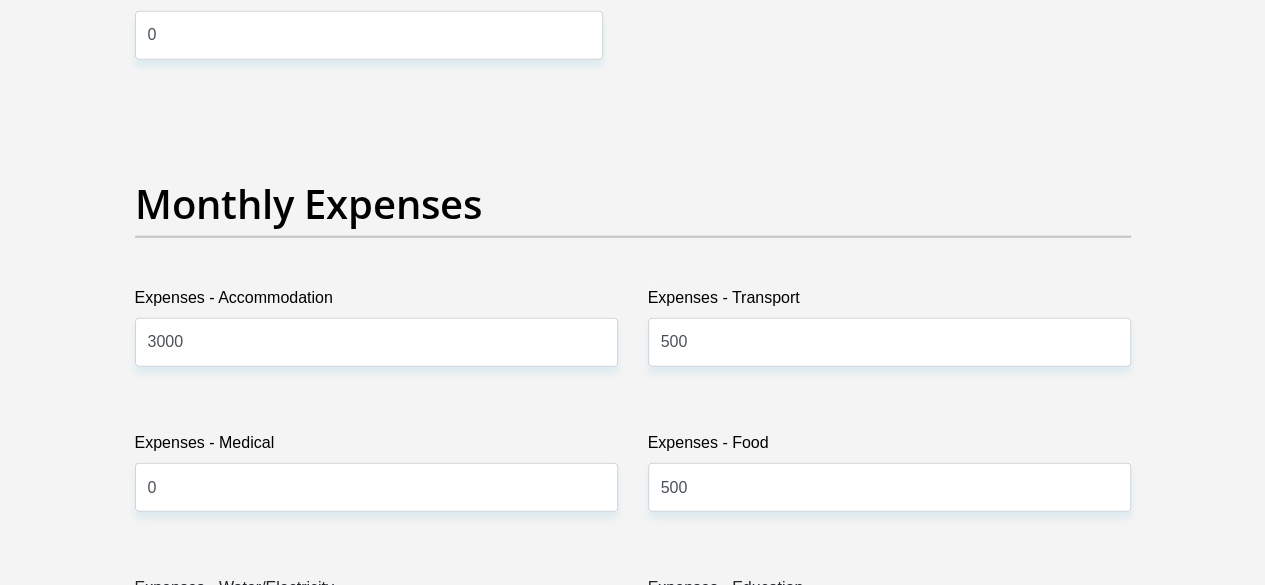 click on "Expenses - Water/Electricity" at bounding box center (376, 632) 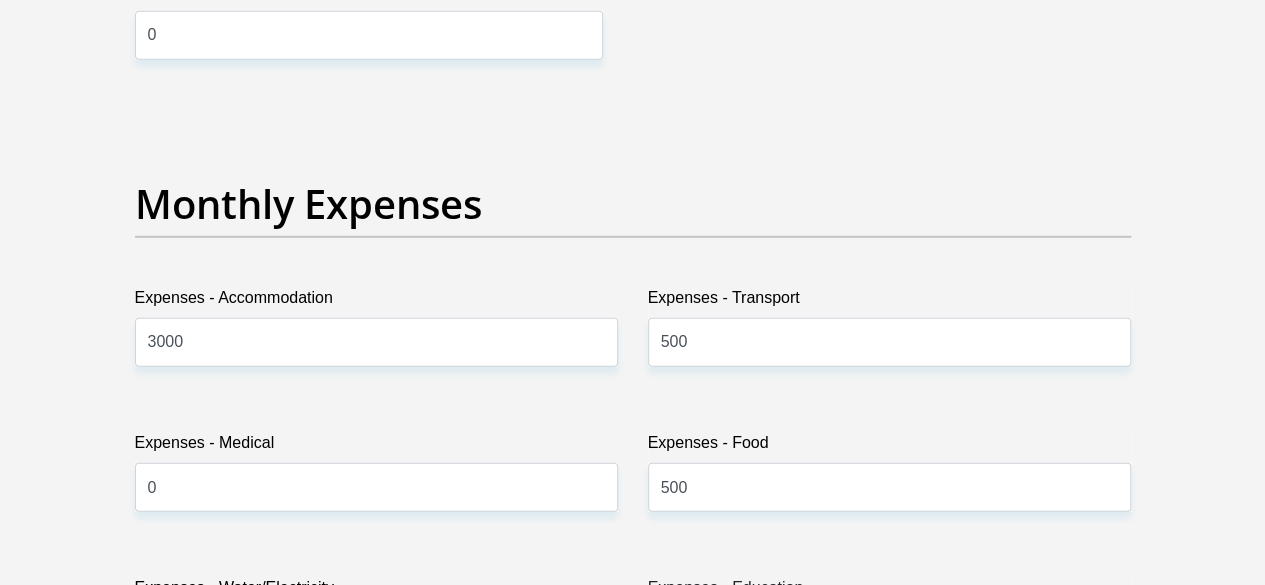 click on "Expenses - Education" at bounding box center (889, 632) 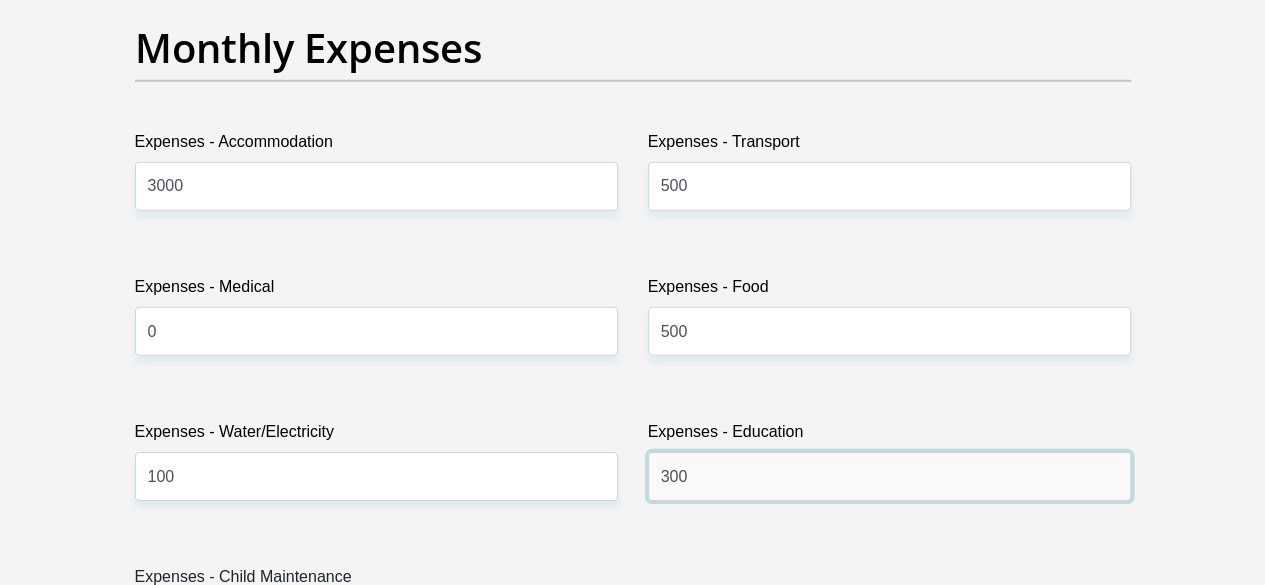 scroll, scrollTop: 3100, scrollLeft: 0, axis: vertical 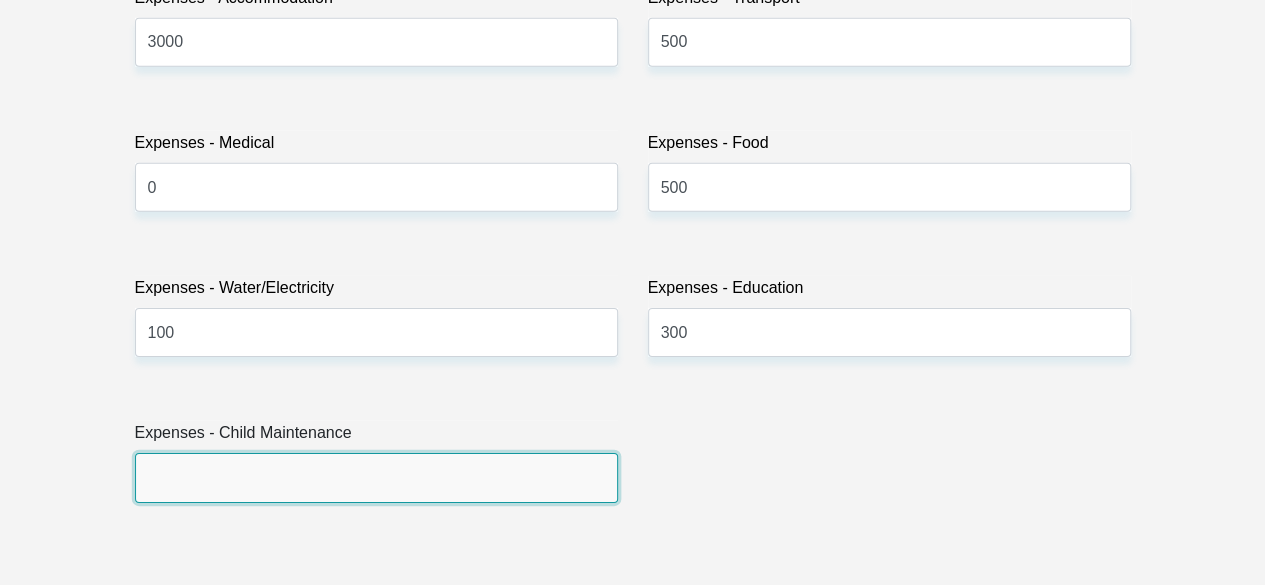 click on "Expenses - Child Maintenance" at bounding box center (376, 477) 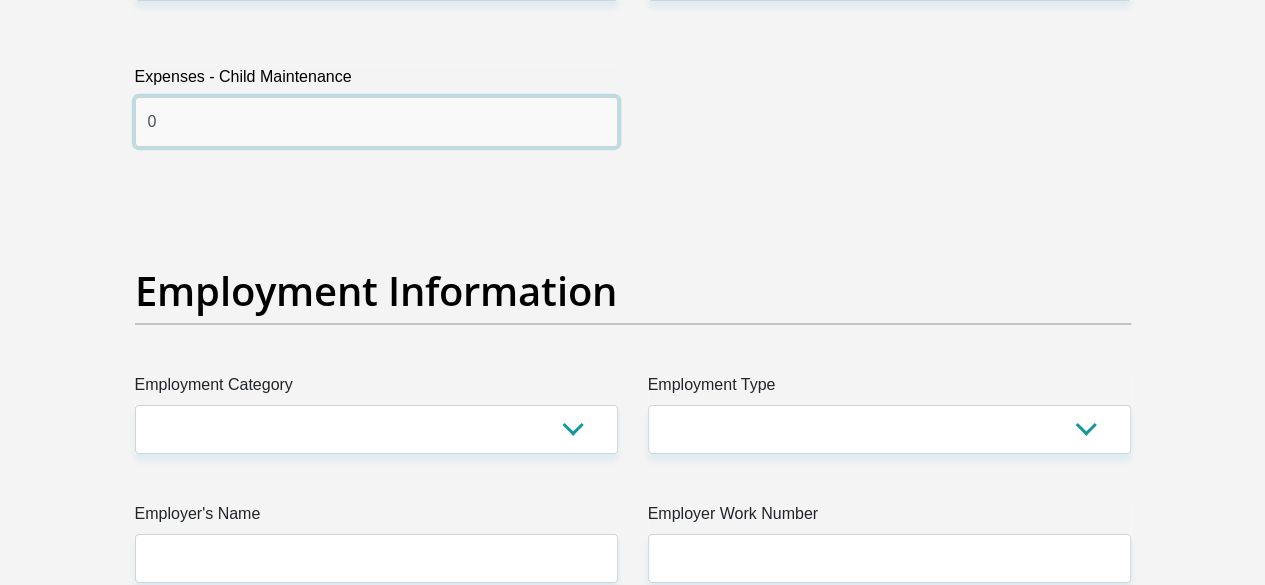 scroll, scrollTop: 3500, scrollLeft: 0, axis: vertical 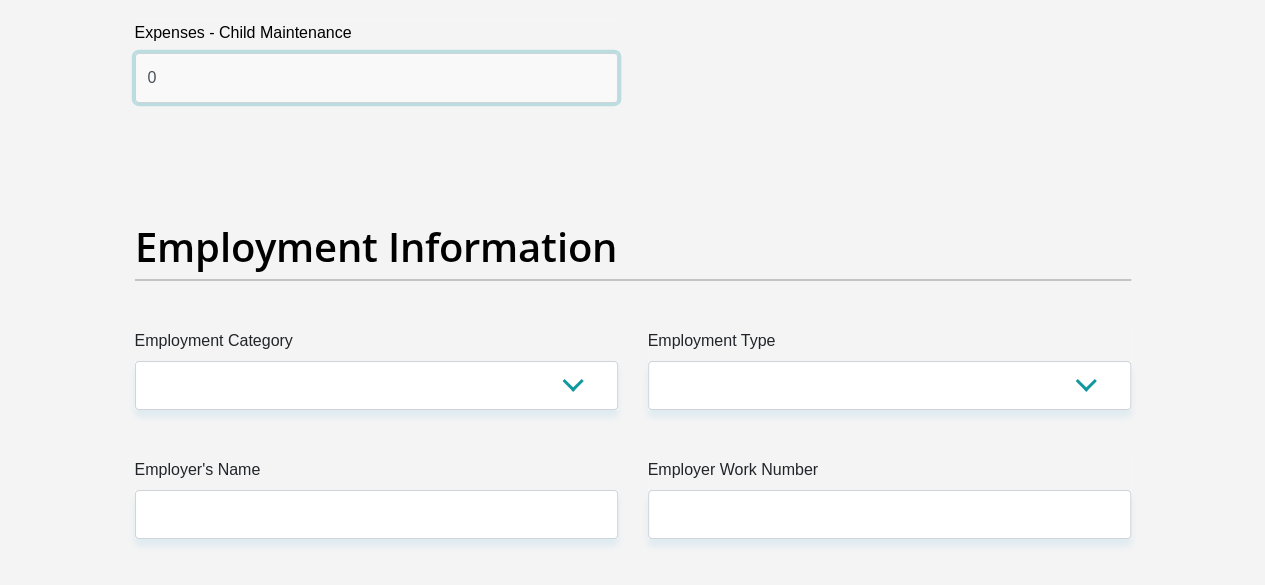 type on "0" 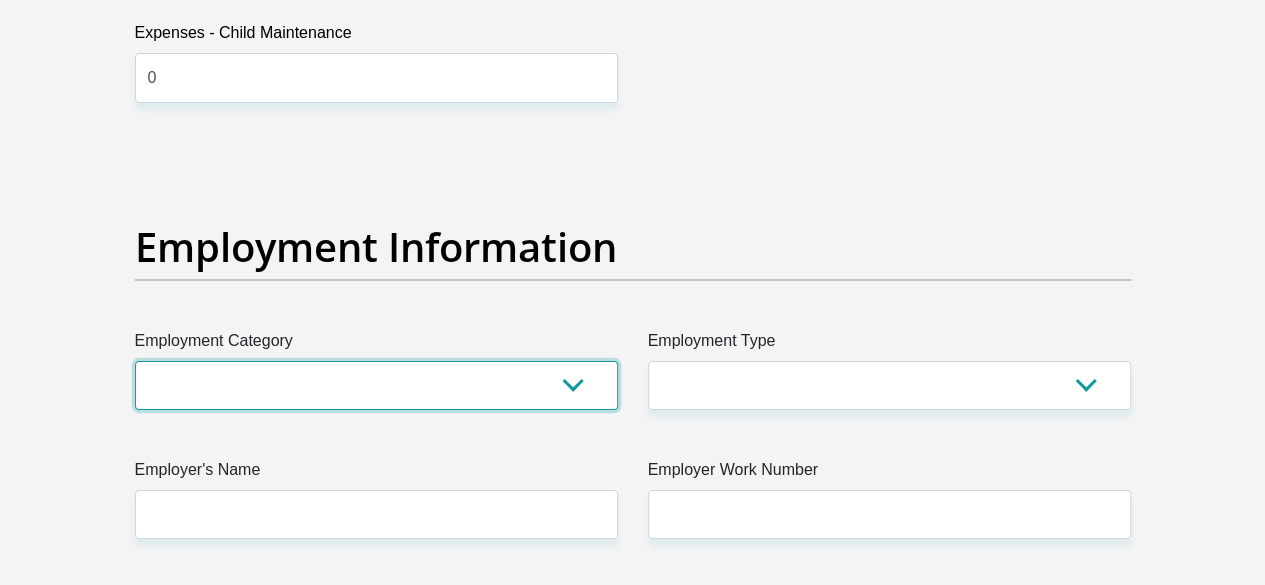 click on "AGRICULTURE
ALCOHOL & TOBACCO
CONSTRUCTION MATERIALS
METALLURGY
EQUIPMENT FOR RENEWABLE ENERGY
SPECIALIZED CONTRACTORS
CAR
GAMING (INCL. INTERNET
OTHER WHOLESALE
UNLICENSED PHARMACEUTICALS
CURRENCY EXCHANGE HOUSES
OTHER FINANCIAL INSTITUTIONS & INSURANCE
REAL ESTATE AGENTS
OIL & GAS
OTHER MATERIALS (E.G. IRON ORE)
PRECIOUS STONES & PRECIOUS METALS
POLITICAL ORGANIZATIONS
RELIGIOUS ORGANIZATIONS(NOT SECTS)
ACTI. HAVING BUSINESS DEAL WITH PUBLIC ADMINISTRATION
LAUNDROMATS" at bounding box center [376, 385] 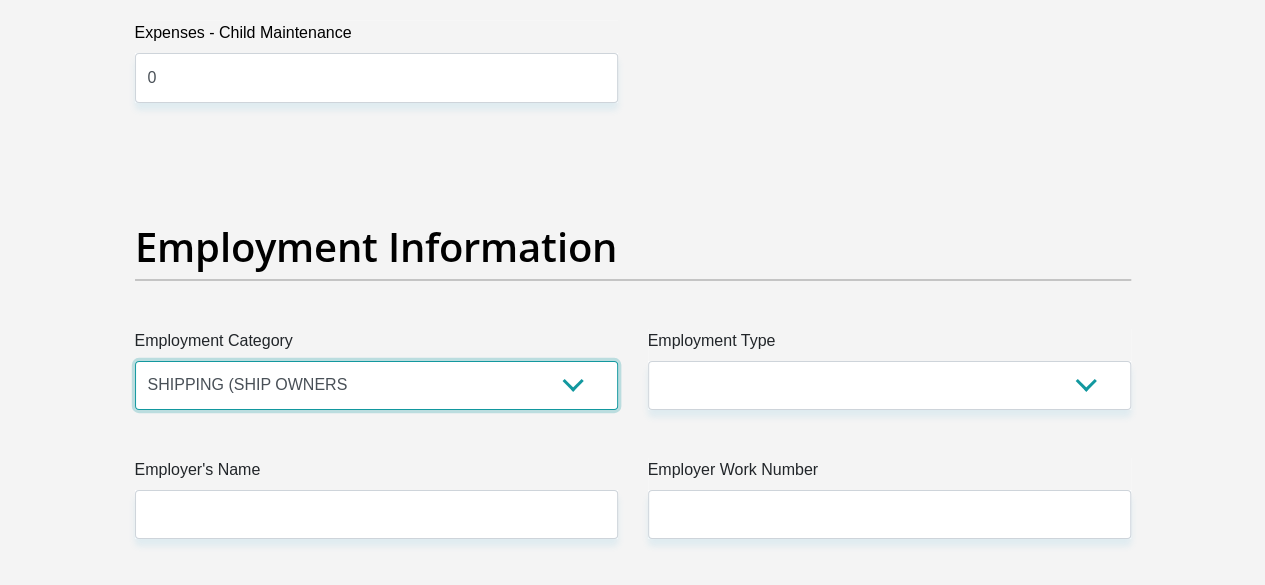 click on "AGRICULTURE
ALCOHOL & TOBACCO
CONSTRUCTION MATERIALS
METALLURGY
EQUIPMENT FOR RENEWABLE ENERGY
SPECIALIZED CONTRACTORS
CAR
GAMING (INCL. INTERNET
OTHER WHOLESALE
UNLICENSED PHARMACEUTICALS
CURRENCY EXCHANGE HOUSES
OTHER FINANCIAL INSTITUTIONS & INSURANCE
REAL ESTATE AGENTS
OIL & GAS
OTHER MATERIALS (E.G. IRON ORE)
PRECIOUS STONES & PRECIOUS METALS
POLITICAL ORGANIZATIONS
RELIGIOUS ORGANIZATIONS(NOT SECTS)
ACTI. HAVING BUSINESS DEAL WITH PUBLIC ADMINISTRATION
LAUNDROMATS" at bounding box center [376, 385] 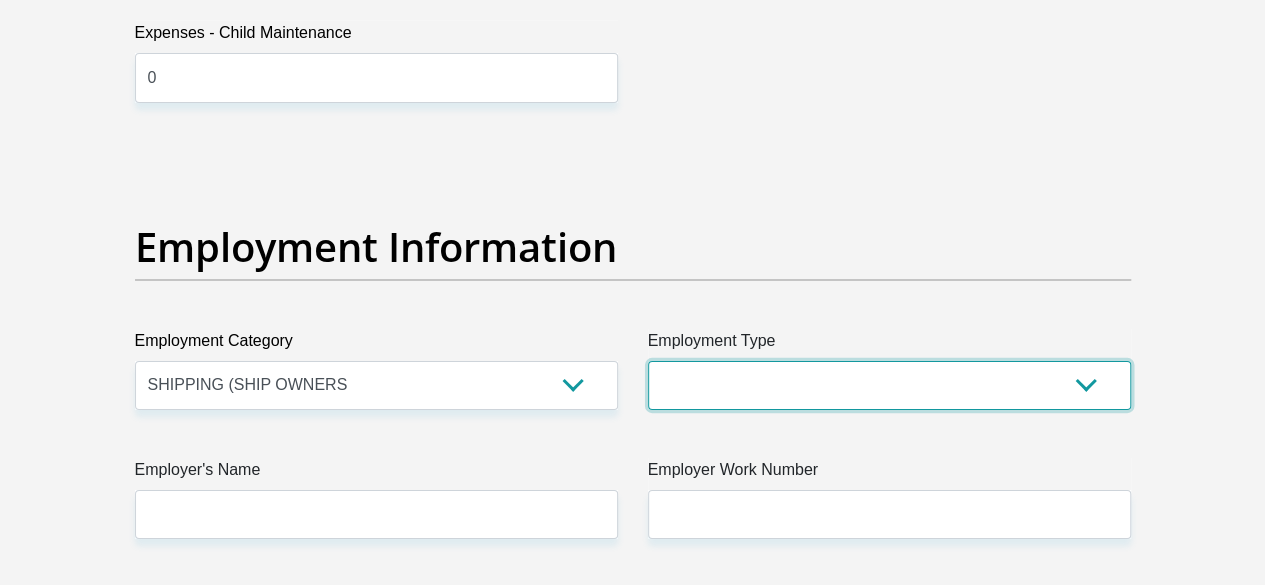 click on "College/Lecturer
Craft Seller
Creative
Driver
Executive
Farmer
Forces - Non Commissioned
Forces - Officer
Hawker
Housewife
Labourer
Licenced Professional
Manager
Miner
Non Licenced Professional
Office Staff/Clerk
Outside Worker
Pensioner
Permanent Teacher
Production/Manufacturing
Sales
Self-Employed
Semi-Professional Worker
Service Industry  Social Worker  Student" at bounding box center [889, 385] 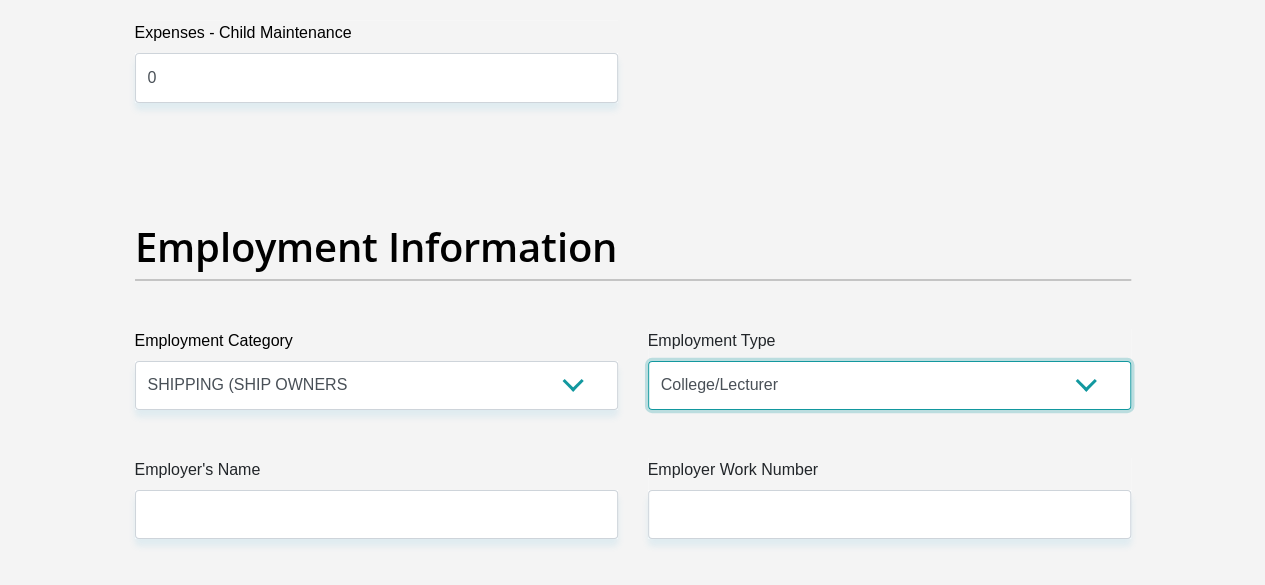 click on "College/Lecturer
Craft Seller
Creative
Driver
Executive
Farmer
Forces - Non Commissioned
Forces - Officer
Hawker
Housewife
Labourer
Licenced Professional
Manager
Miner
Non Licenced Professional
Office Staff/Clerk
Outside Worker
Pensioner
Permanent Teacher
Production/Manufacturing
Sales
Self-Employed
Semi-Professional Worker
Service Industry  Social Worker  Student" at bounding box center (889, 385) 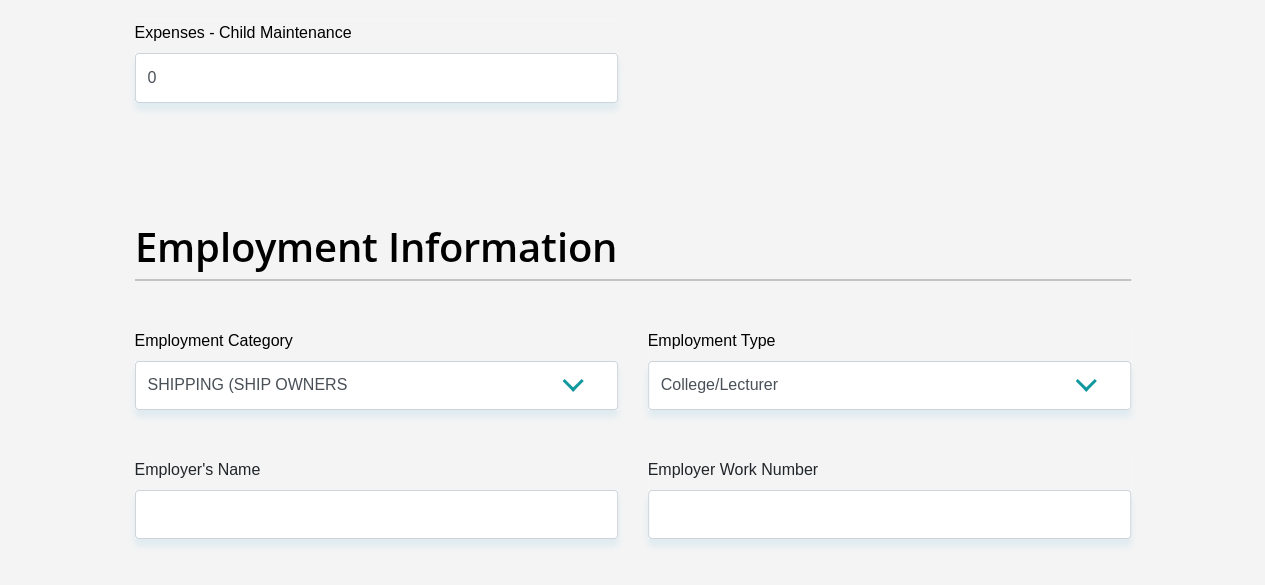 click on "Title
Mr
Ms
Mrs
Dr
Other
First Name
Tasnim
Surname
Wadvalla
ID Number
8404220023085
Please input valid ID number
Race
Black
Coloured
Indian
White
Other
Contact Number
0682608830
Please input valid contact number
Nationality
South Africa
Afghanistan
Aland Islands  Albania  Algeria" at bounding box center (633, 141) 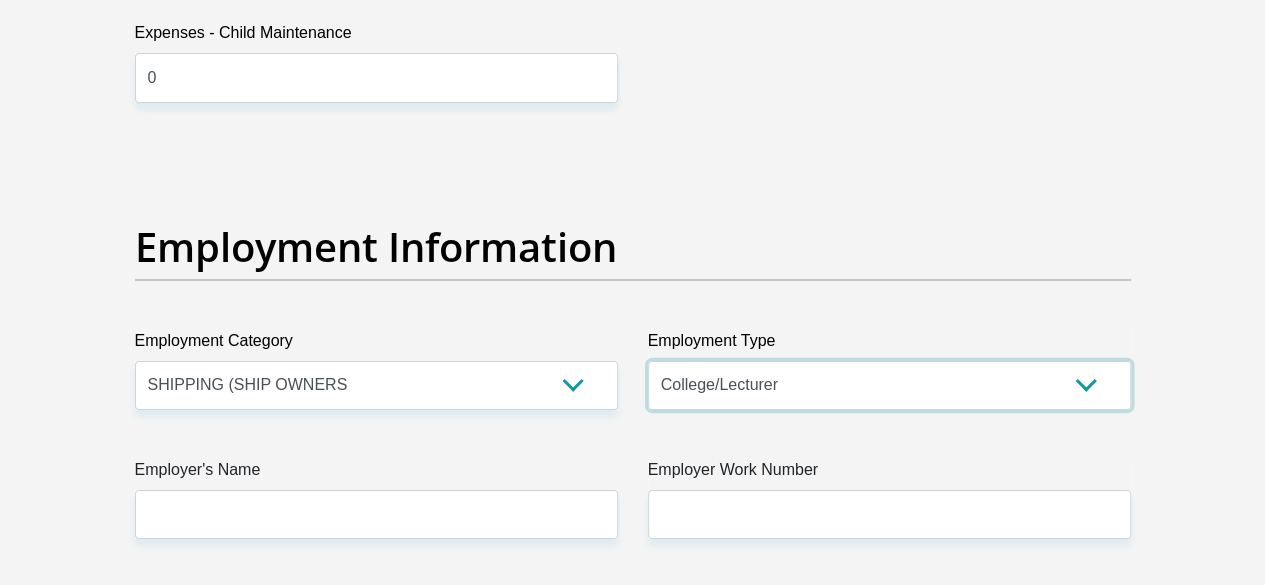 click on "College/Lecturer
Craft Seller
Creative
Driver
Executive
Farmer
Forces - Non Commissioned
Forces - Officer
Hawker
Housewife
Labourer
Licenced Professional
Manager
Miner
Non Licenced Professional
Office Staff/Clerk
Outside Worker
Pensioner
Permanent Teacher
Production/Manufacturing
Sales
Self-Employed
Semi-Professional Worker
Service Industry  Social Worker  Student" at bounding box center (889, 385) 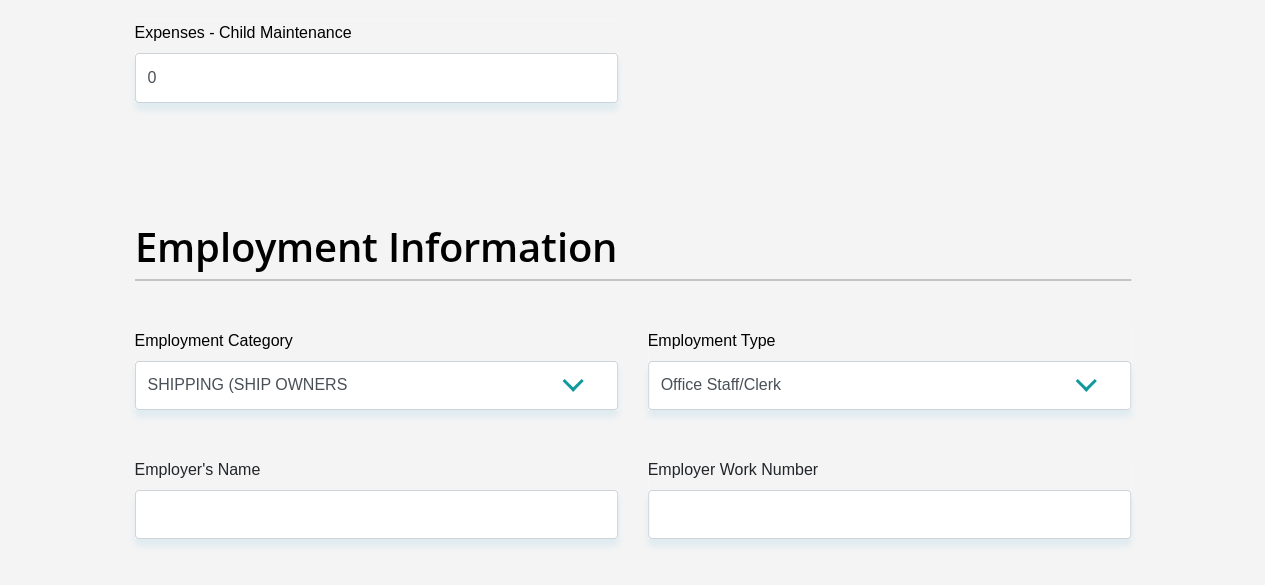 click on "Title
Mr
Ms
Mrs
Dr
Other
First Name
Tasnim
Surname
Wadvalla
ID Number
8404220023085
Please input valid ID number
Race
Black
Coloured
Indian
White
Other
Contact Number
0682608830
Please input valid contact number
Nationality
South Africa
Afghanistan
Aland Islands  Albania  Algeria" at bounding box center (633, 141) 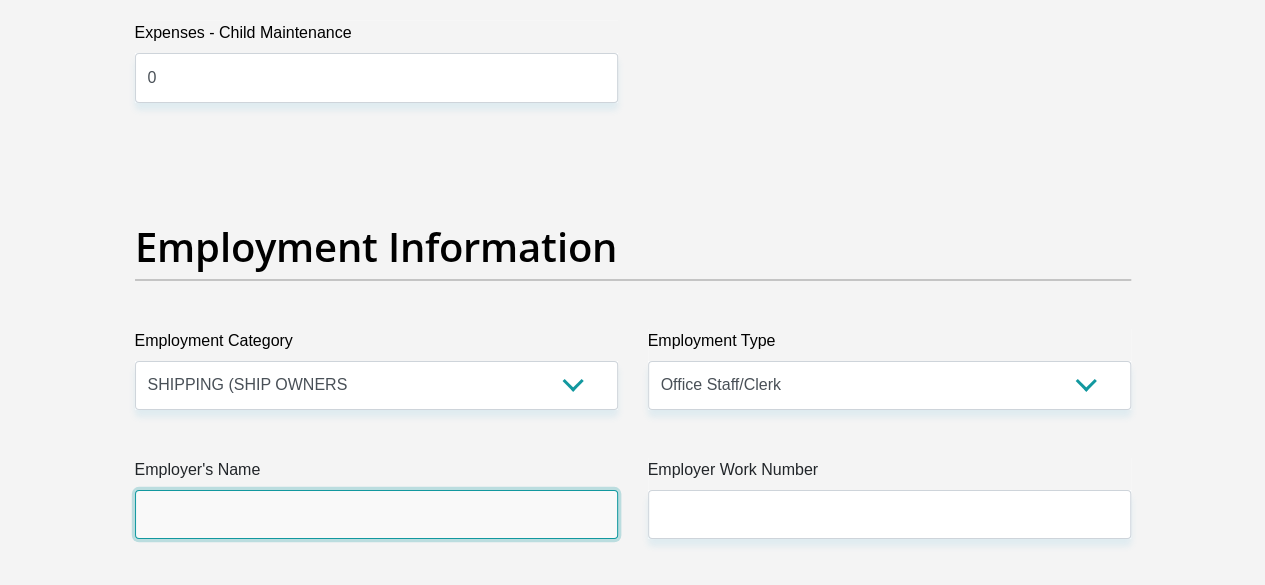 click on "Employer's Name" at bounding box center [376, 514] 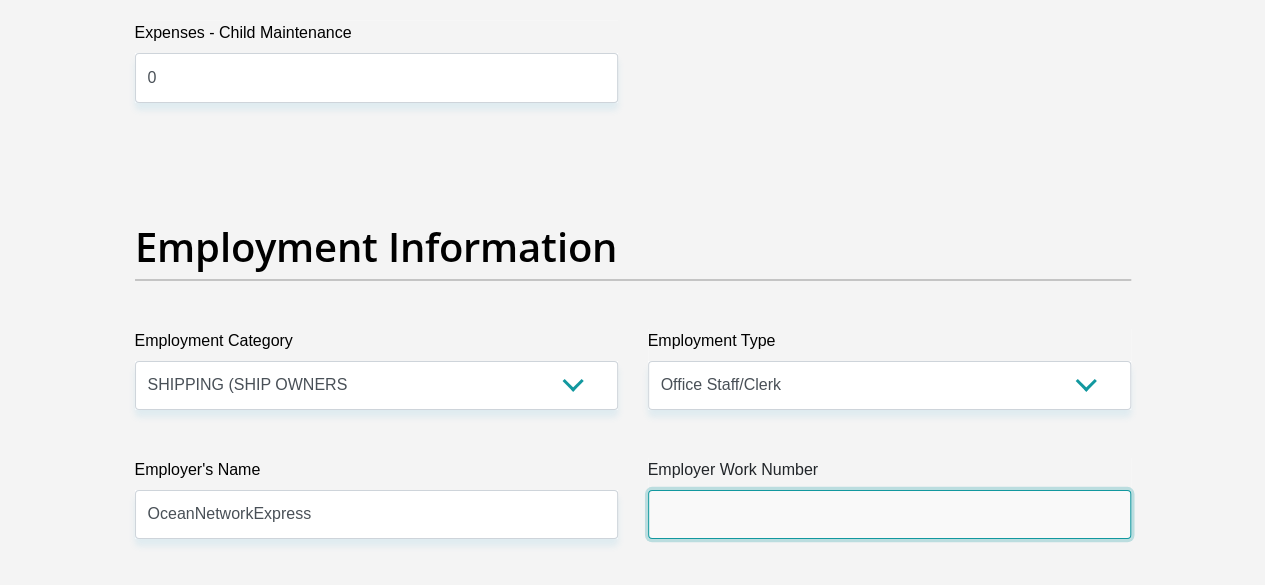 click on "Employer Work Number" at bounding box center [889, 514] 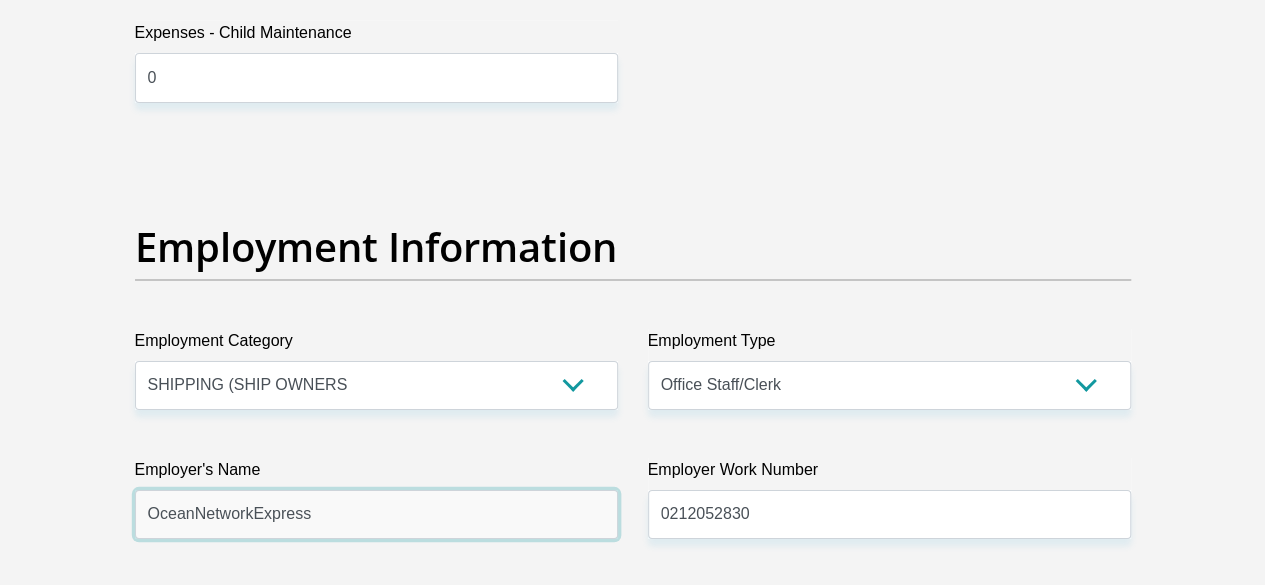 click on "OceanNetworkExpress" at bounding box center (376, 514) 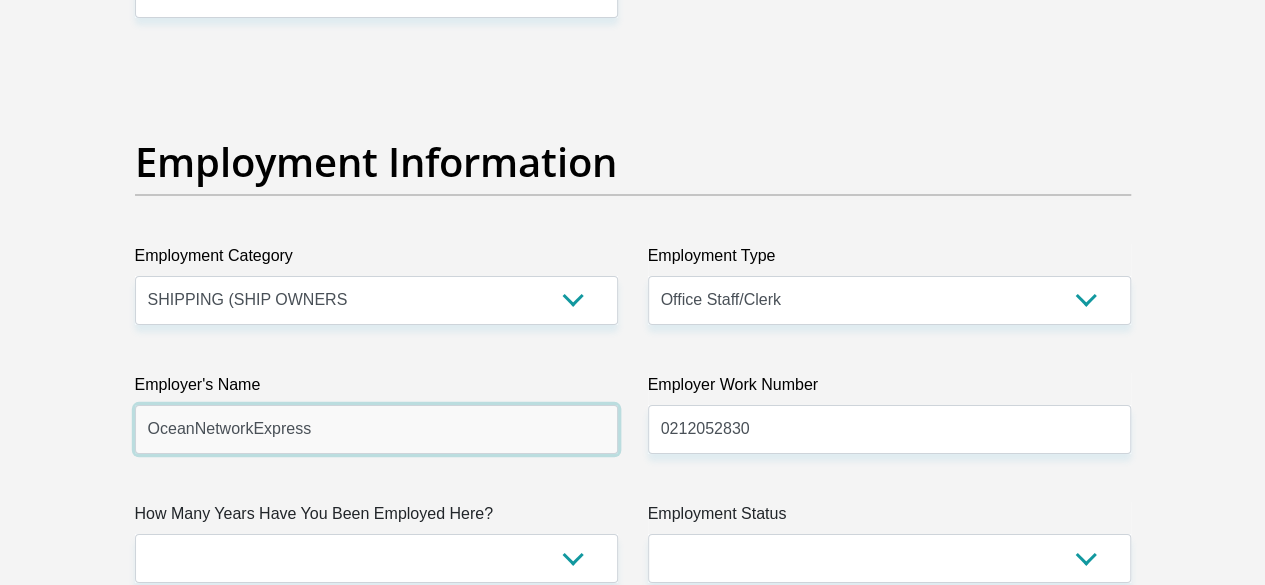 scroll, scrollTop: 3800, scrollLeft: 0, axis: vertical 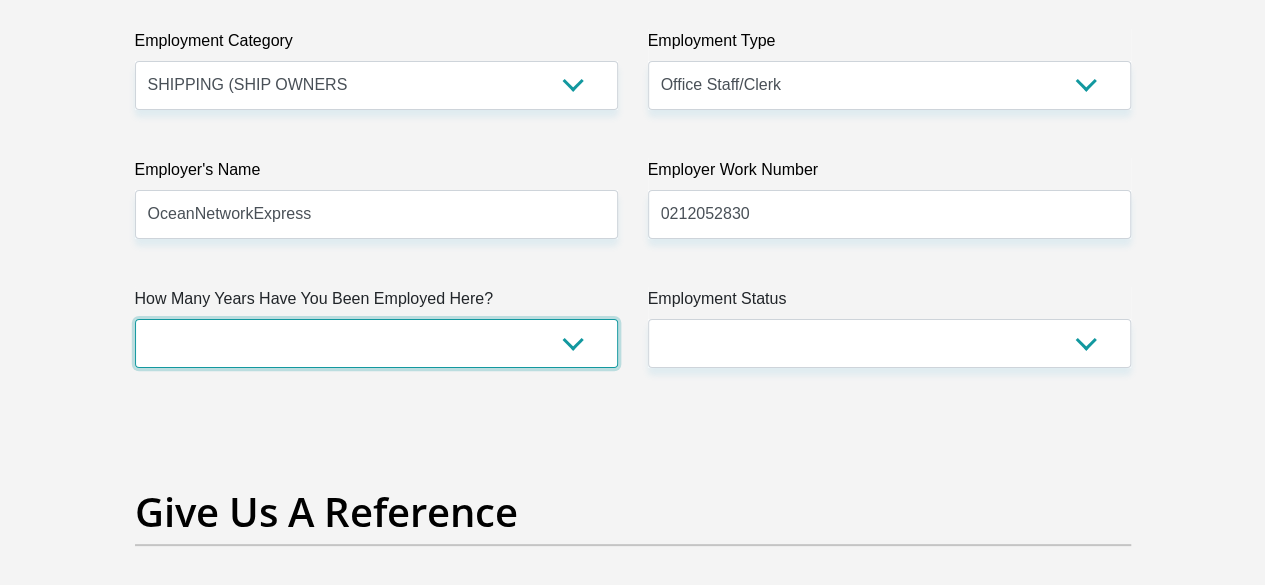 click on "less than 1 year
1-3 years
3-5 years
5+ years" at bounding box center [376, 343] 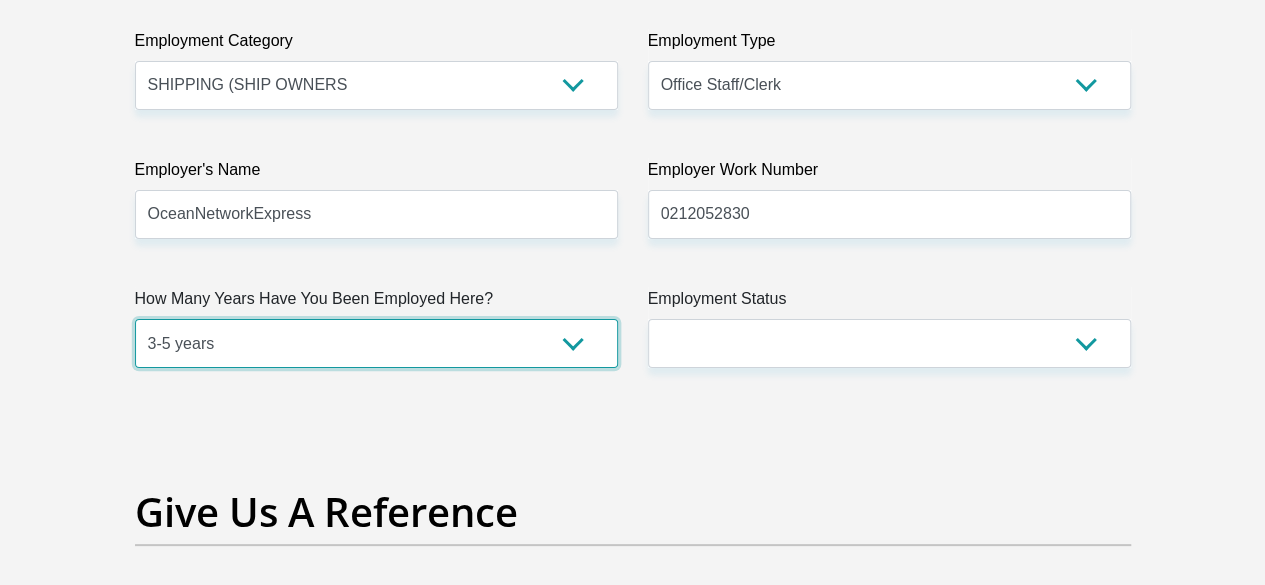 click on "less than 1 year
1-3 years
3-5 years
5+ years" at bounding box center [376, 343] 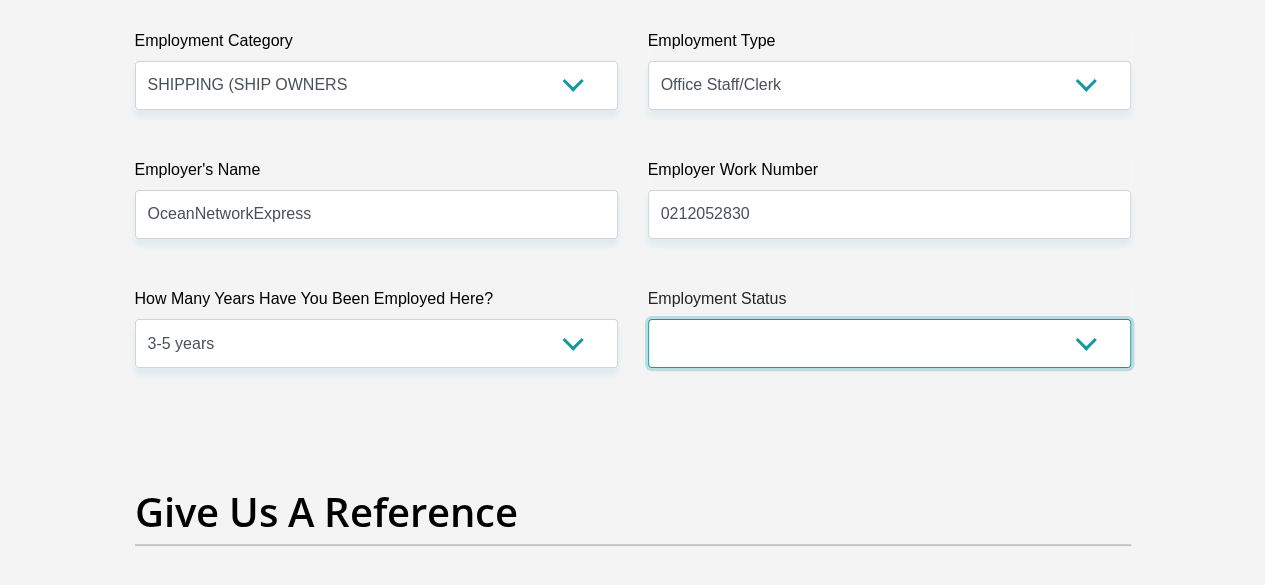 click on "Permanent/Full-time
Part-time/Casual
Contract Worker
Self-Employed
Housewife
Retired
Student
Medically Boarded
Disability
Unemployed" at bounding box center (889, 343) 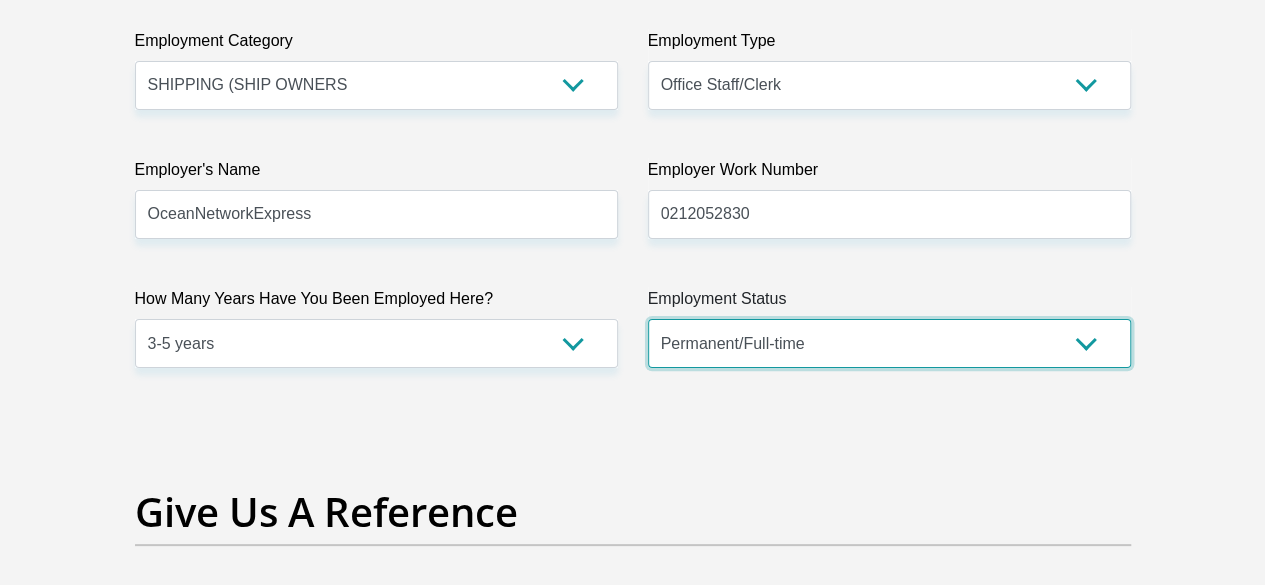 click on "Permanent/Full-time
Part-time/Casual
Contract Worker
Self-Employed
Housewife
Retired
Student
Medically Boarded
Disability
Unemployed" at bounding box center (889, 343) 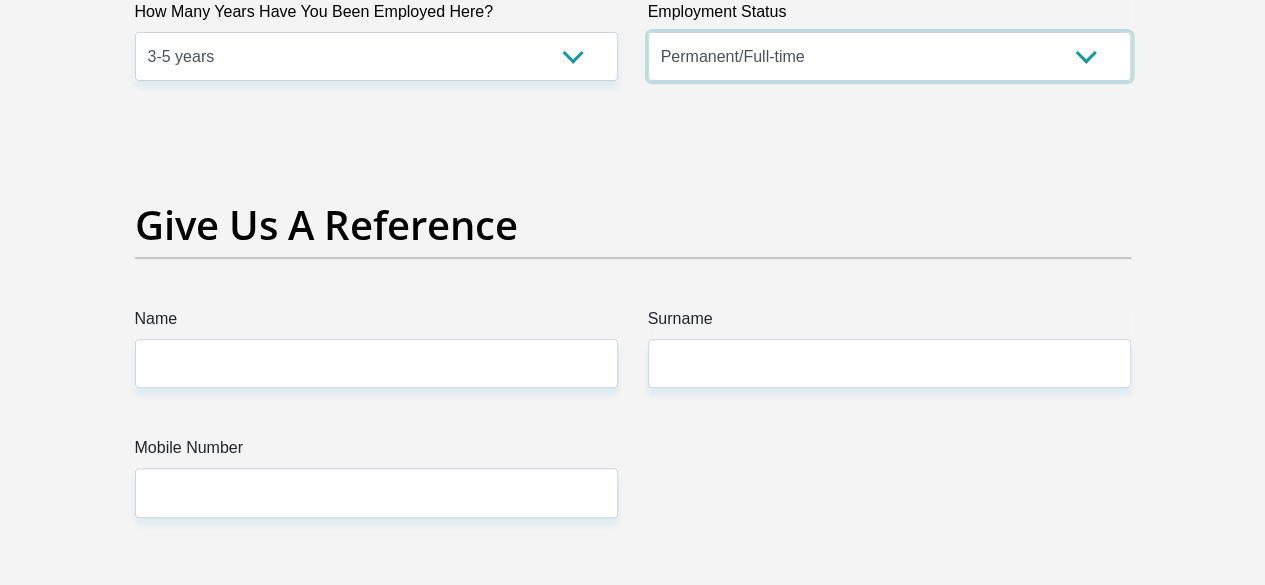 scroll, scrollTop: 4100, scrollLeft: 0, axis: vertical 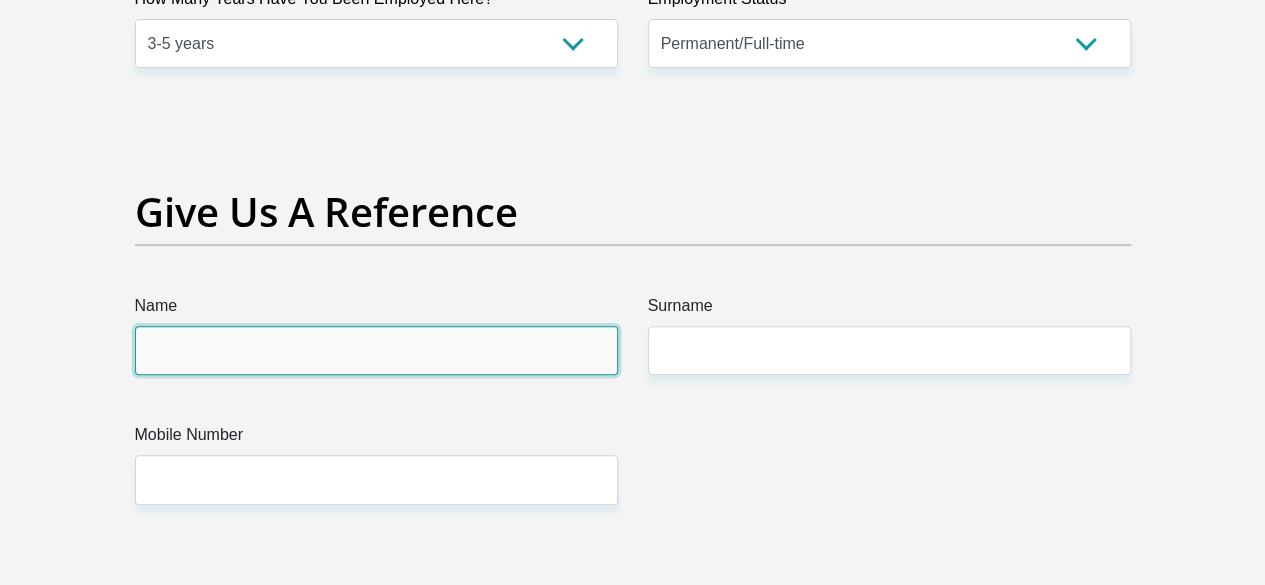click on "Name" at bounding box center (376, 350) 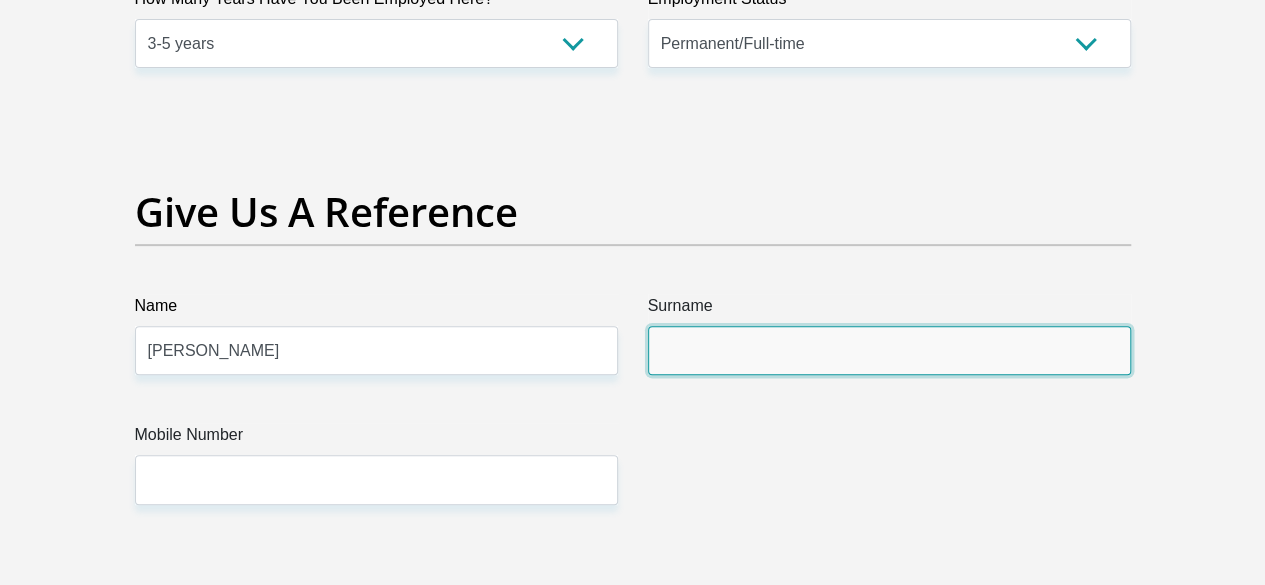 drag, startPoint x: 800, startPoint y: 260, endPoint x: 772, endPoint y: 293, distance: 43.27817 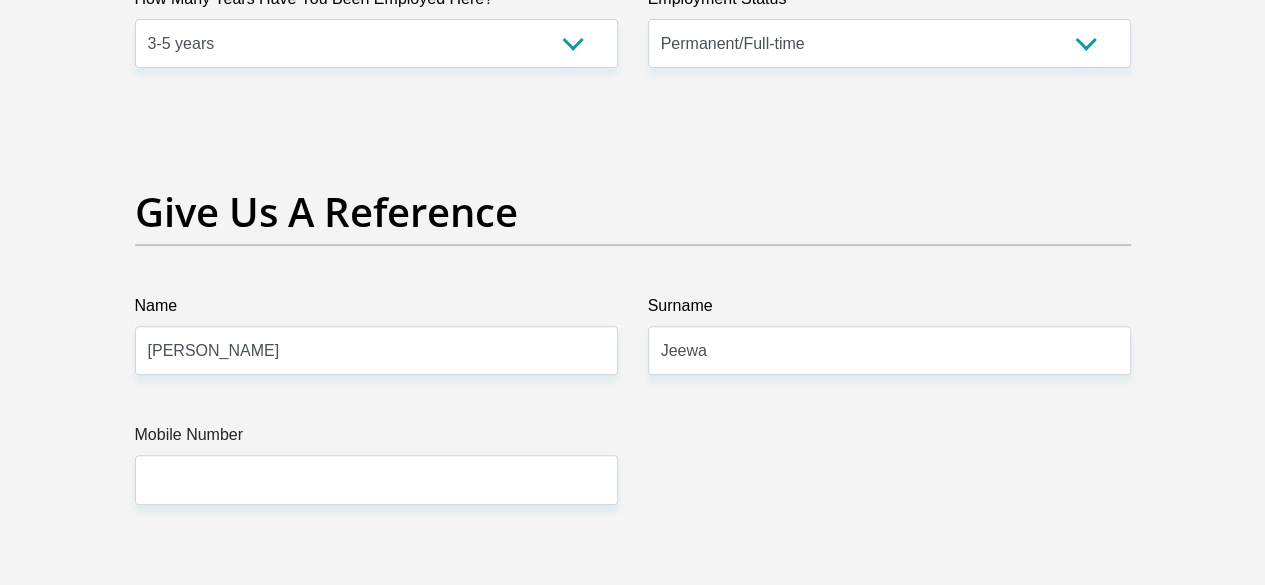 click on "Title
Mr
Ms
Mrs
Dr
Other
First Name
Tasnim
Surname
Wadvalla
ID Number
8404220023085
Please input valid ID number
Race
Black
Coloured
Indian
White
Other
Contact Number
0682608830
Please input valid contact number
Nationality
South Africa
Afghanistan
Aland Islands  Albania  Algeria" at bounding box center [633, -459] 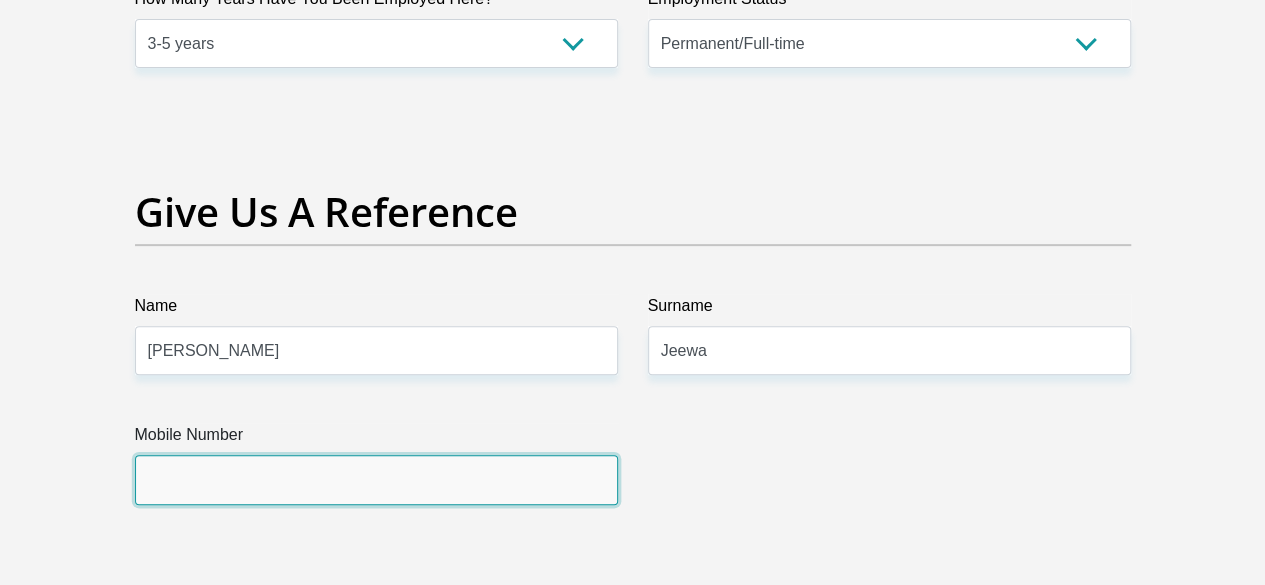 click on "Mobile Number" at bounding box center (376, 479) 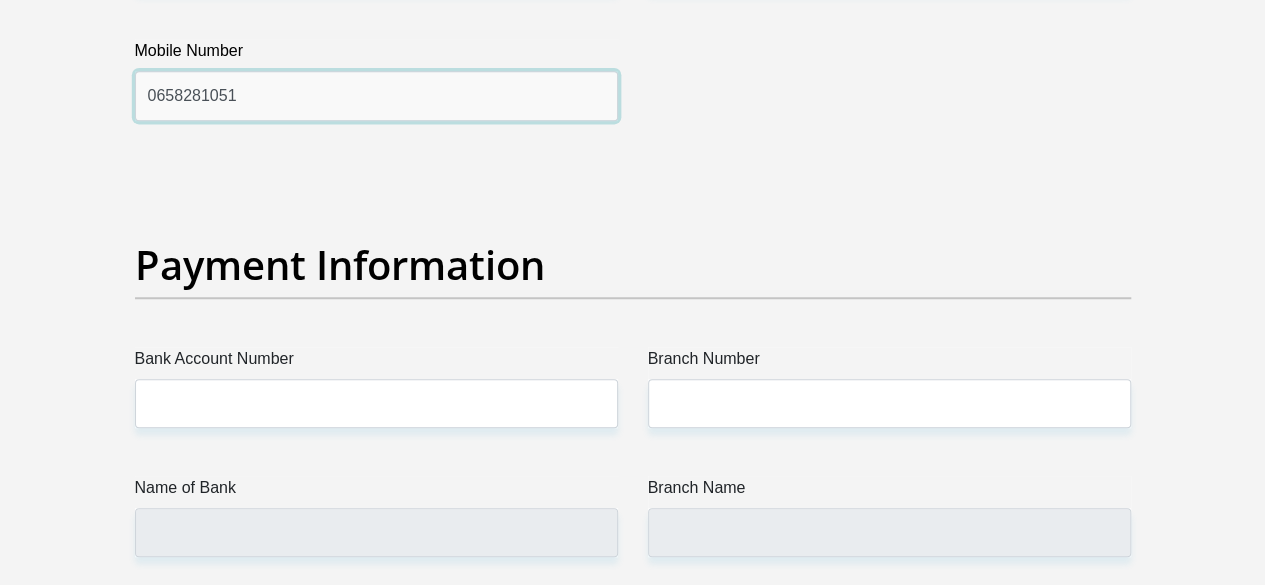 scroll, scrollTop: 4600, scrollLeft: 0, axis: vertical 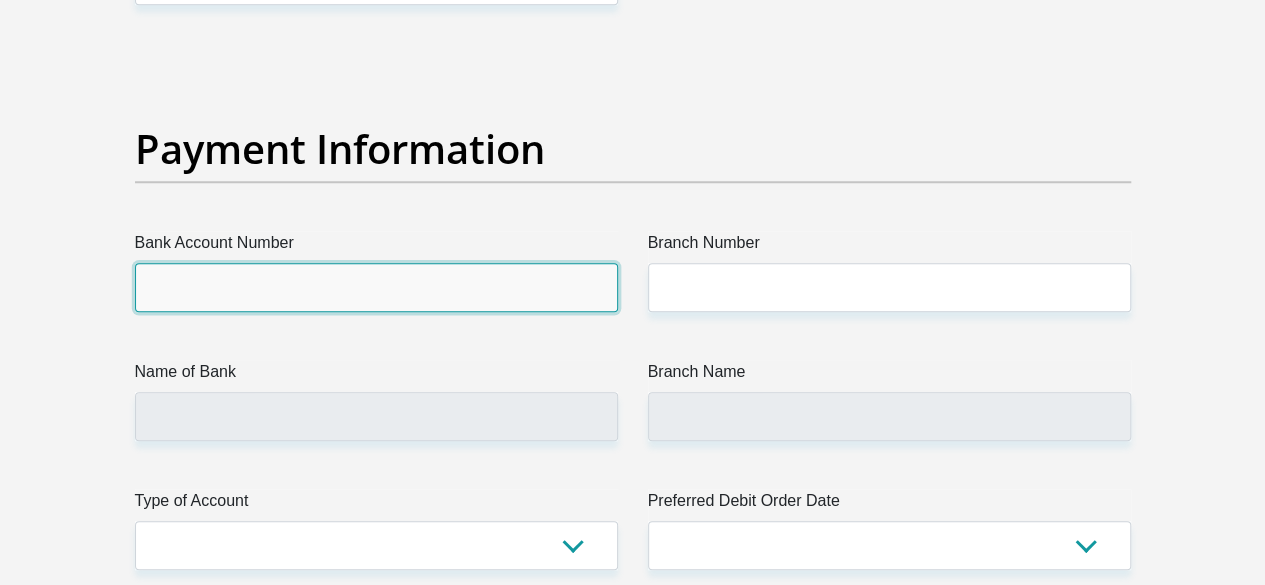 click on "Bank Account Number" at bounding box center (376, 287) 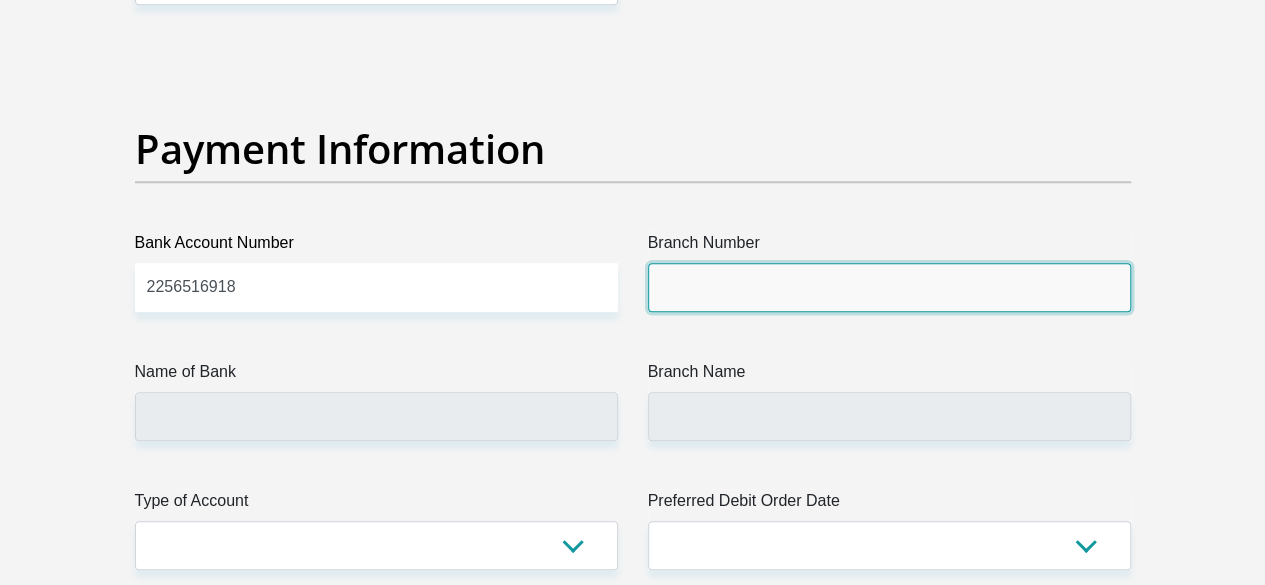 click on "Branch Number" at bounding box center (889, 287) 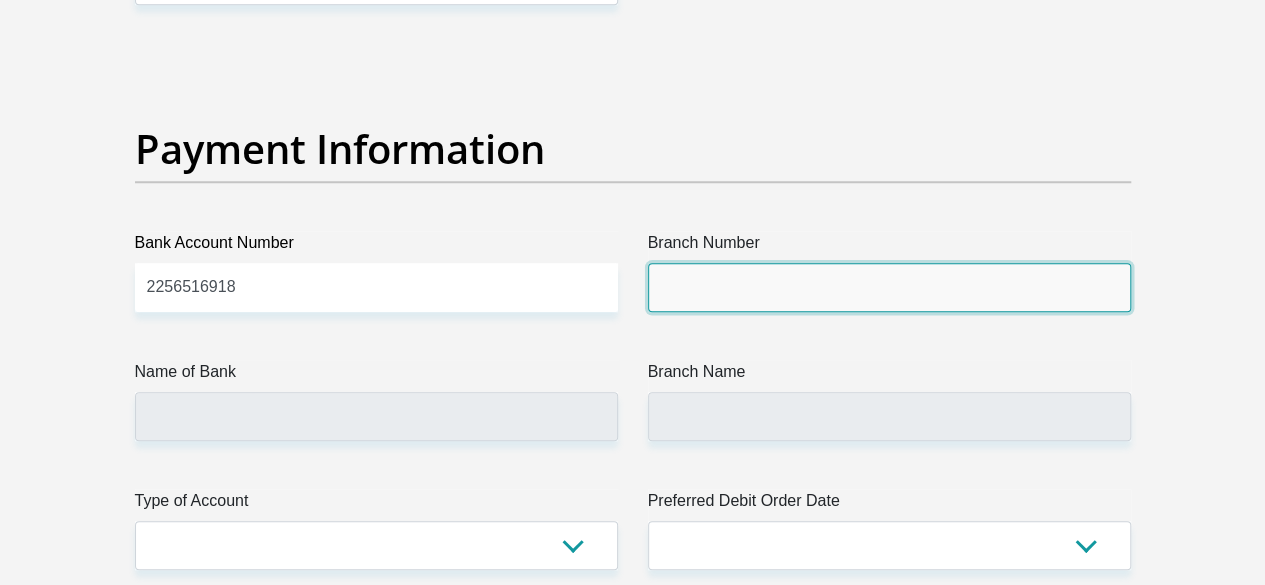 type on "470010" 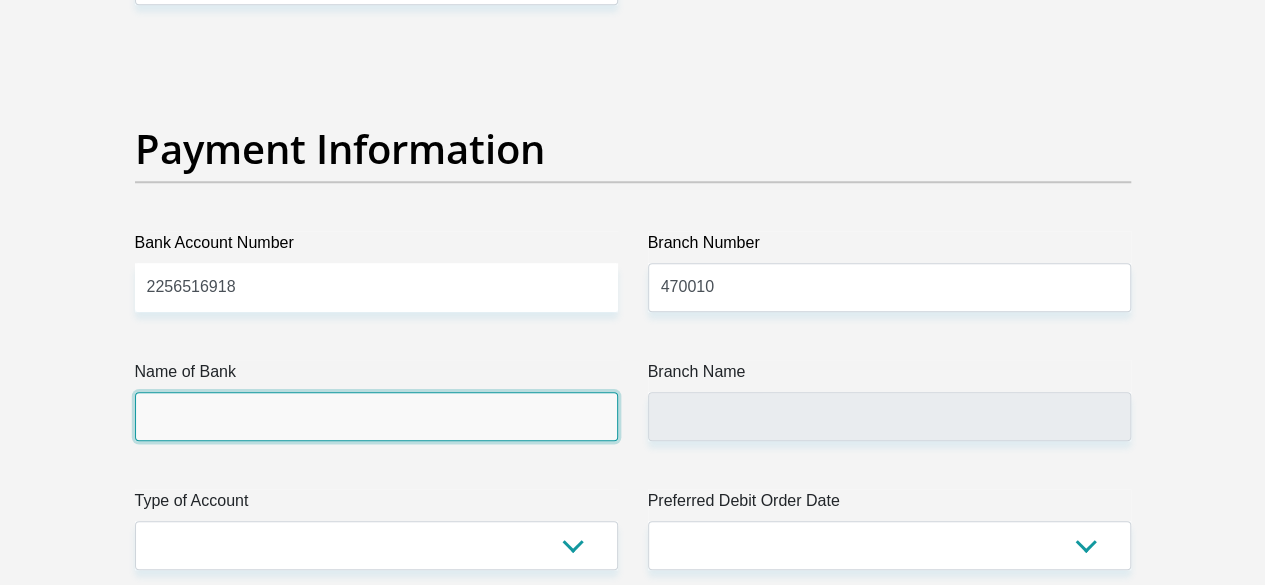 click on "Name of Bank" at bounding box center [376, 416] 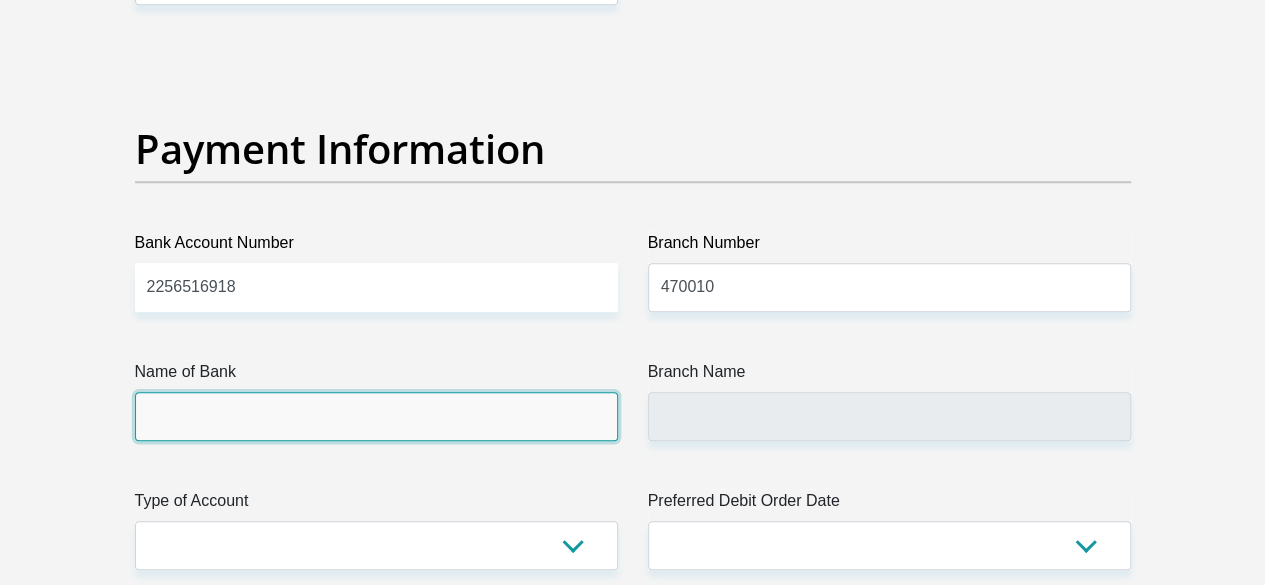 type on "CAPITEC BANK CPC" 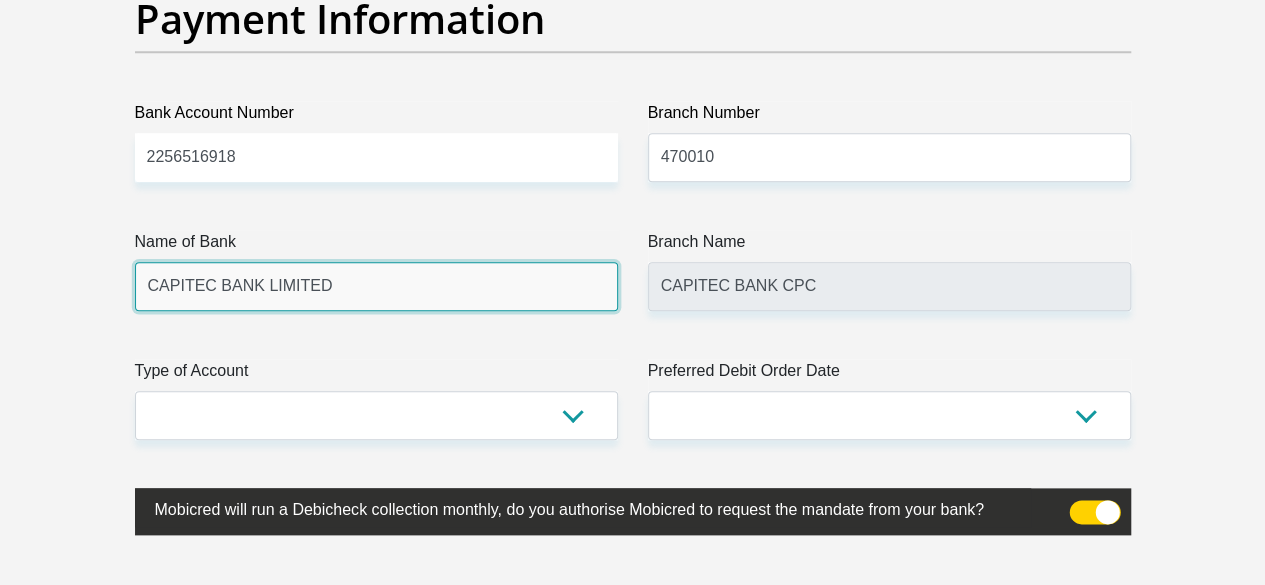 scroll, scrollTop: 4800, scrollLeft: 0, axis: vertical 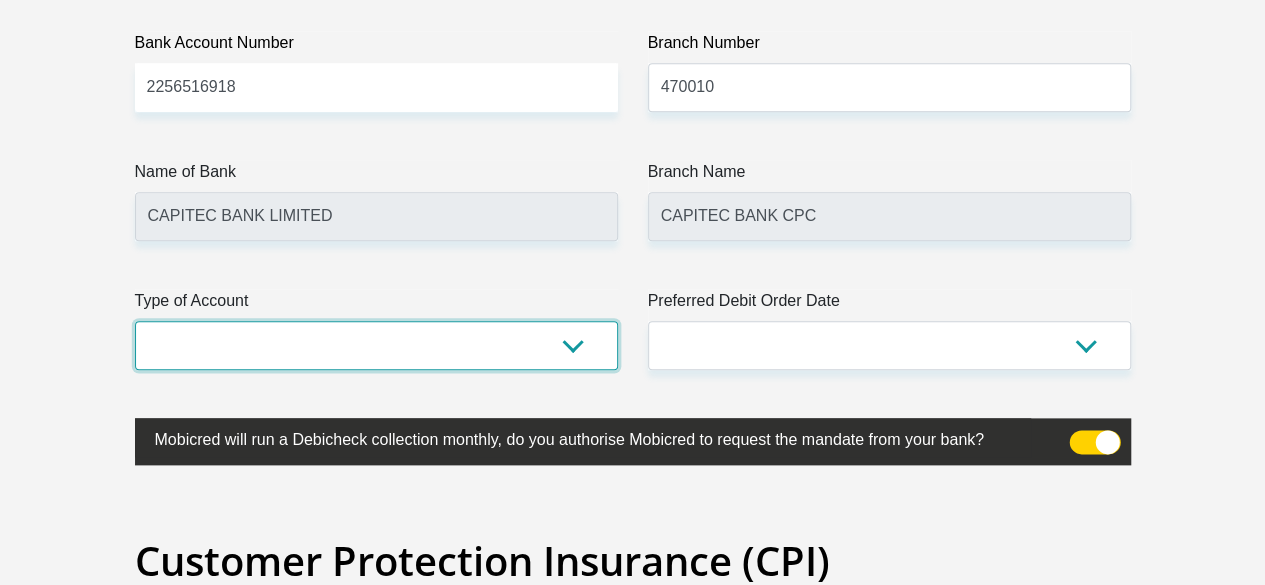 click on "Cheque
Savings" at bounding box center [376, 345] 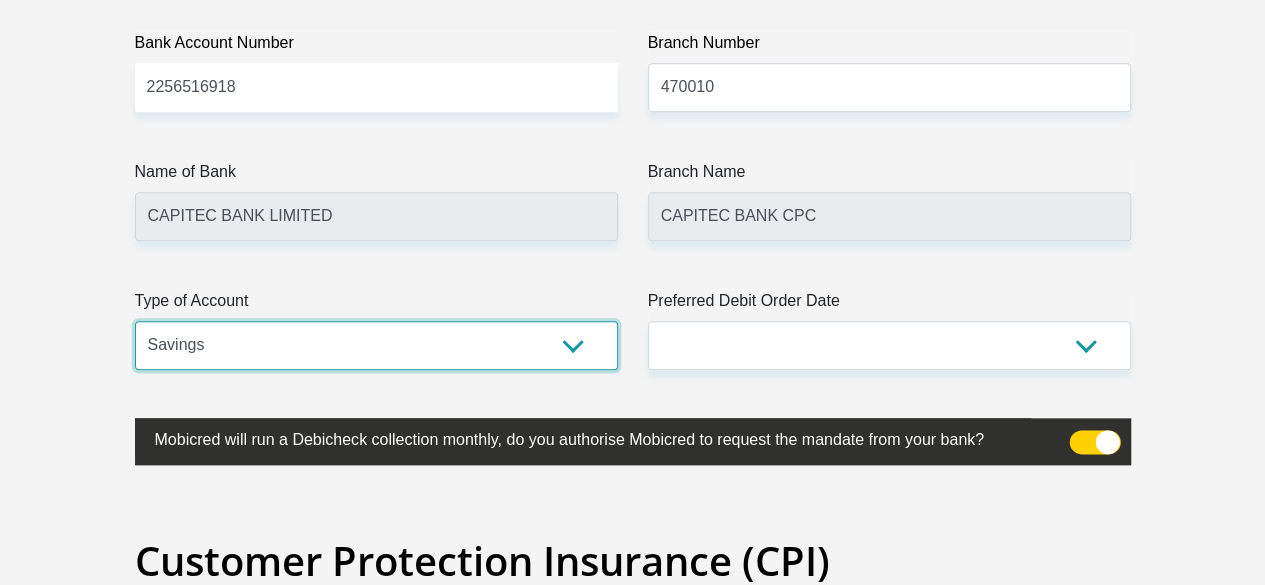 click on "Cheque
Savings" at bounding box center [376, 345] 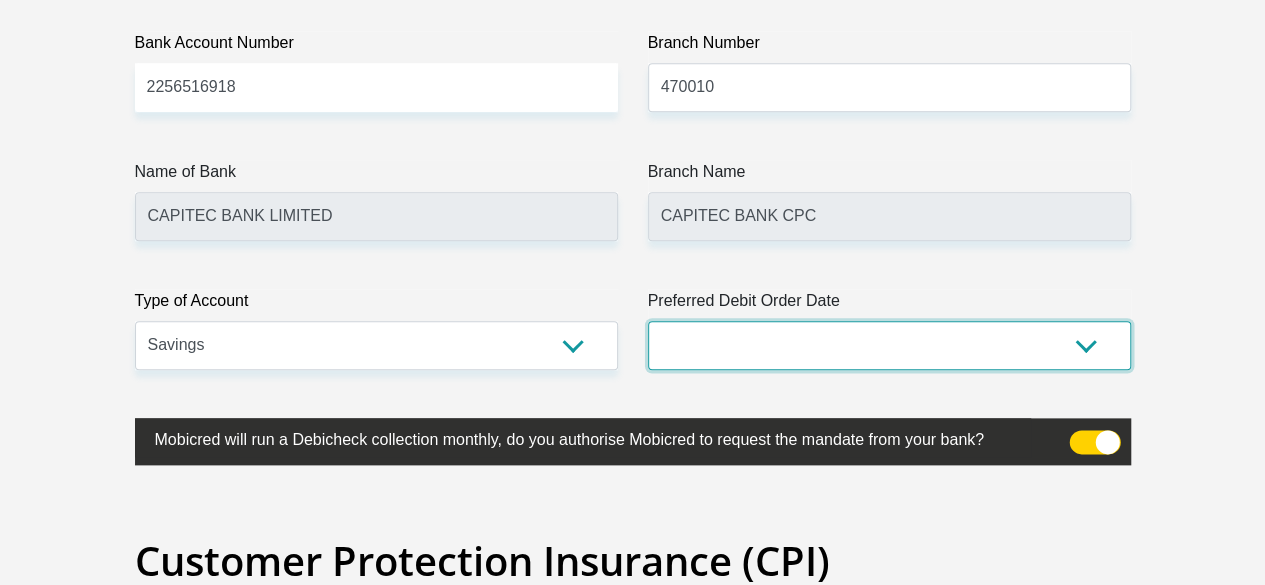 click on "1st
2nd
3rd
4th
5th
7th
18th
19th
20th
21st
22nd
23rd
24th
25th
26th
27th
28th
29th
30th" at bounding box center (889, 345) 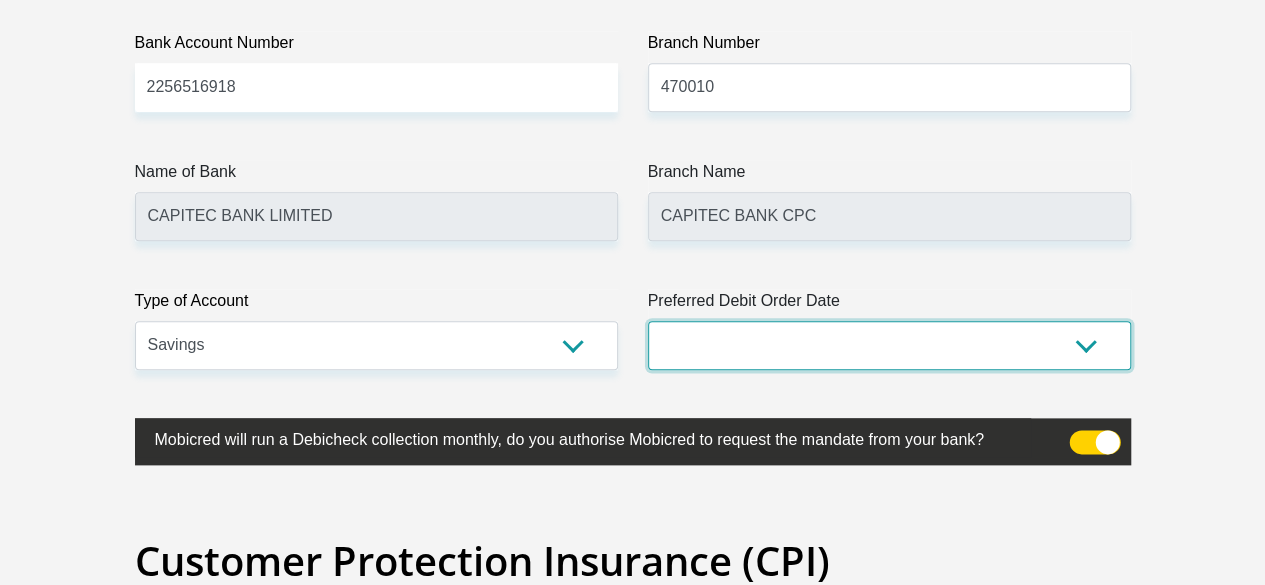 select on "25" 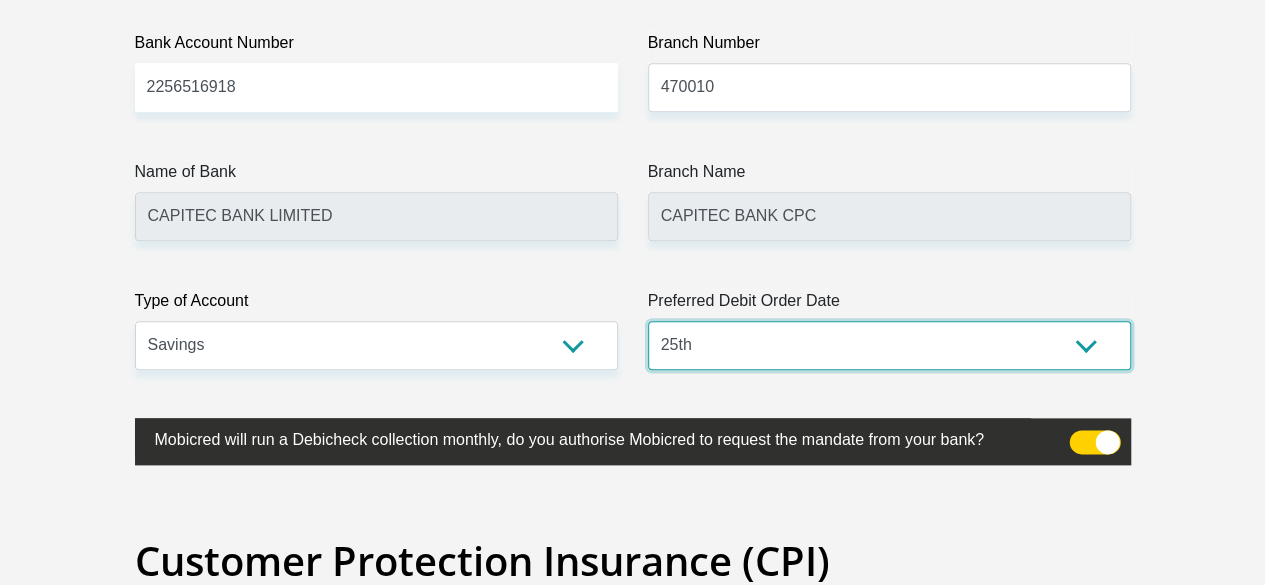click on "1st
2nd
3rd
4th
5th
7th
18th
19th
20th
21st
22nd
23rd
24th
25th
26th
27th
28th
29th
30th" at bounding box center [889, 345] 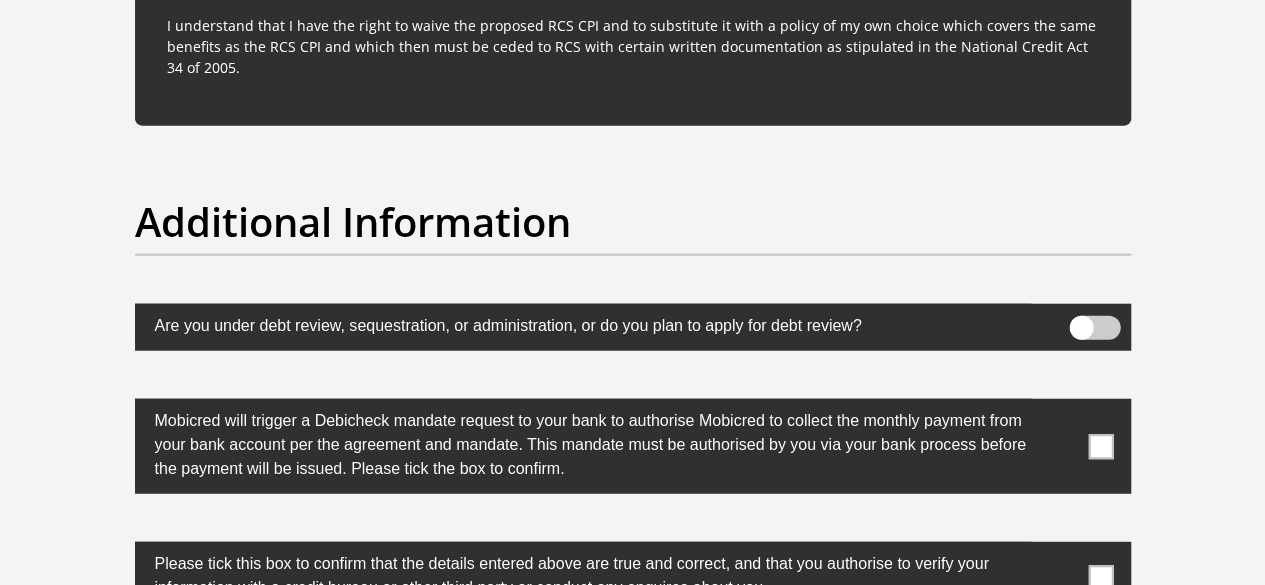 scroll, scrollTop: 6200, scrollLeft: 0, axis: vertical 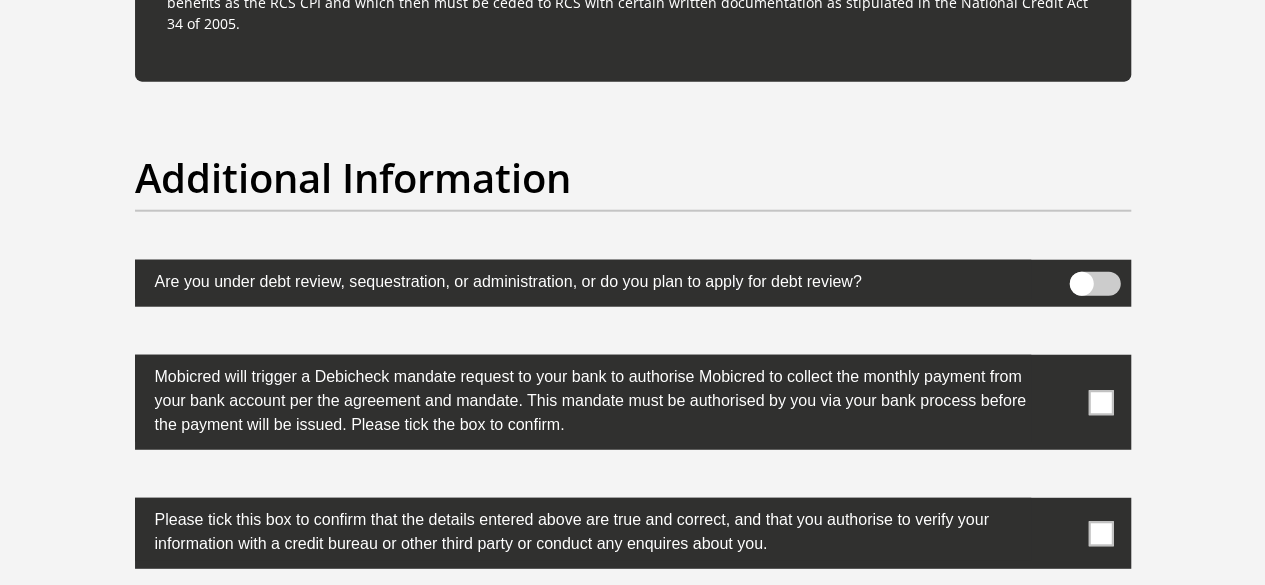 click at bounding box center [1100, 402] 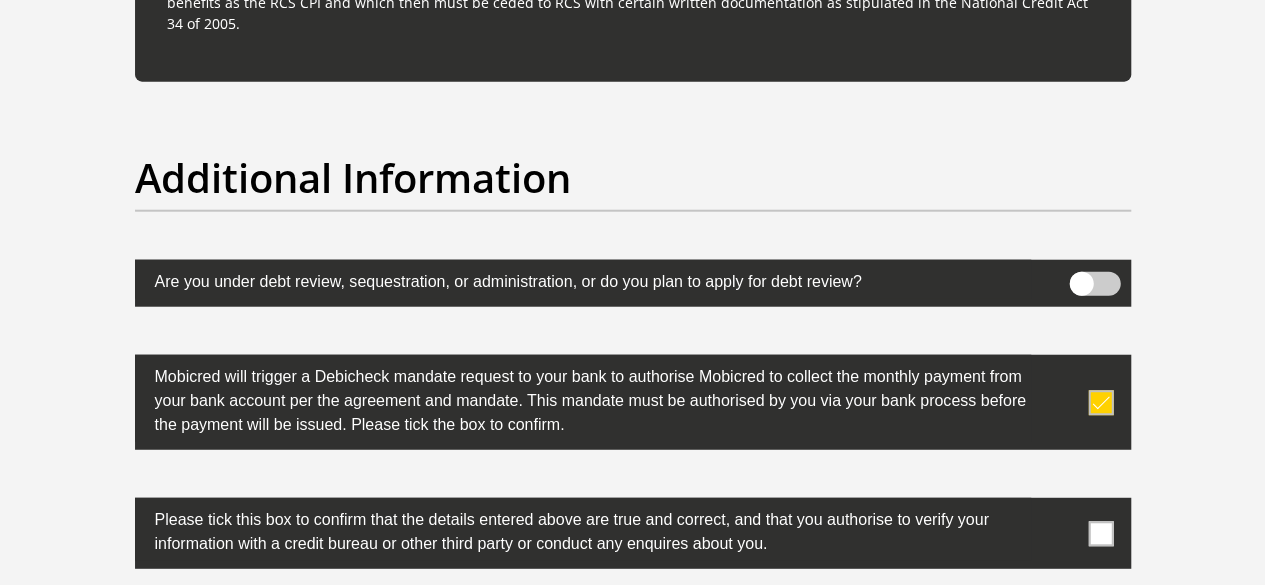 click at bounding box center [1100, 533] 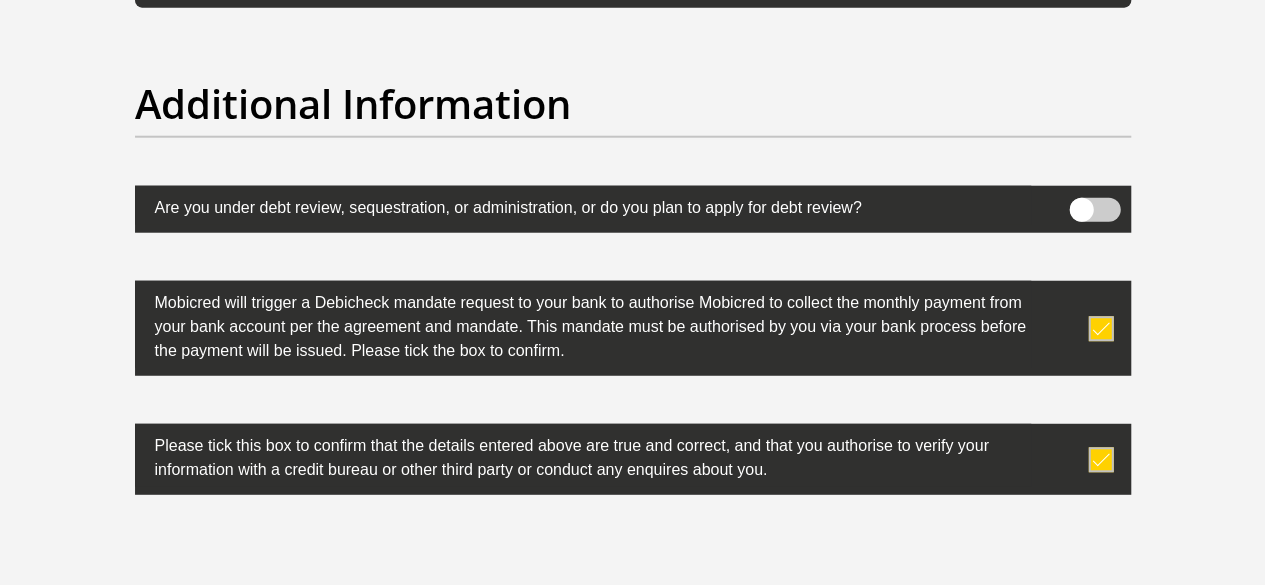 scroll, scrollTop: 6400, scrollLeft: 0, axis: vertical 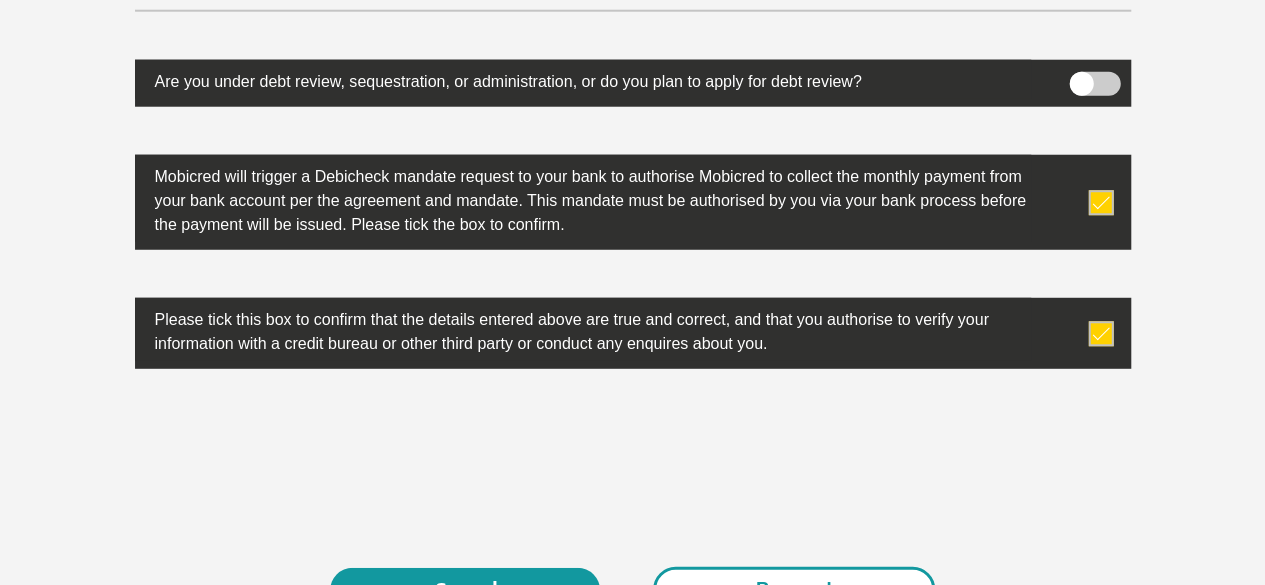 click on "Proceed" at bounding box center [794, 589] 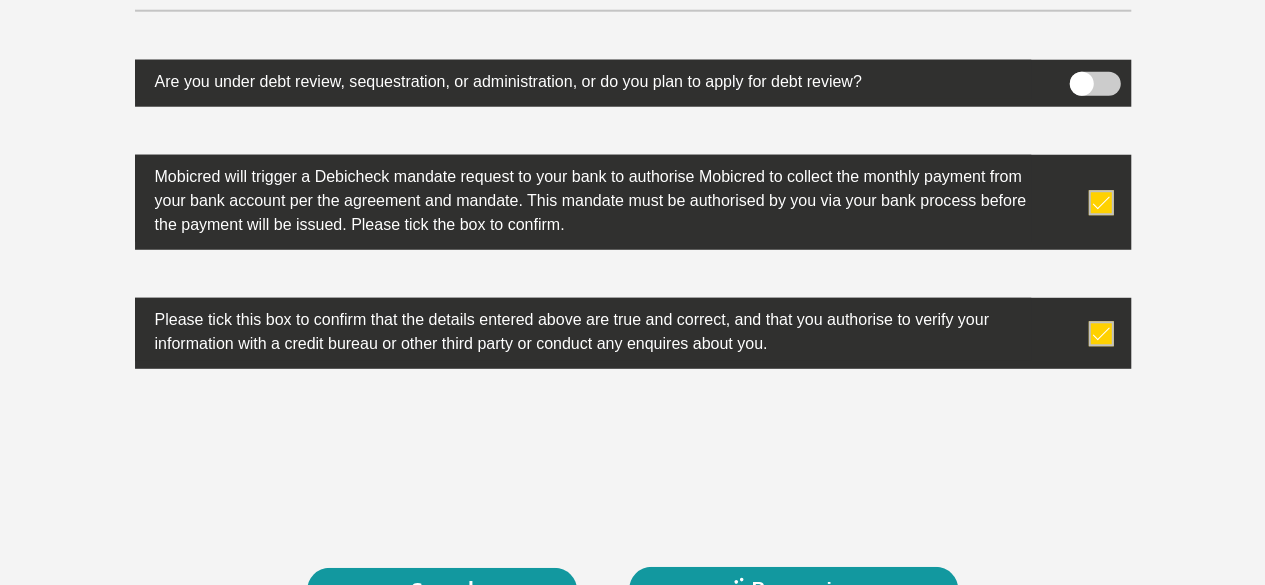 scroll, scrollTop: 0, scrollLeft: 0, axis: both 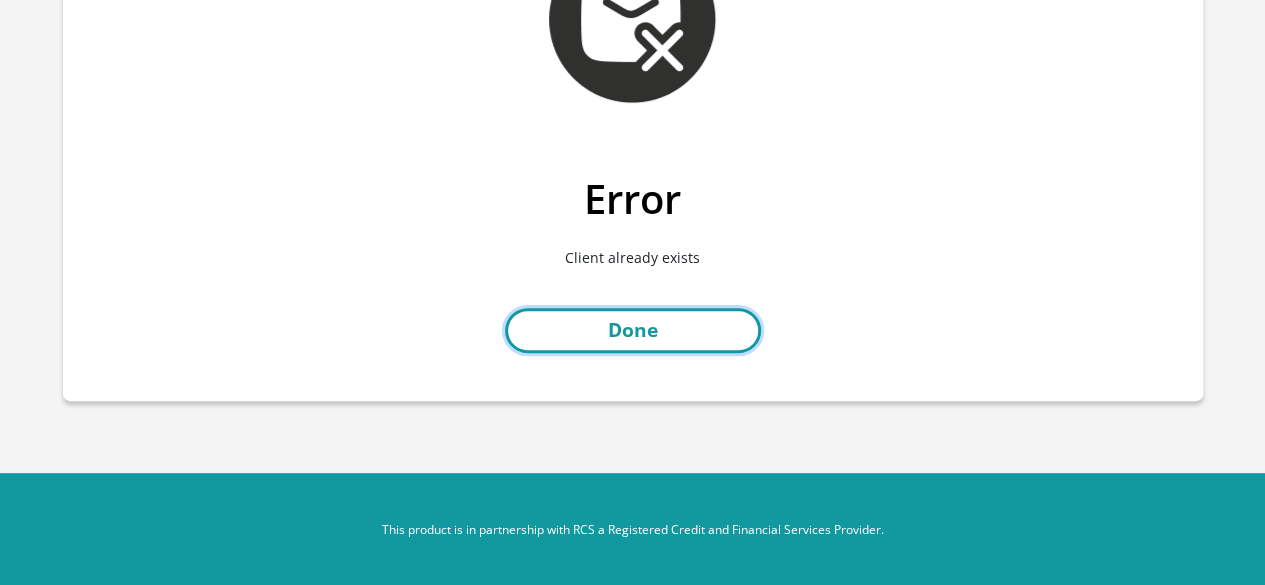 click on "Done" at bounding box center (633, 330) 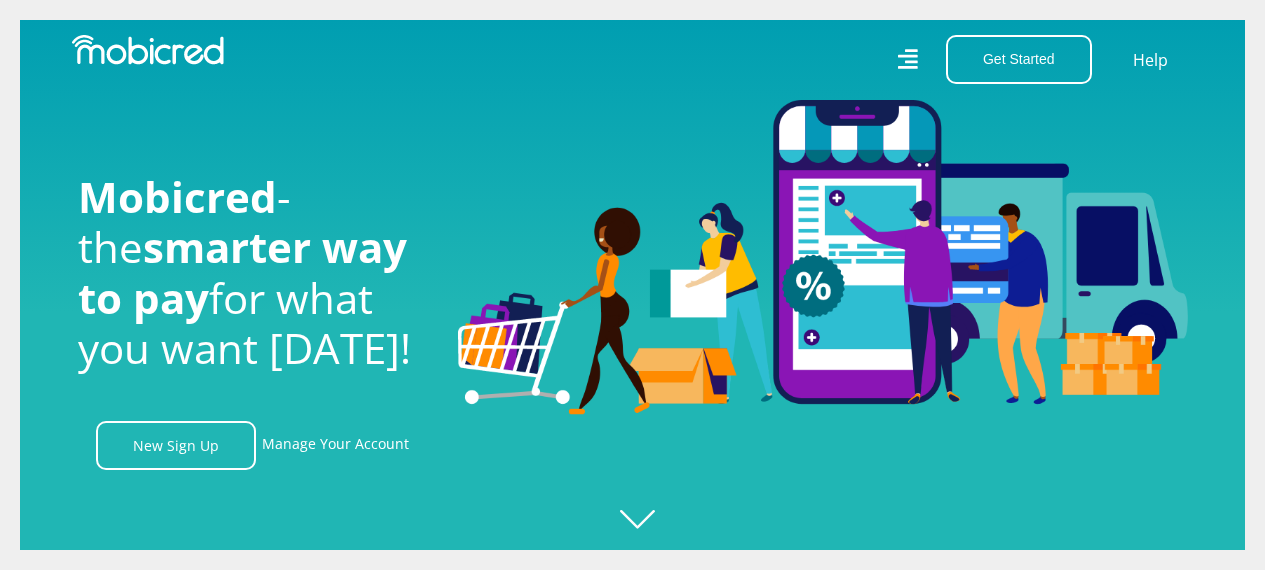 scroll, scrollTop: 0, scrollLeft: 0, axis: both 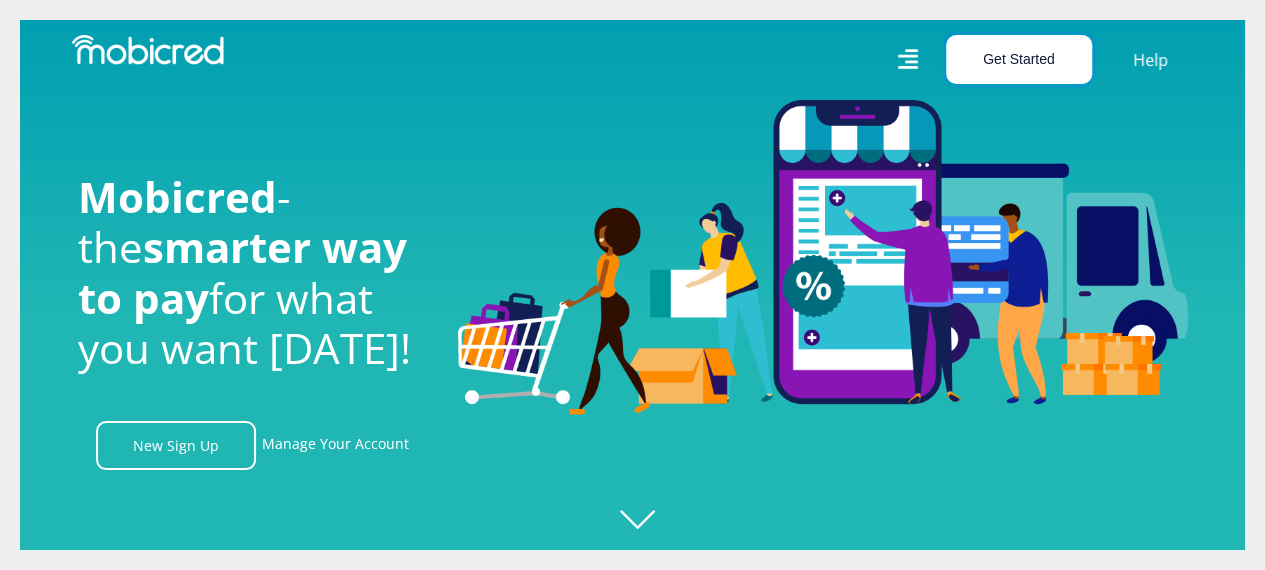 click on "Get Started" at bounding box center [1019, 59] 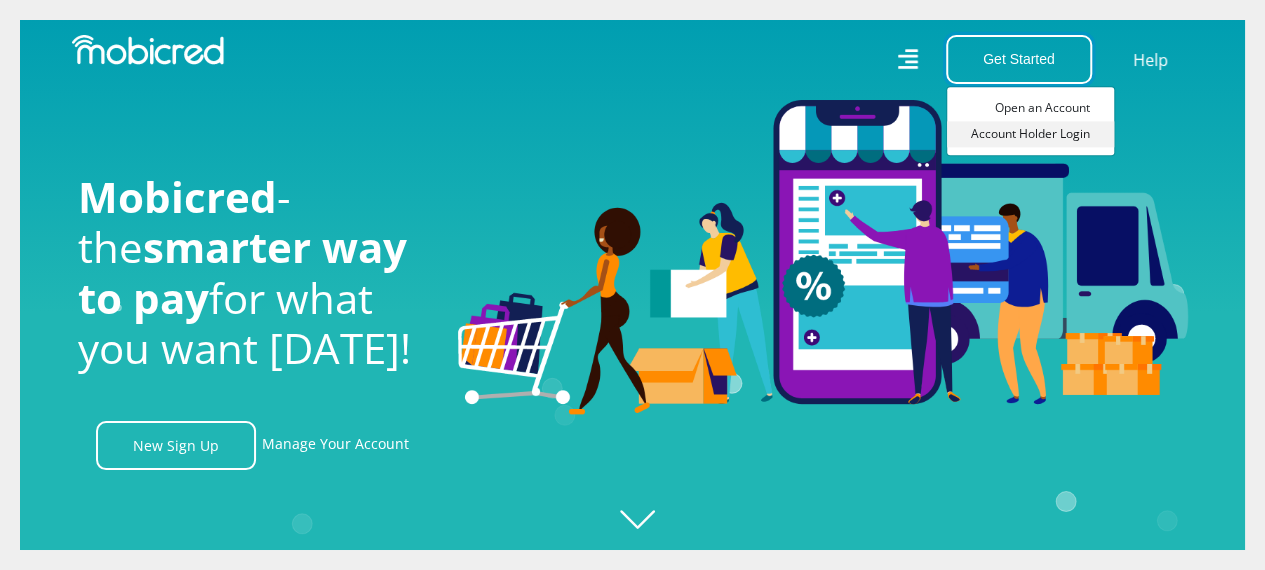 scroll, scrollTop: 0, scrollLeft: 1425, axis: horizontal 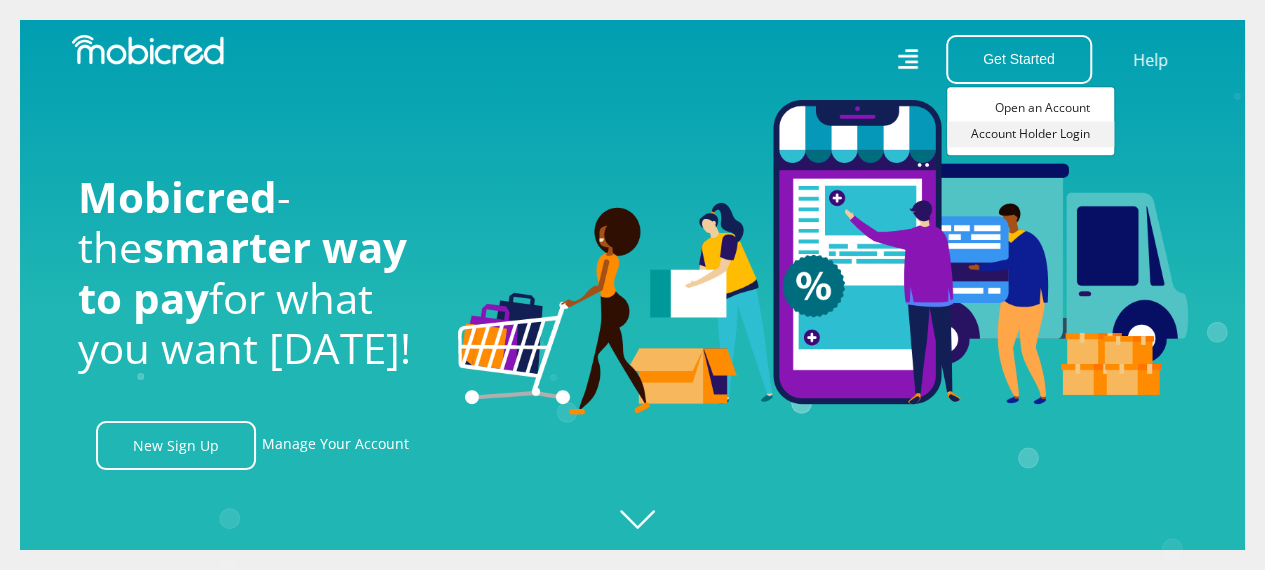 click on "Account Holder Login" at bounding box center [1030, 134] 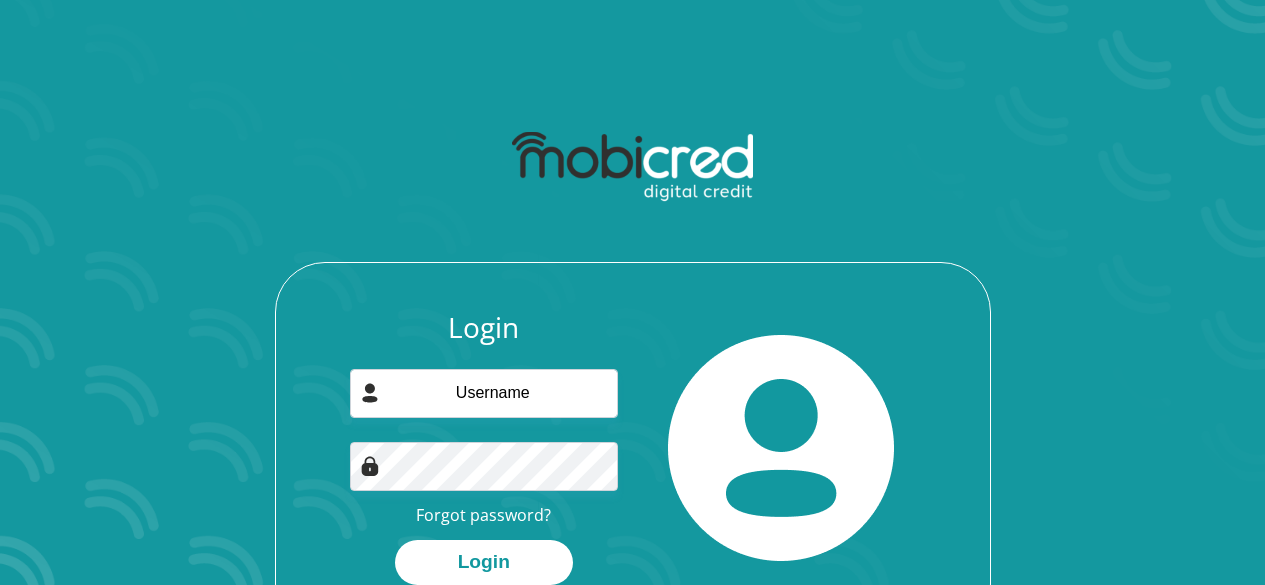 scroll, scrollTop: 0, scrollLeft: 0, axis: both 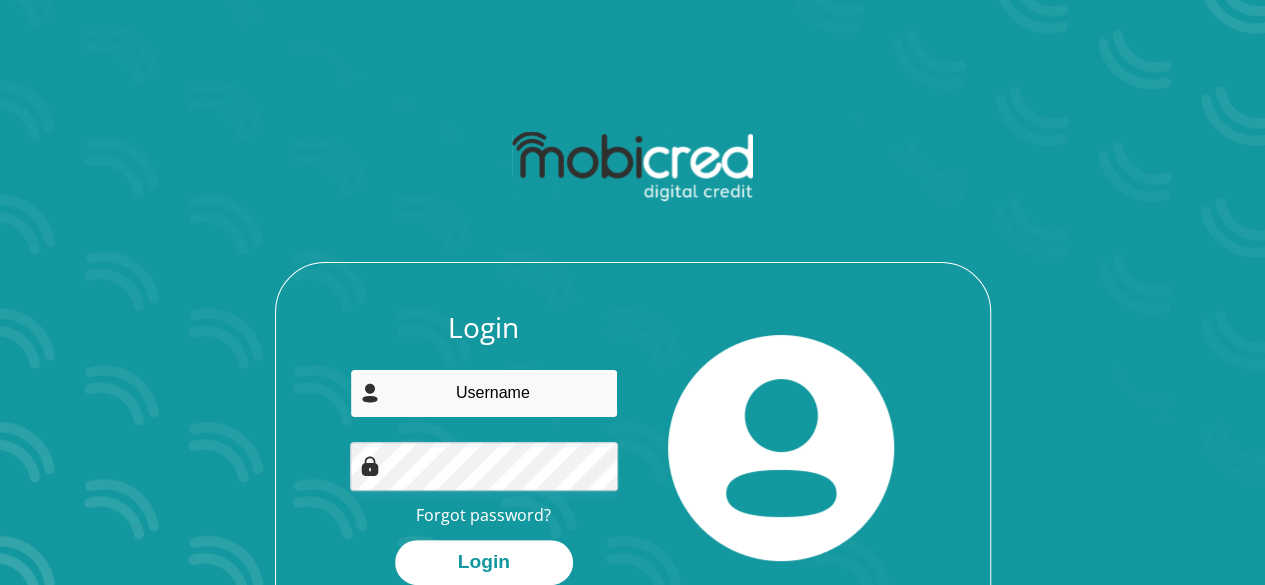 click at bounding box center (484, 393) 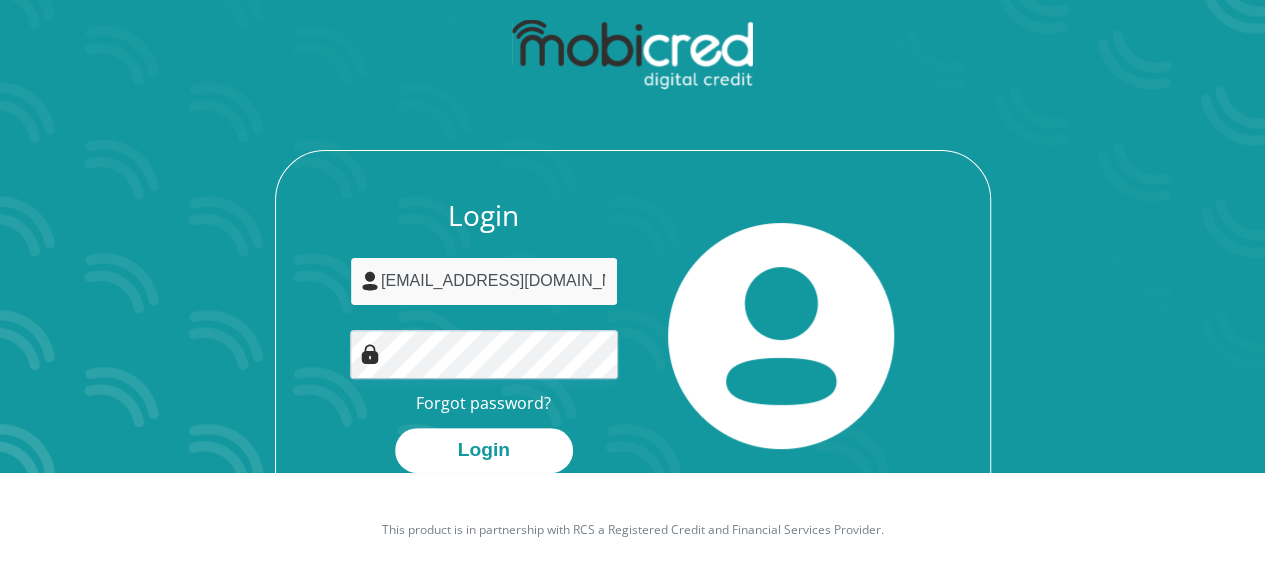 scroll, scrollTop: 114, scrollLeft: 0, axis: vertical 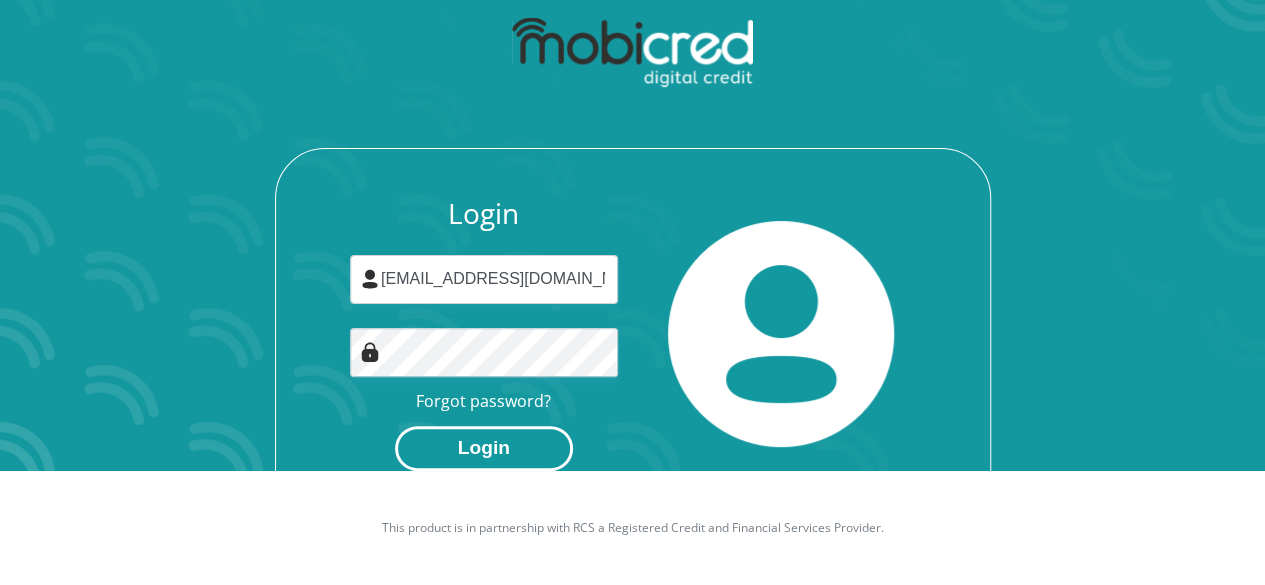 click on "Login" at bounding box center [484, 448] 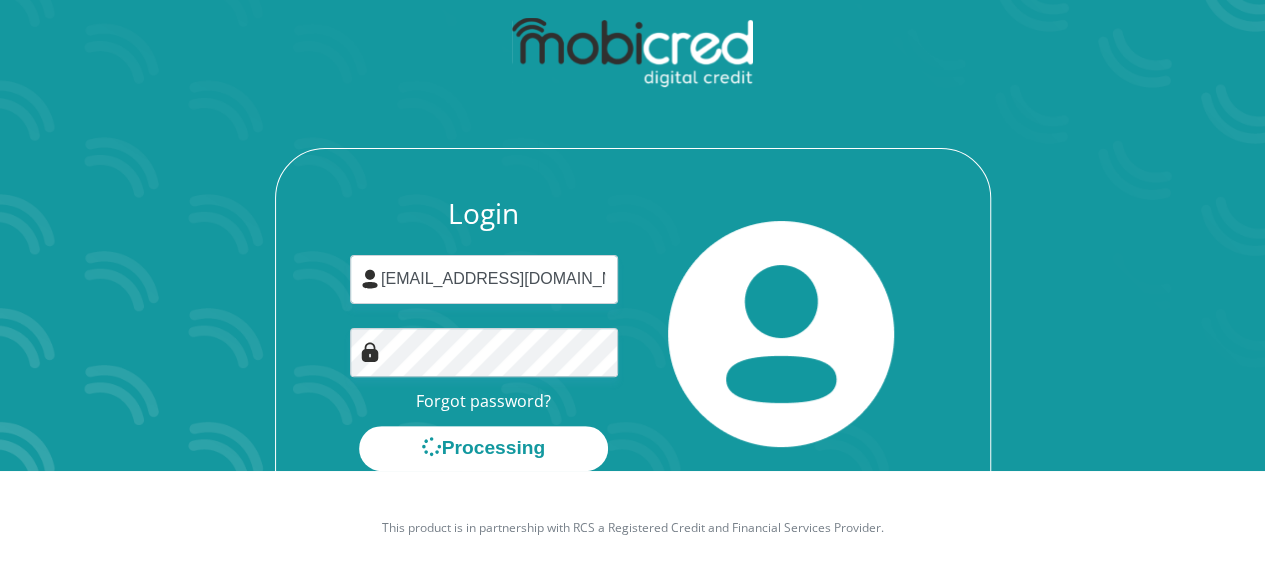 scroll, scrollTop: 0, scrollLeft: 0, axis: both 